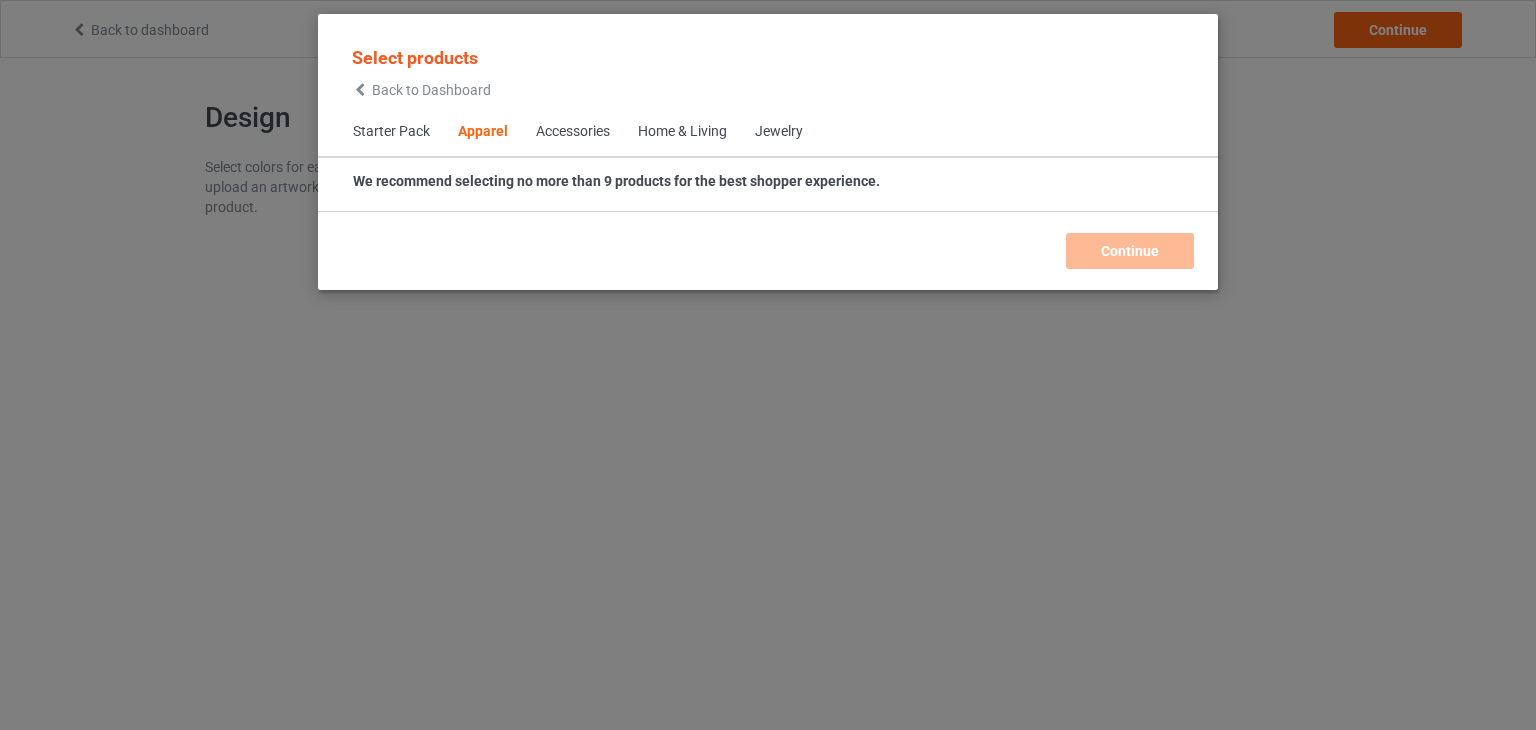 scroll, scrollTop: 0, scrollLeft: 0, axis: both 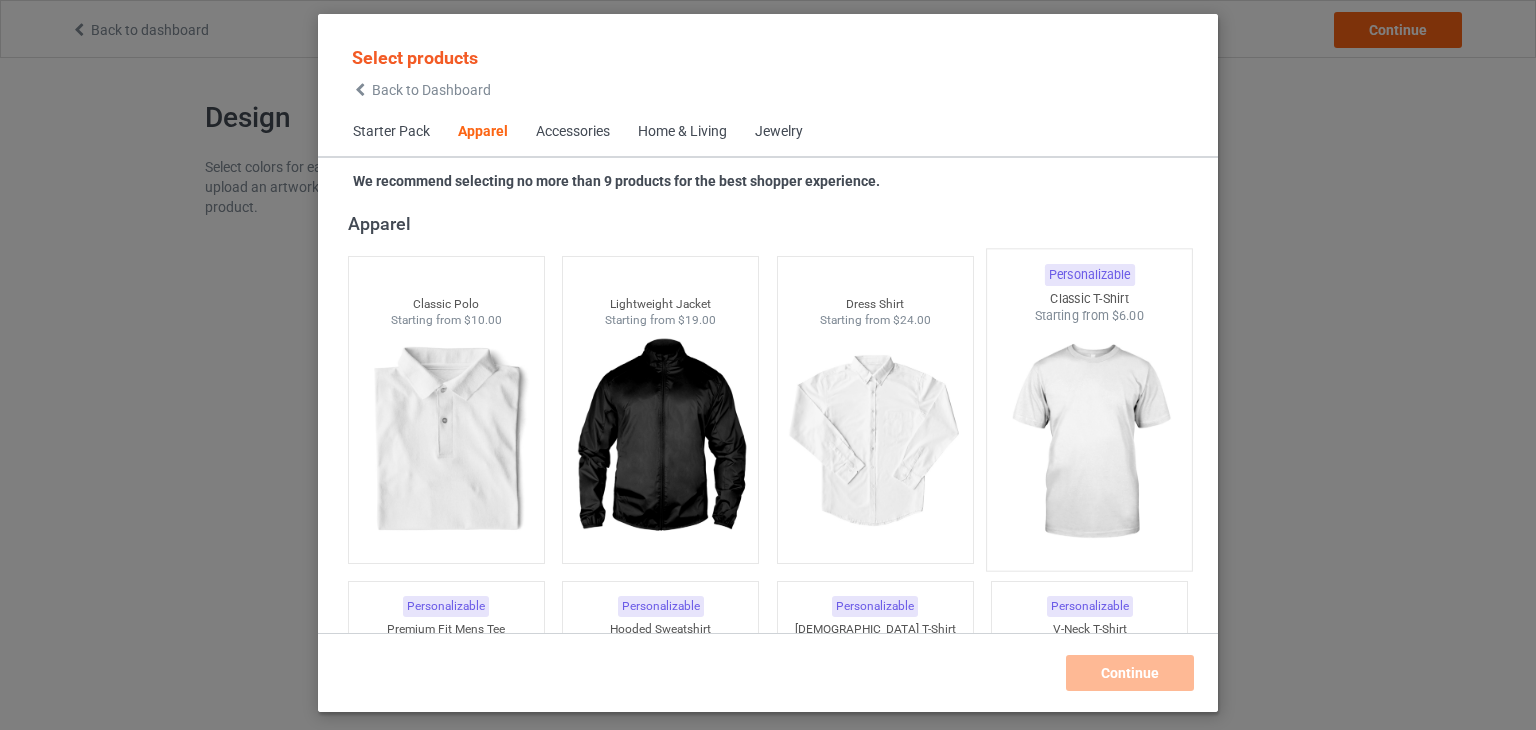 click on "Starting from   $6.00" at bounding box center (1089, 315) 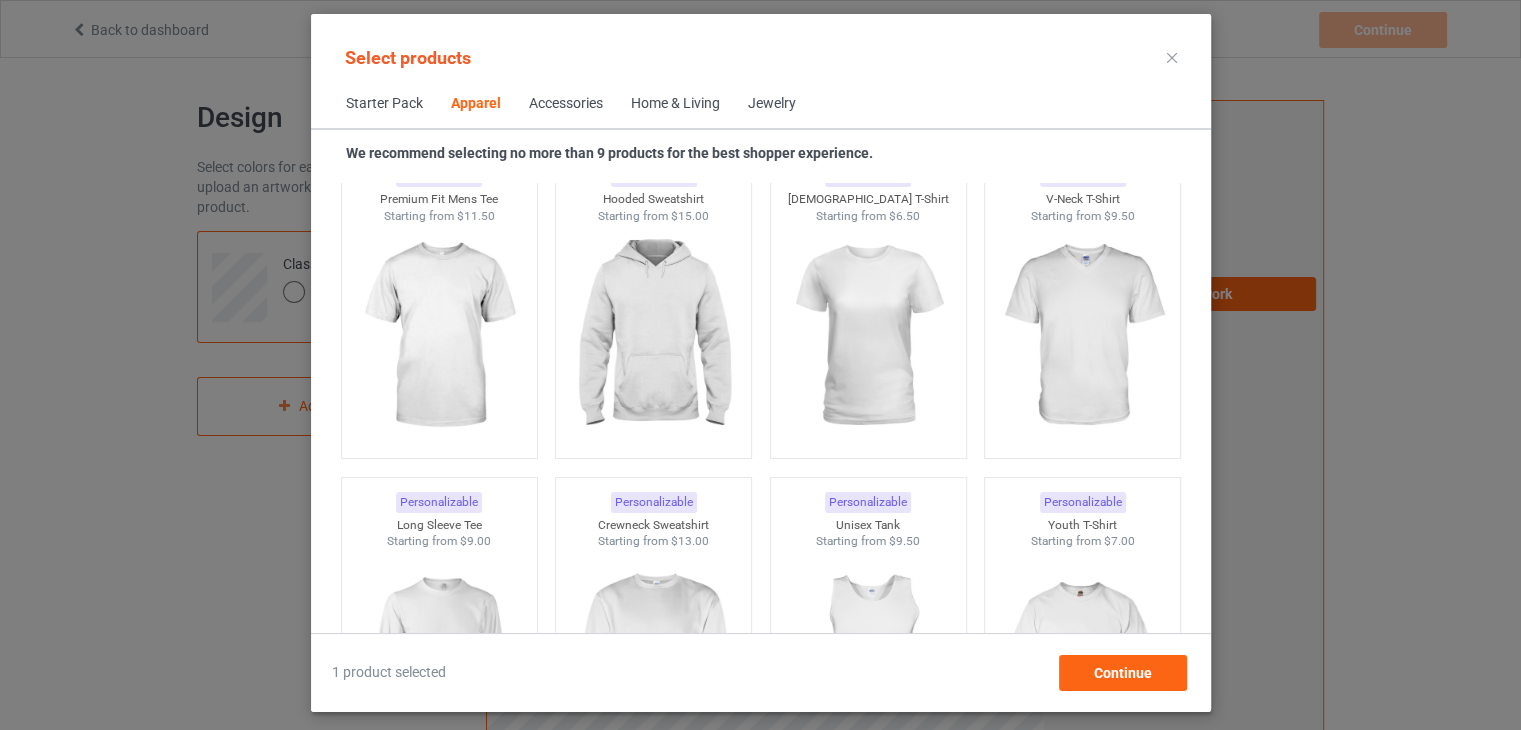 scroll, scrollTop: 1144, scrollLeft: 0, axis: vertical 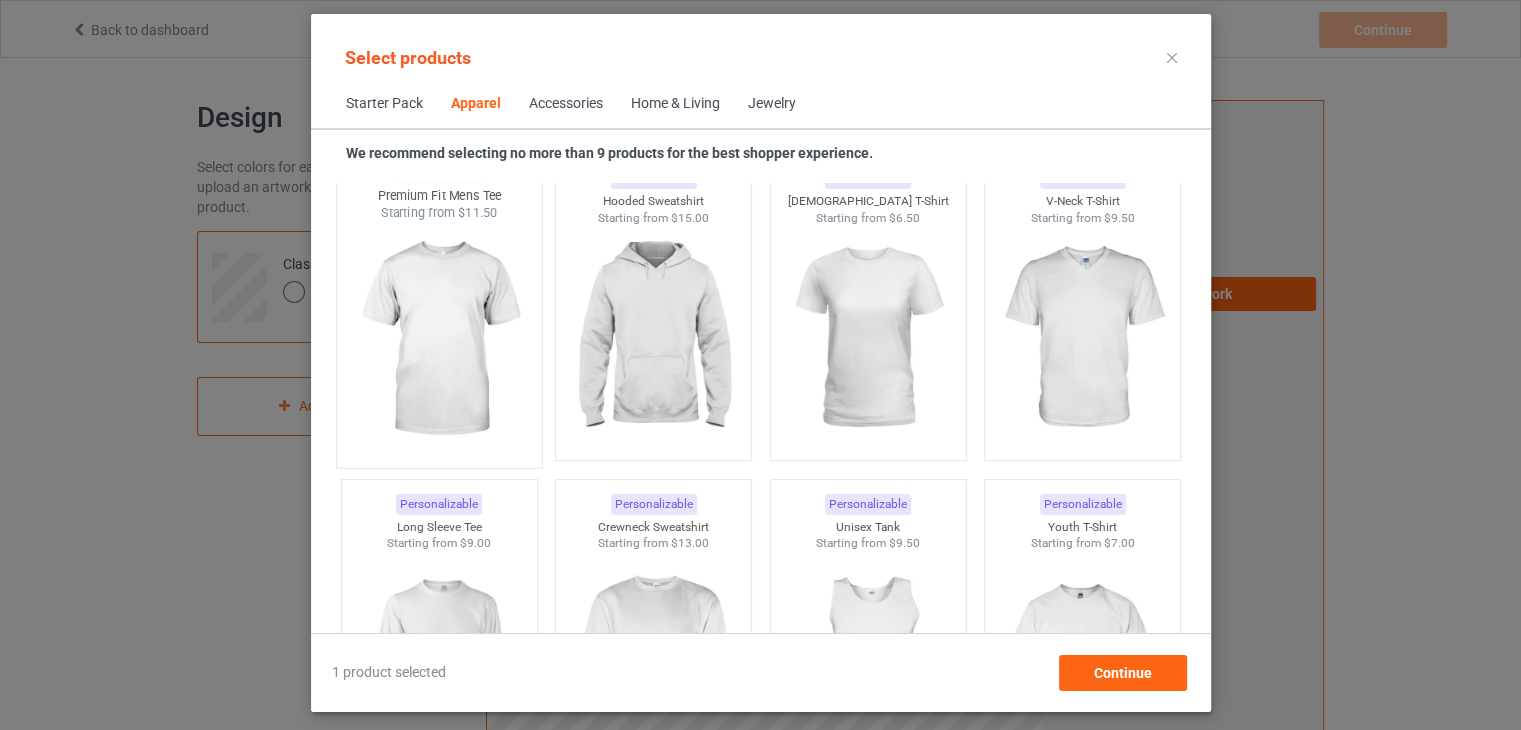 click at bounding box center (439, 339) 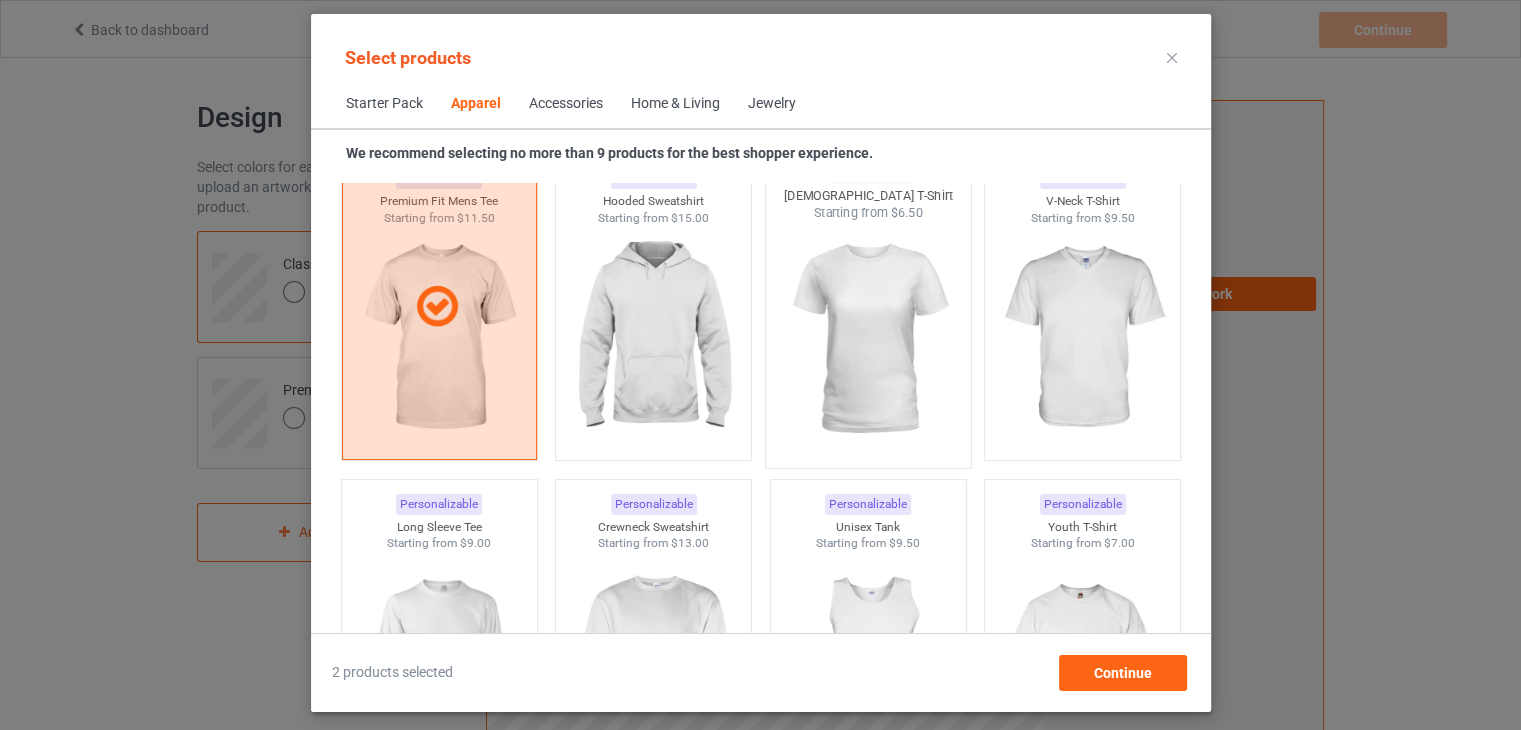 click at bounding box center (868, 339) 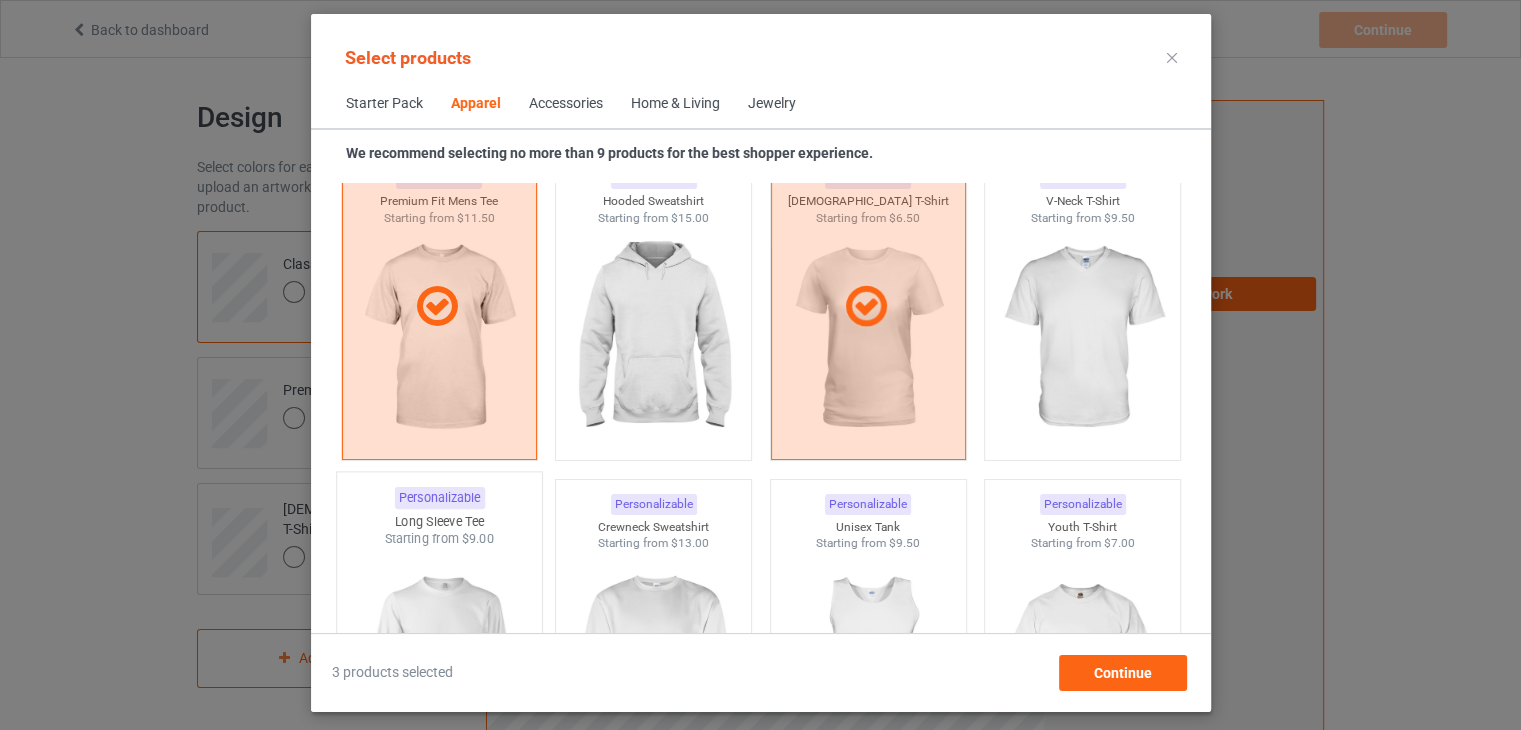 click at bounding box center [439, 665] 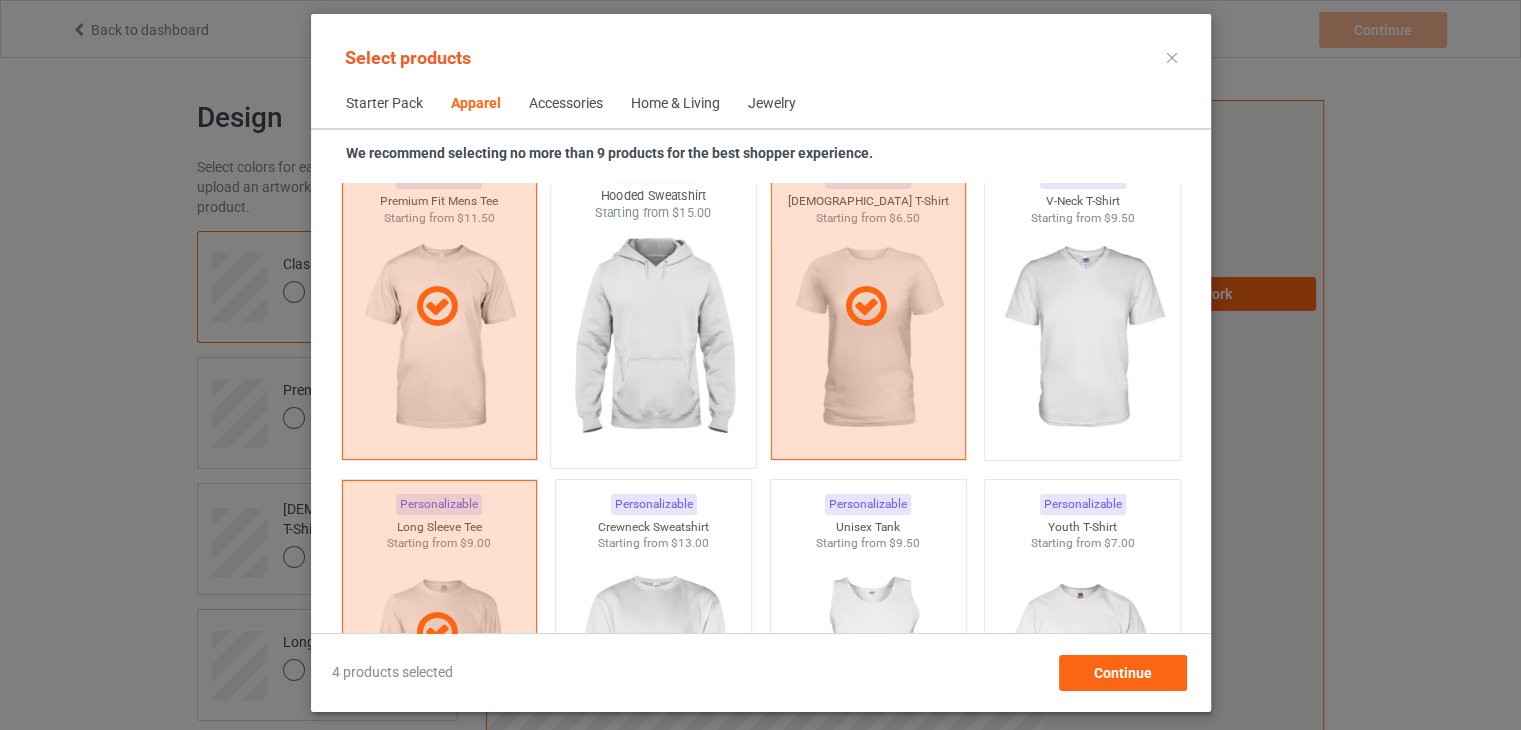 click at bounding box center (653, 339) 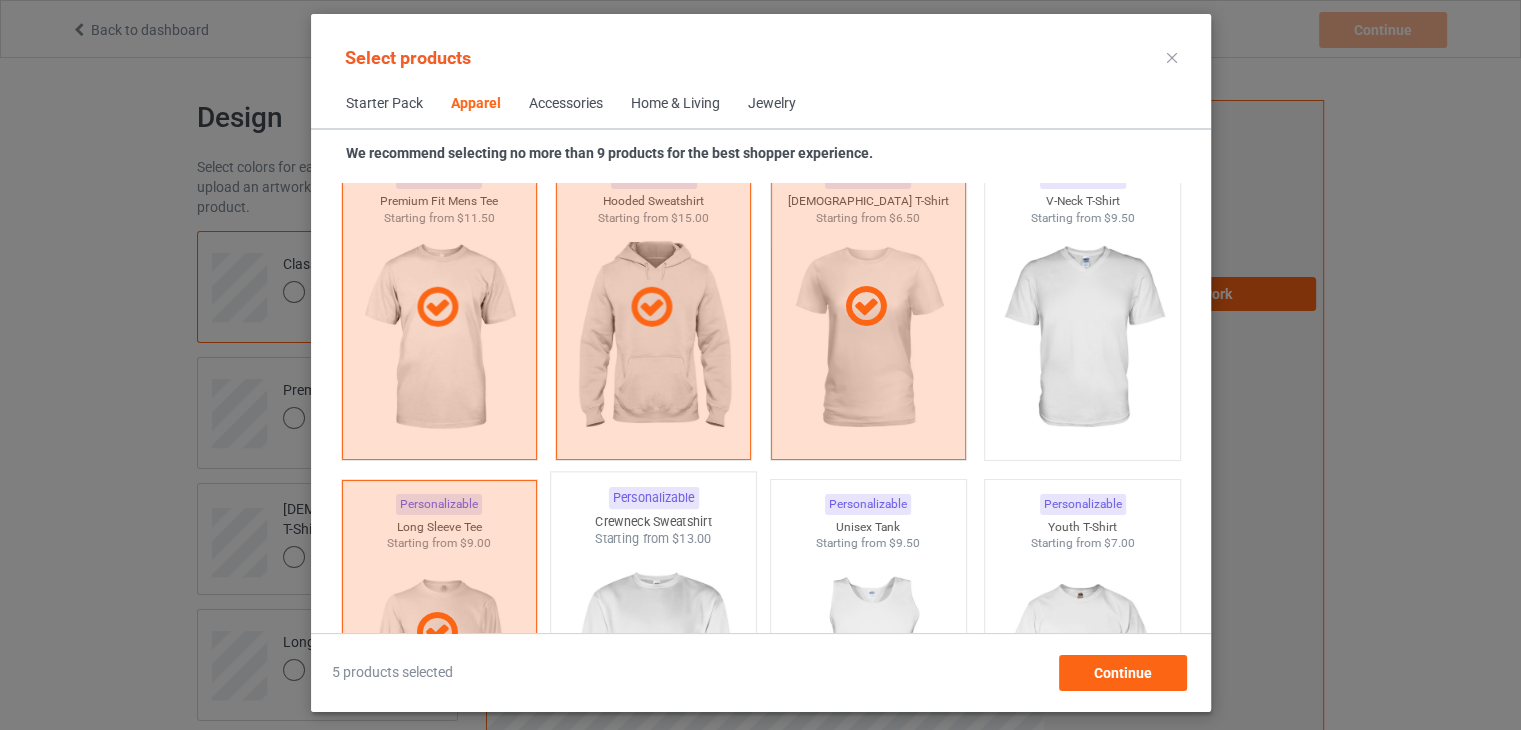 click at bounding box center (653, 665) 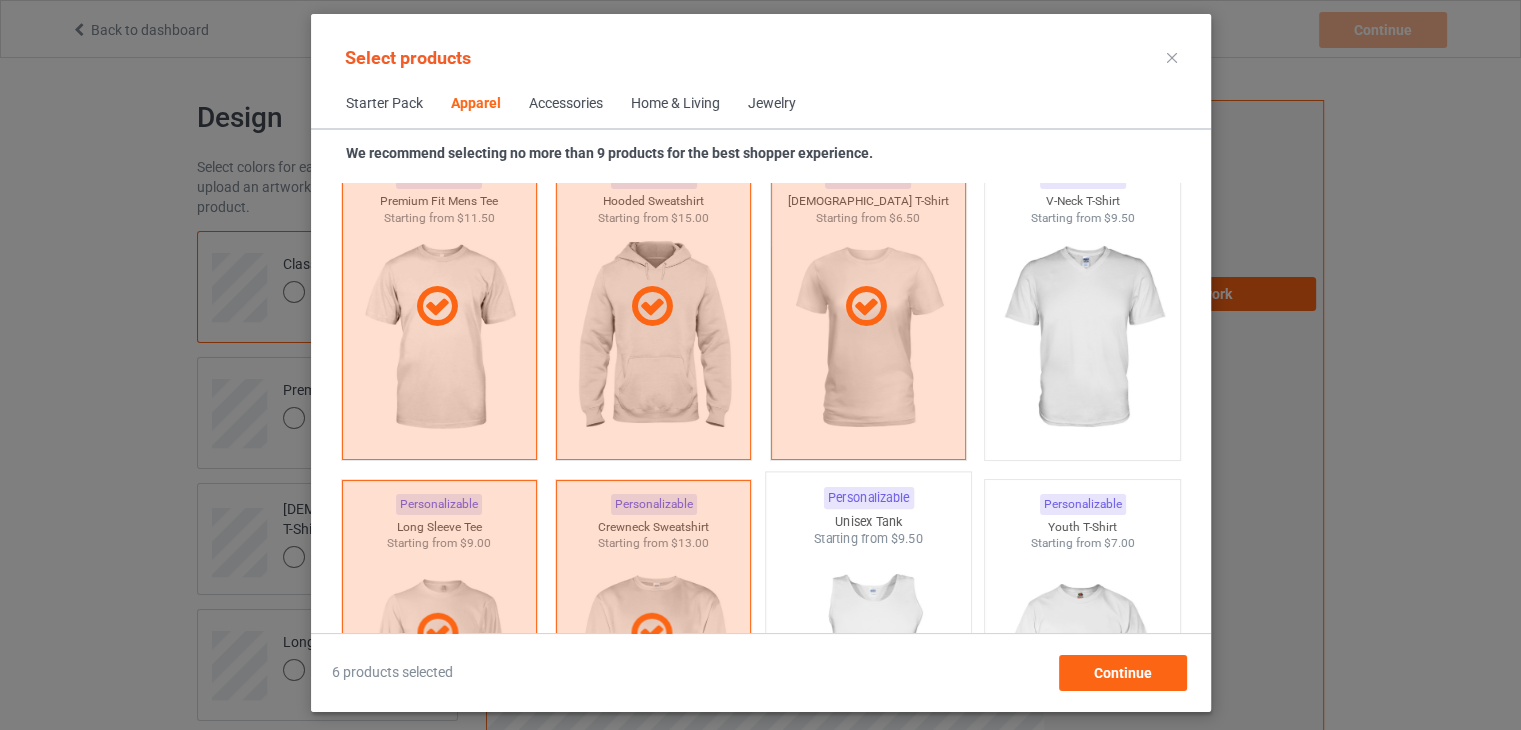 click at bounding box center (868, 665) 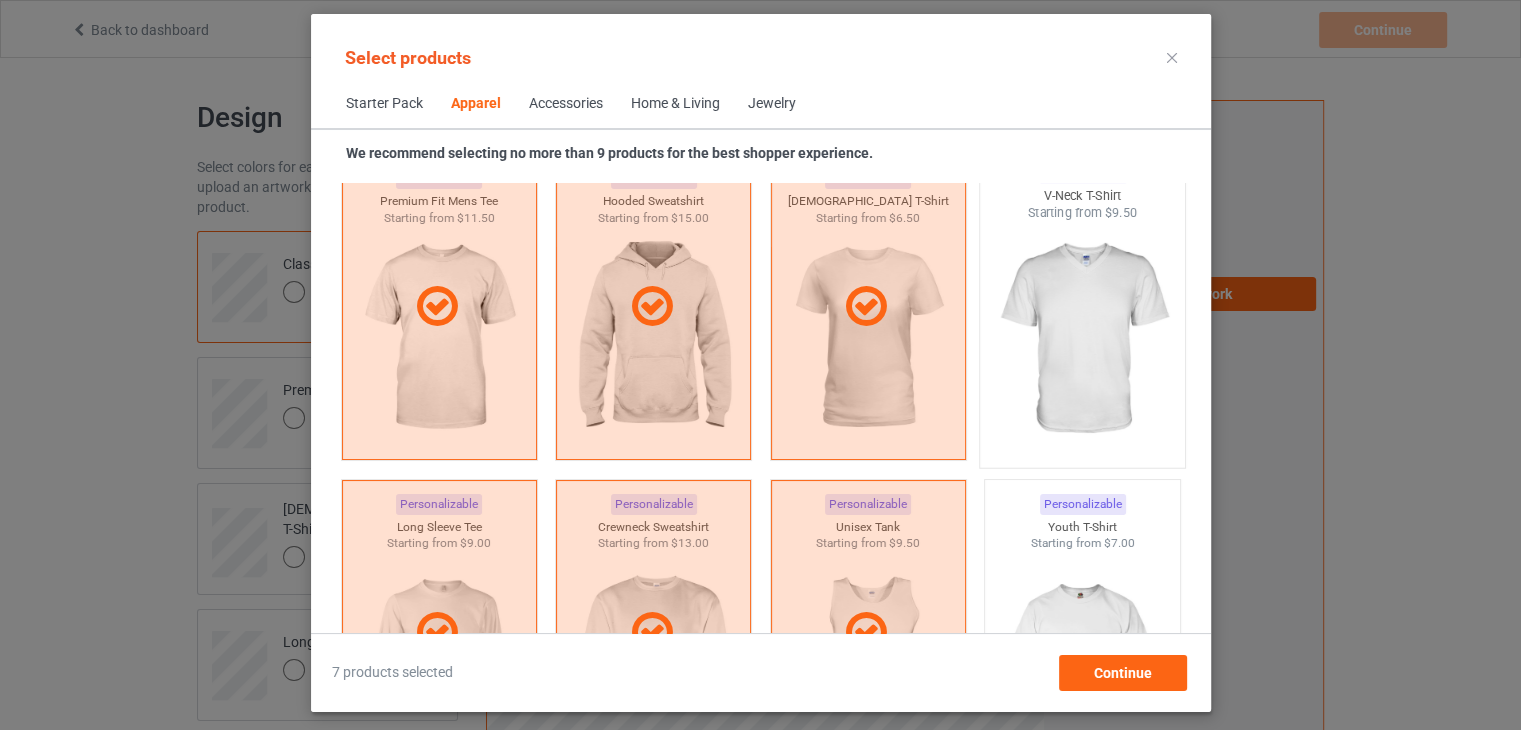 click at bounding box center (1082, 339) 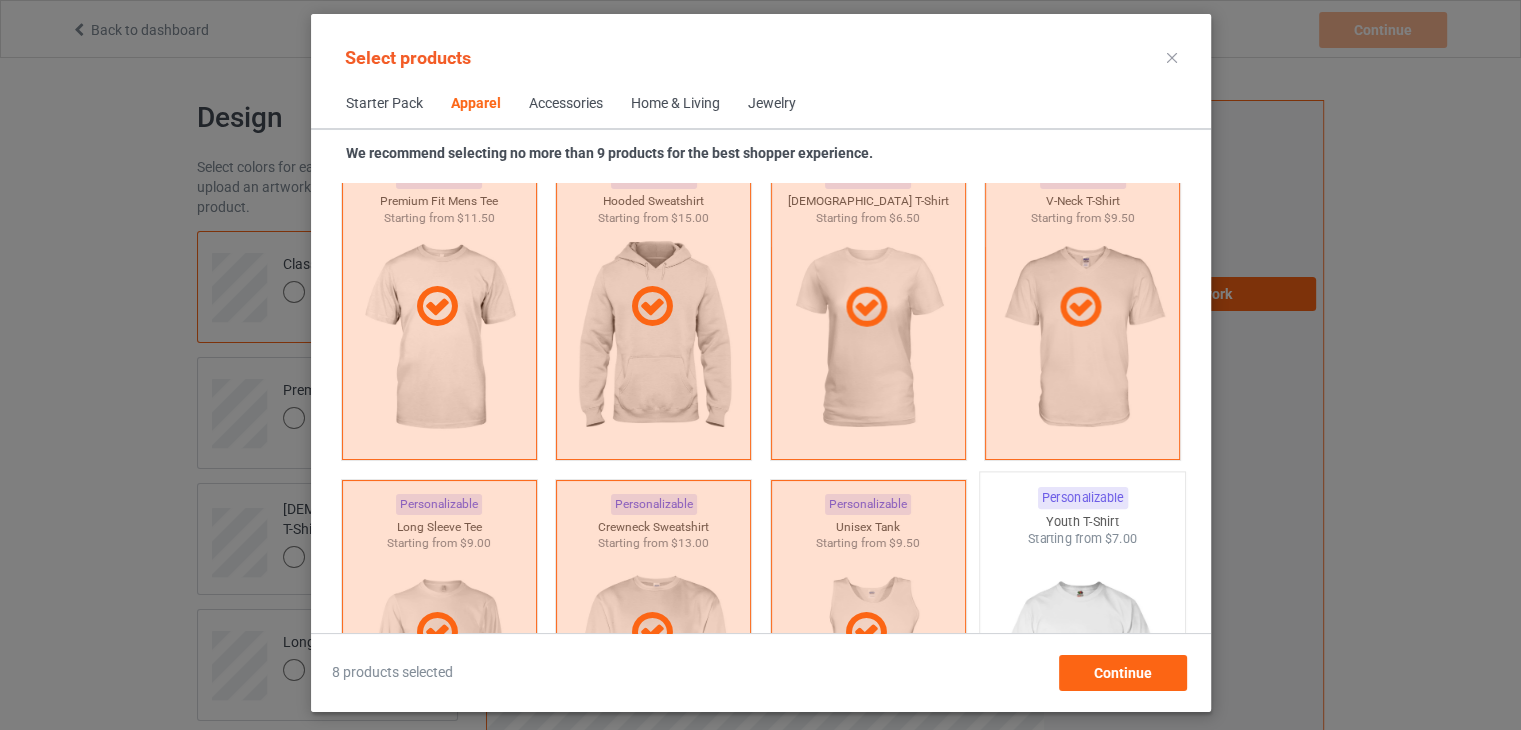 click on "Starting from   $7.00" at bounding box center [1082, 538] 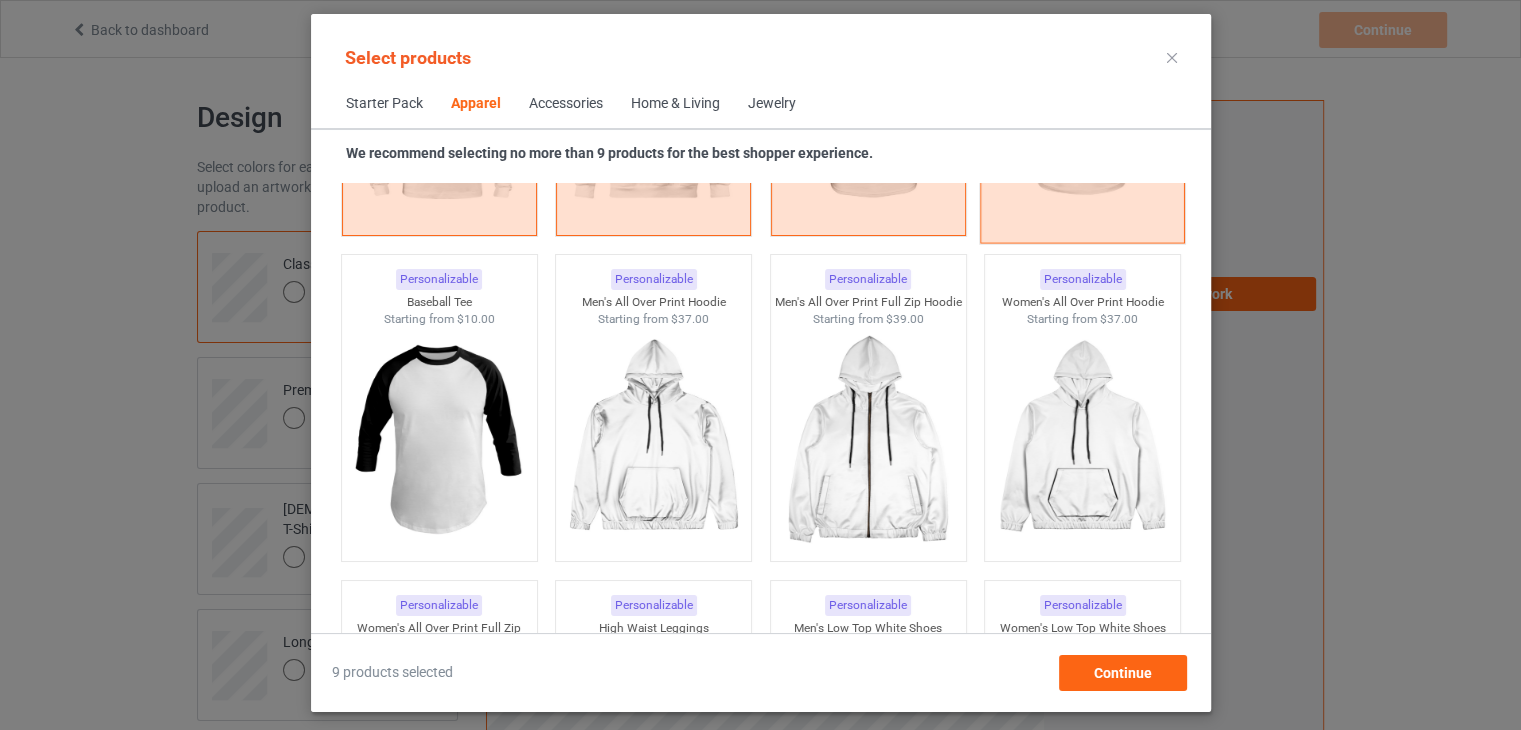 scroll, scrollTop: 1864, scrollLeft: 0, axis: vertical 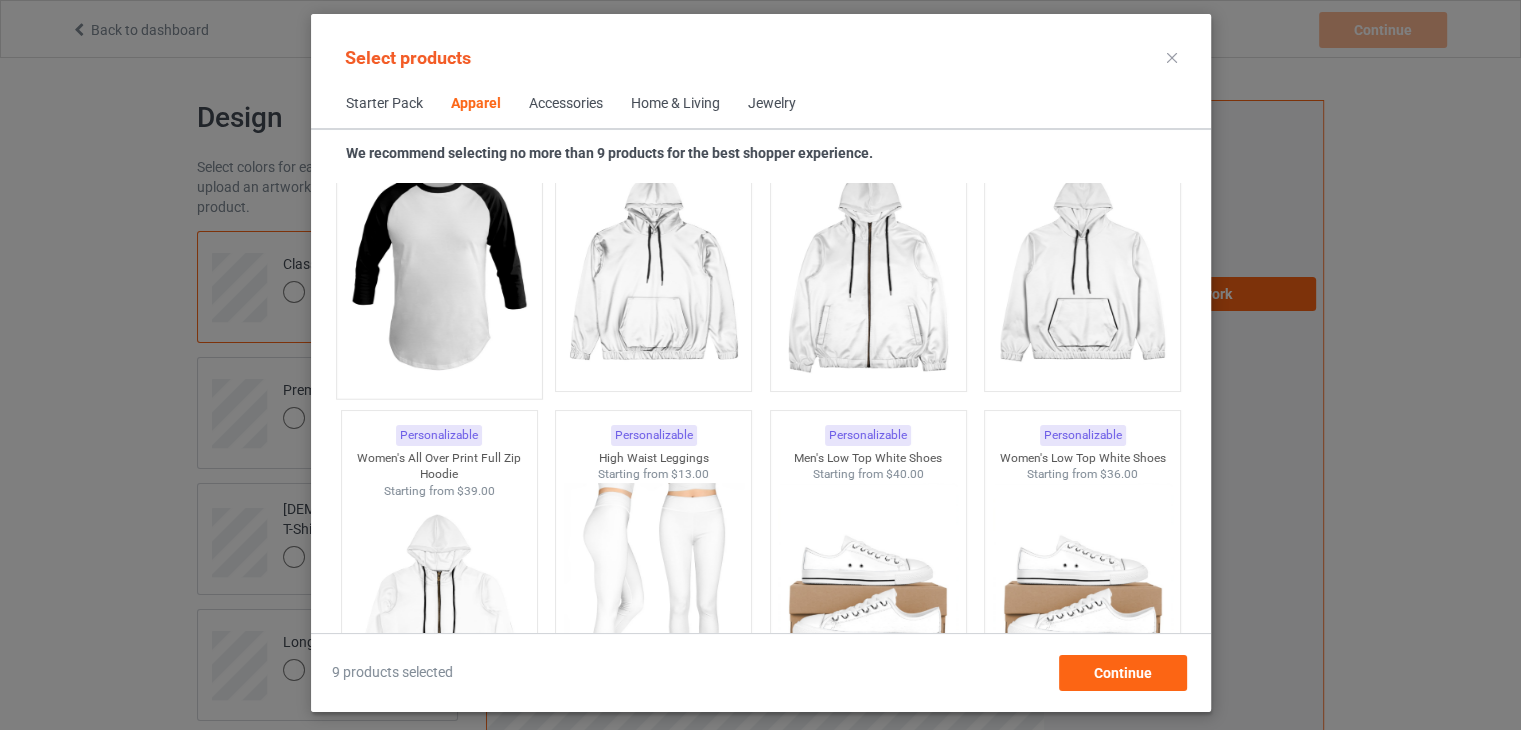 click at bounding box center [439, 270] 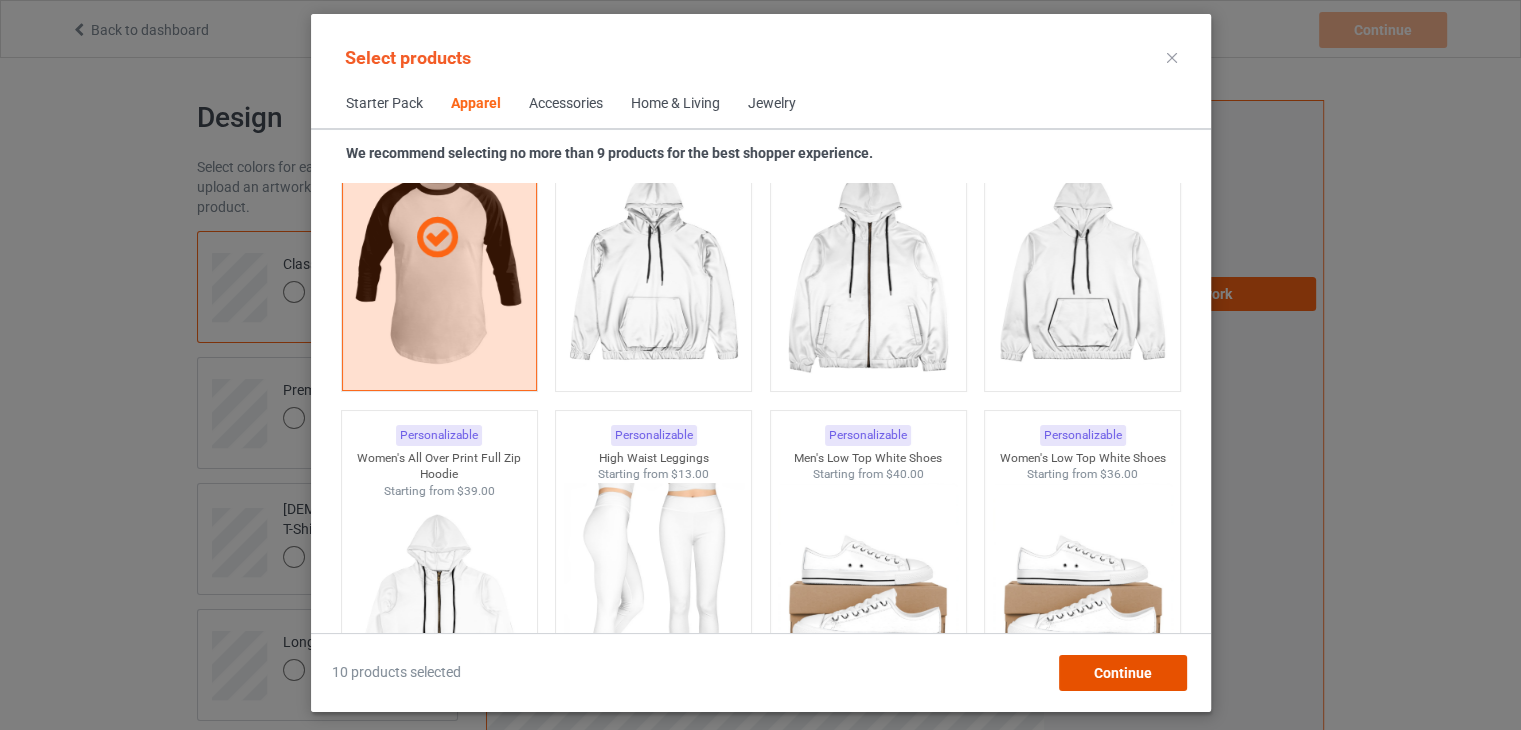 click on "Continue" at bounding box center (1122, 673) 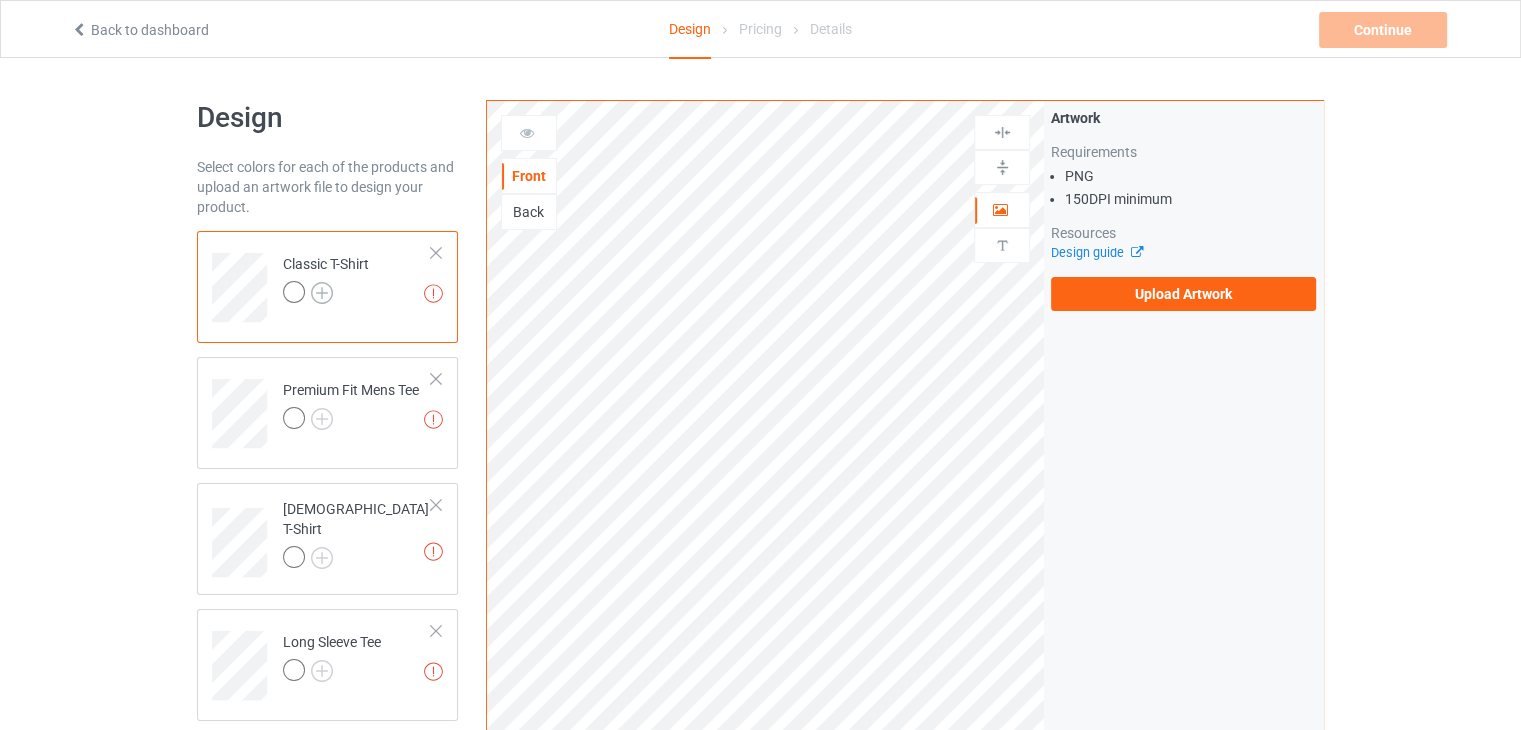 click at bounding box center (322, 293) 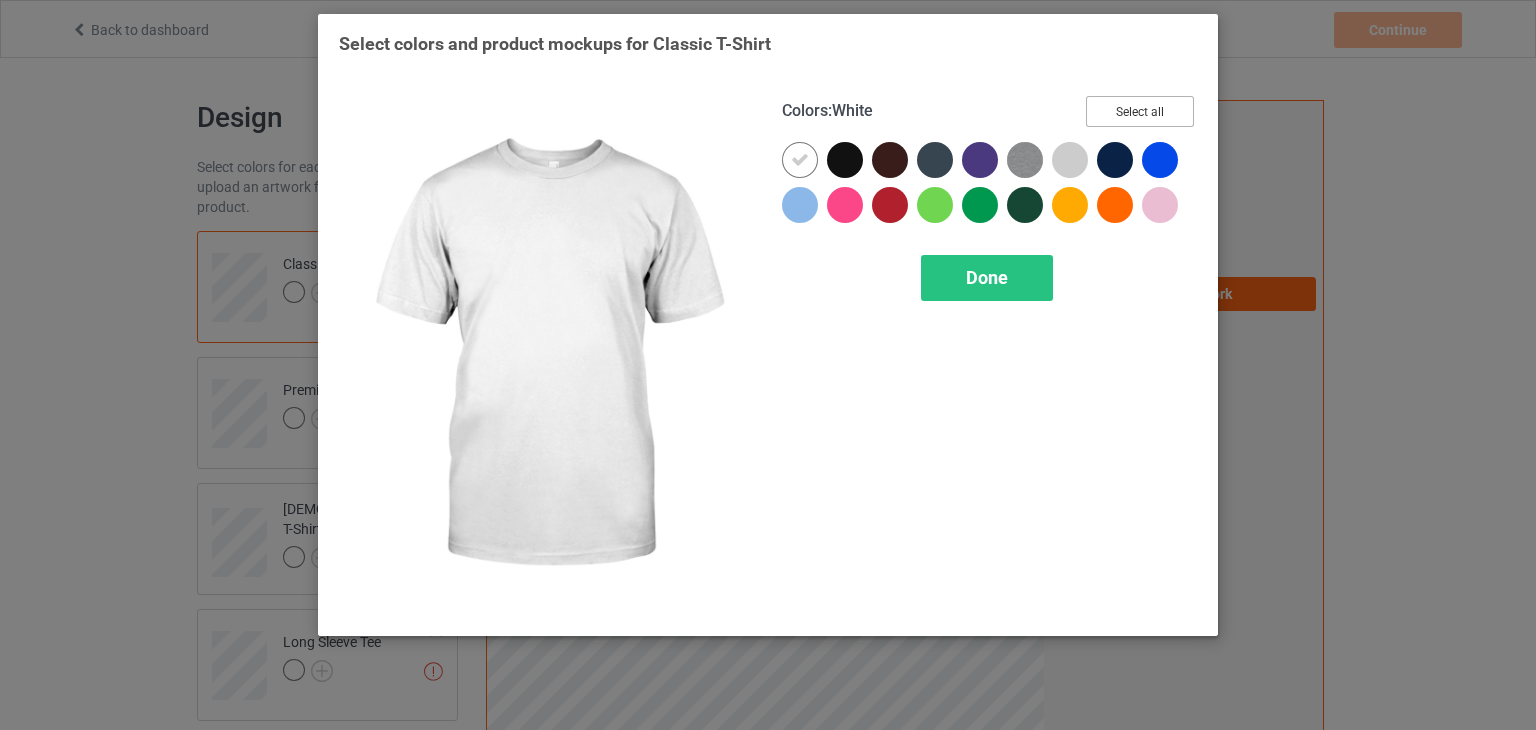 click on "Select all" at bounding box center [1140, 111] 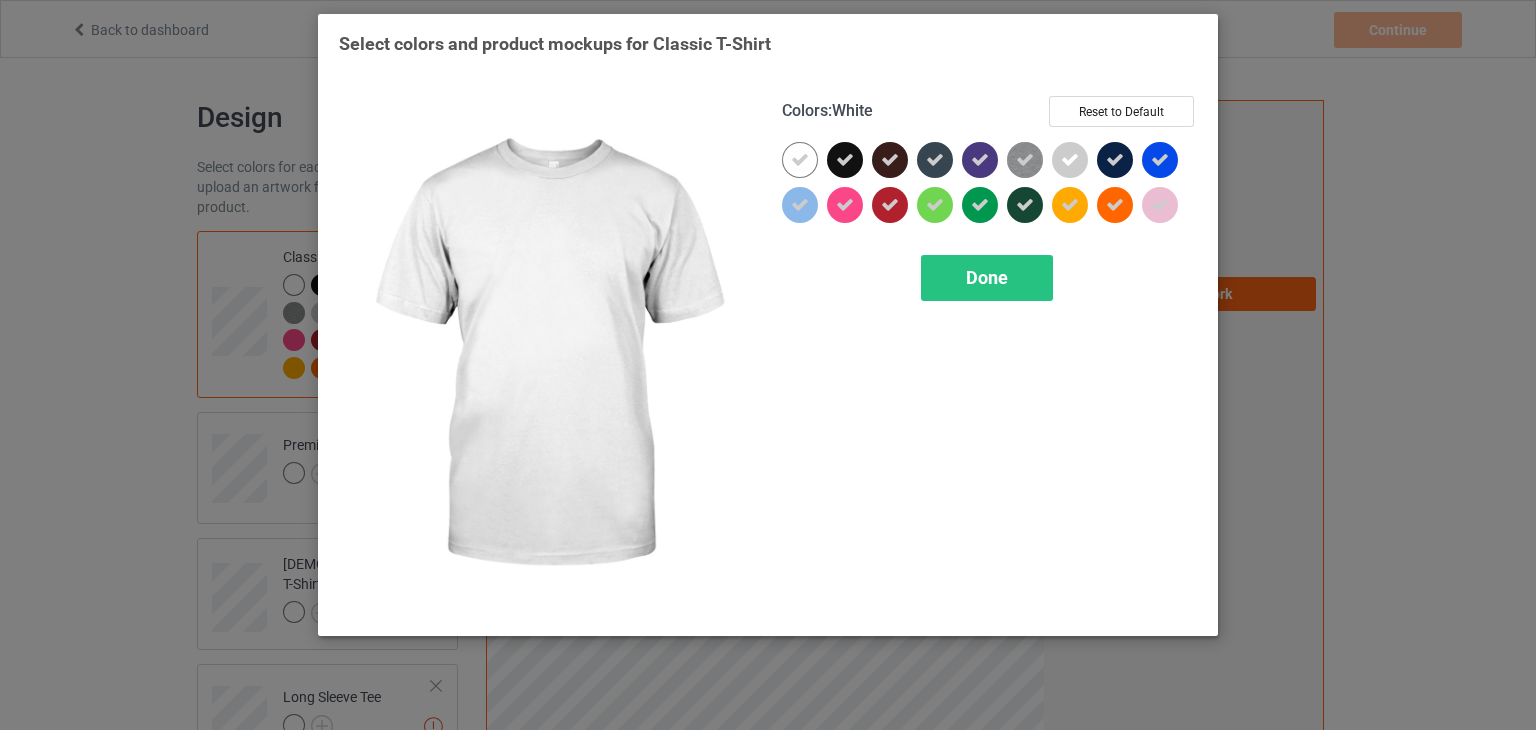 click at bounding box center (800, 160) 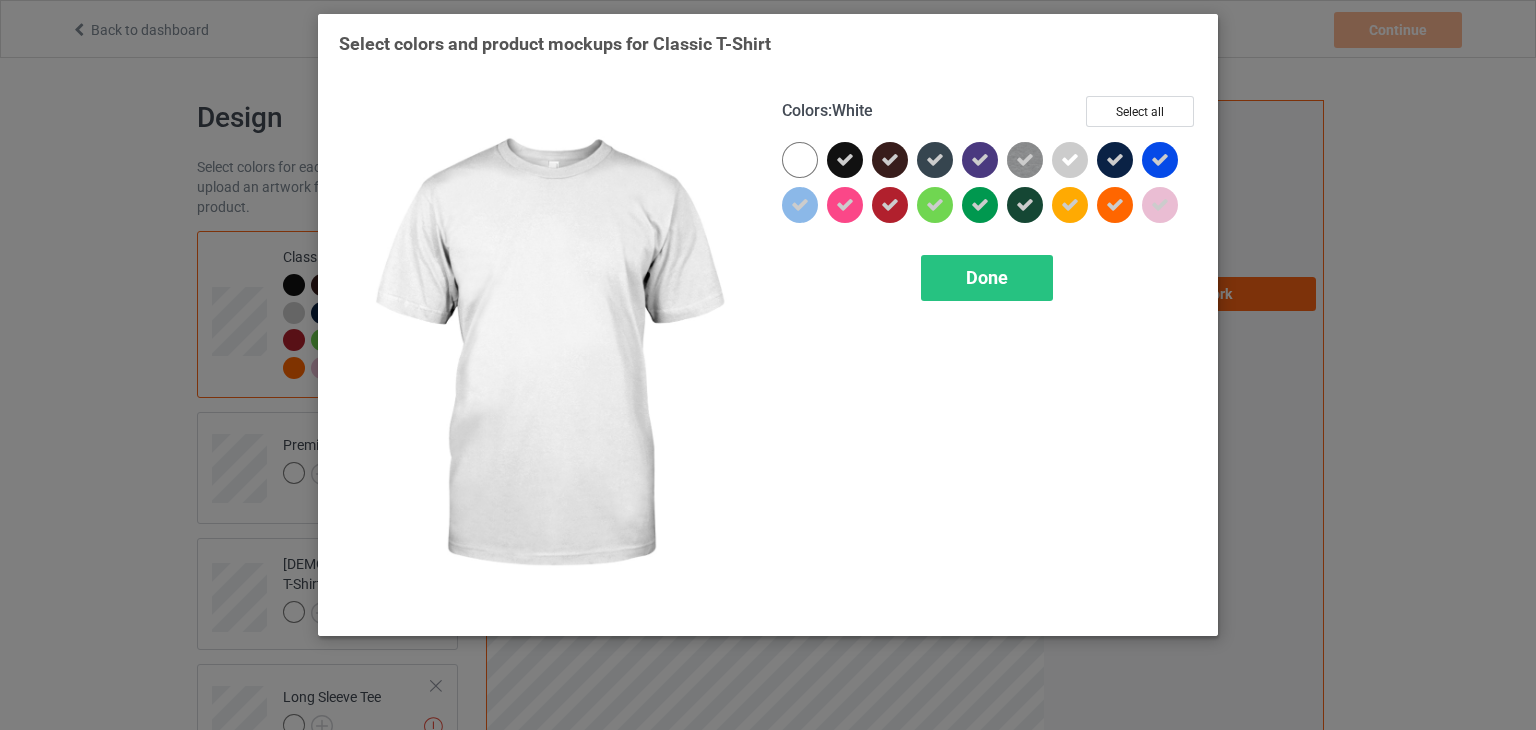 click at bounding box center [800, 160] 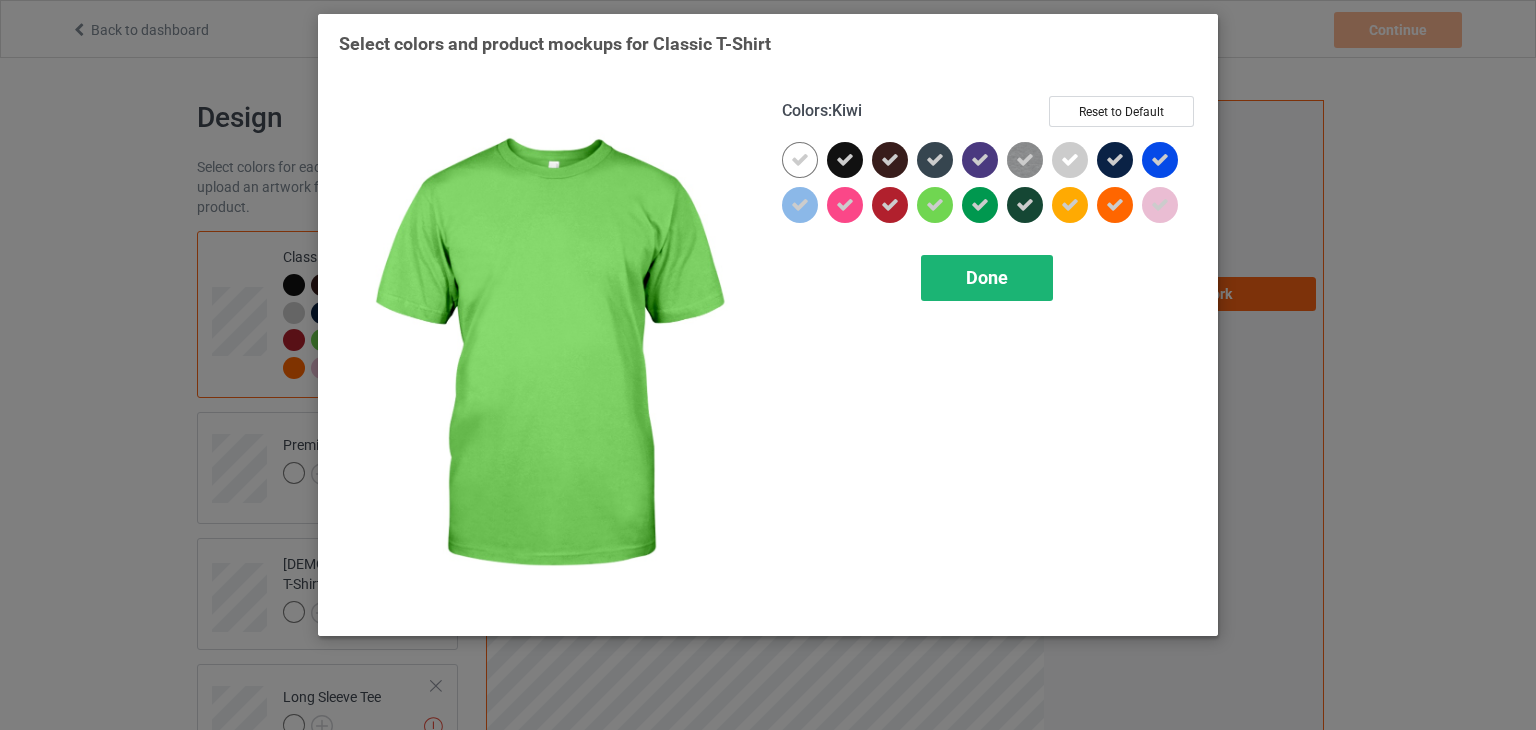 click on "Done" at bounding box center [987, 277] 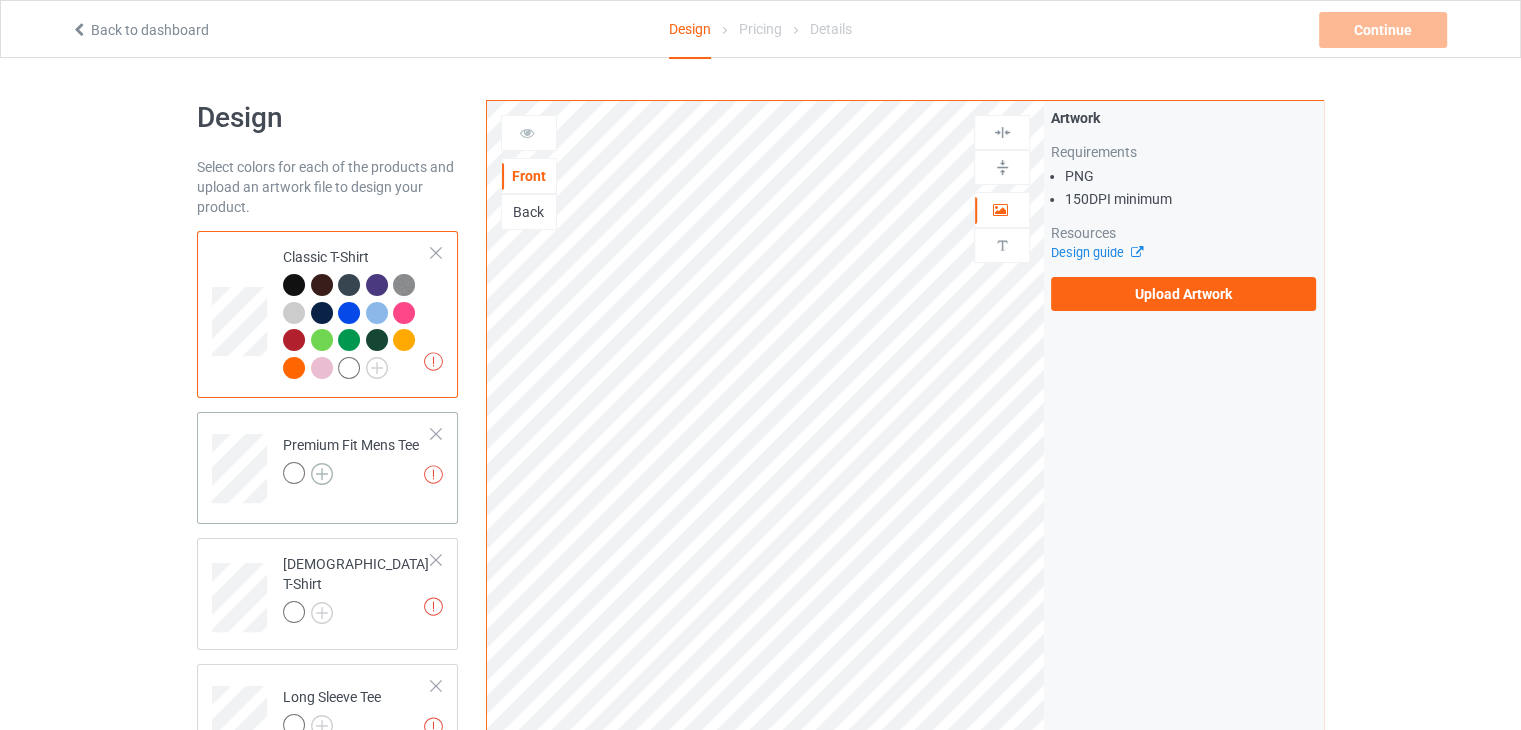 click at bounding box center (322, 474) 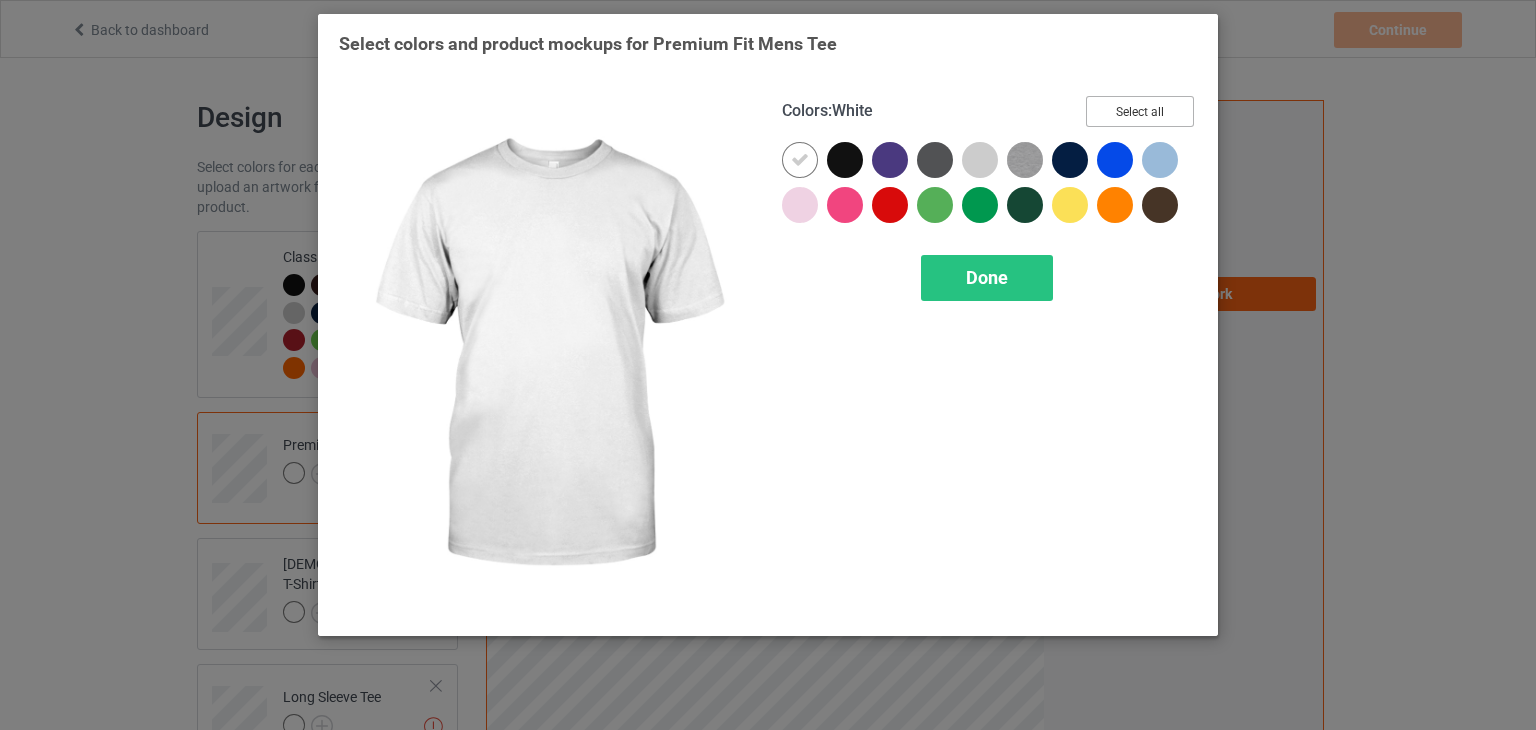 click on "Select all" at bounding box center [1140, 111] 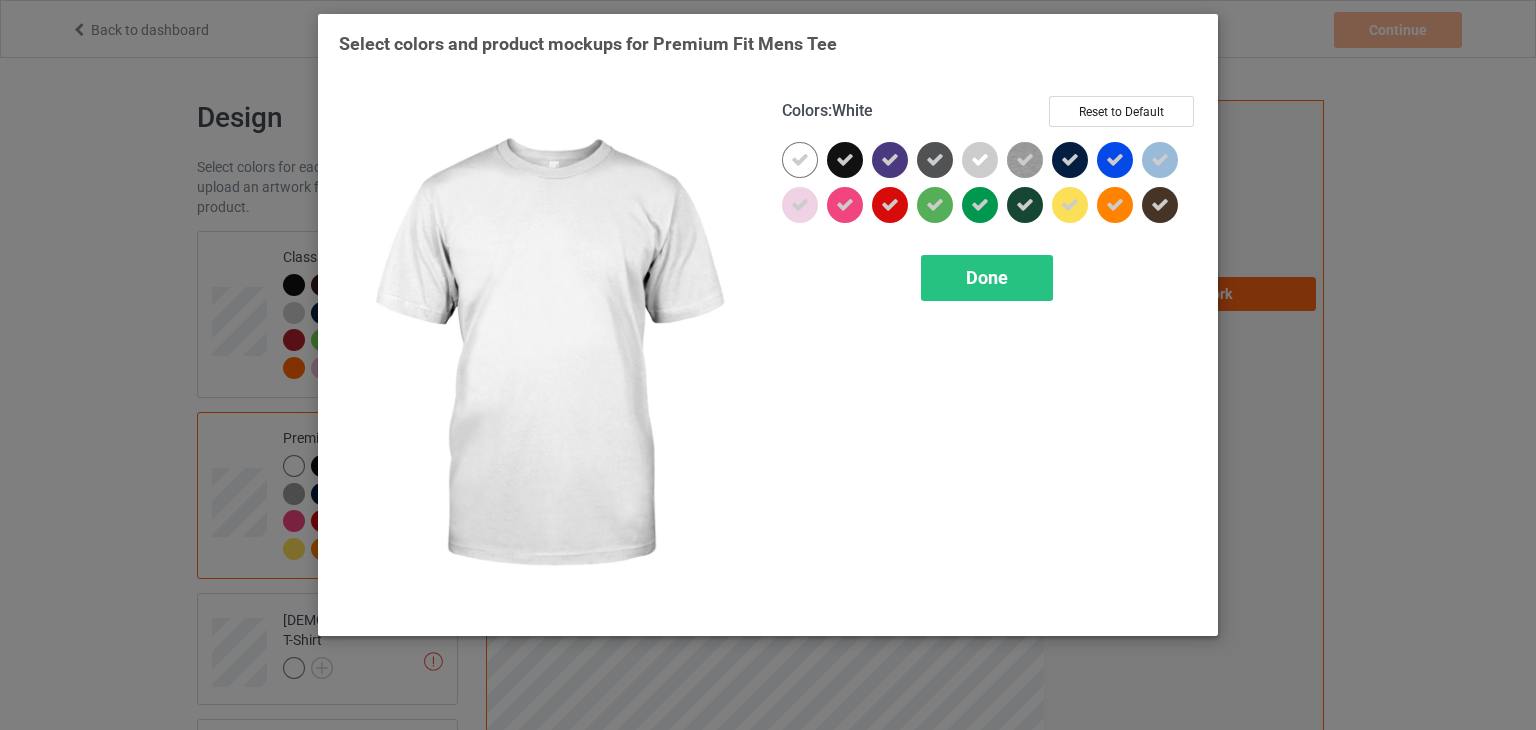 click at bounding box center (800, 160) 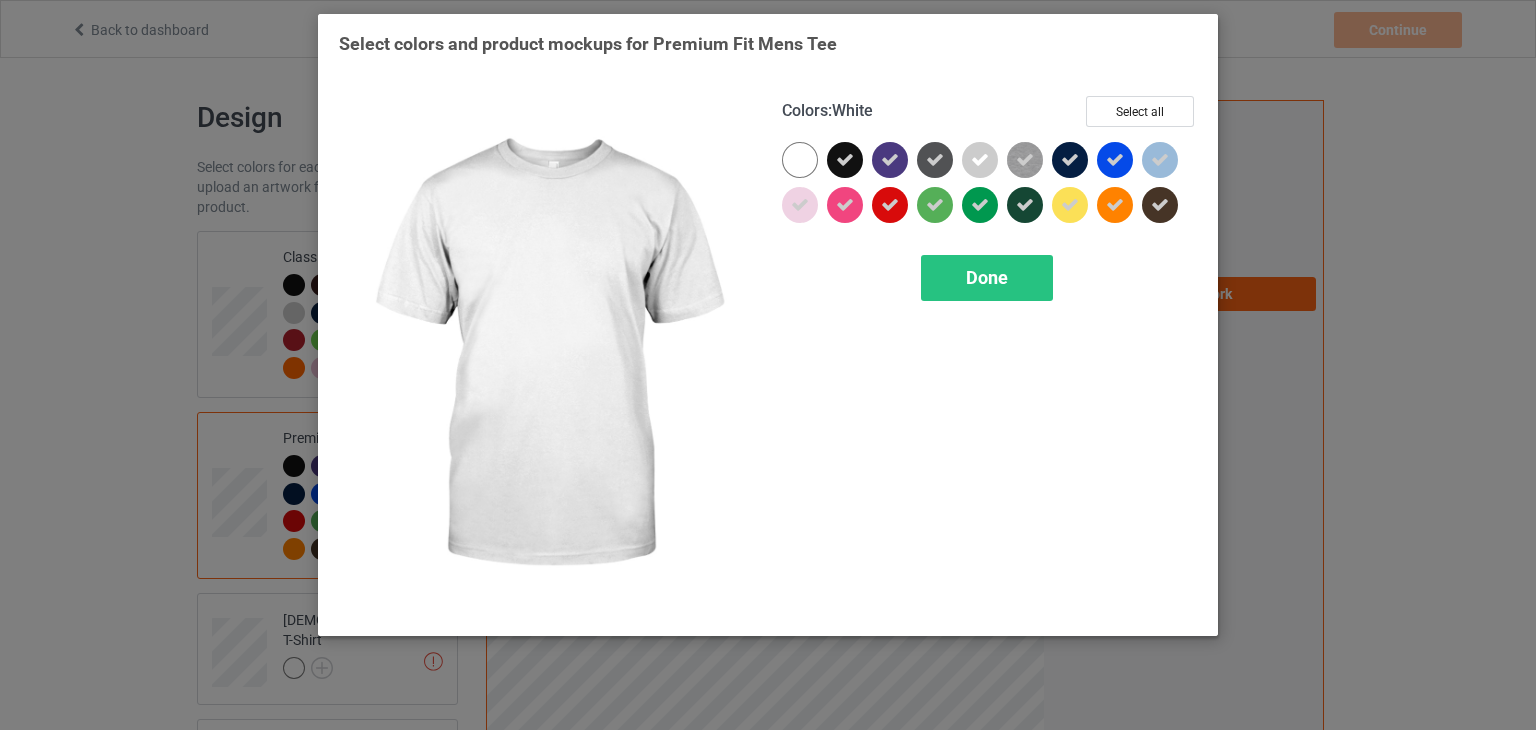 click at bounding box center [800, 160] 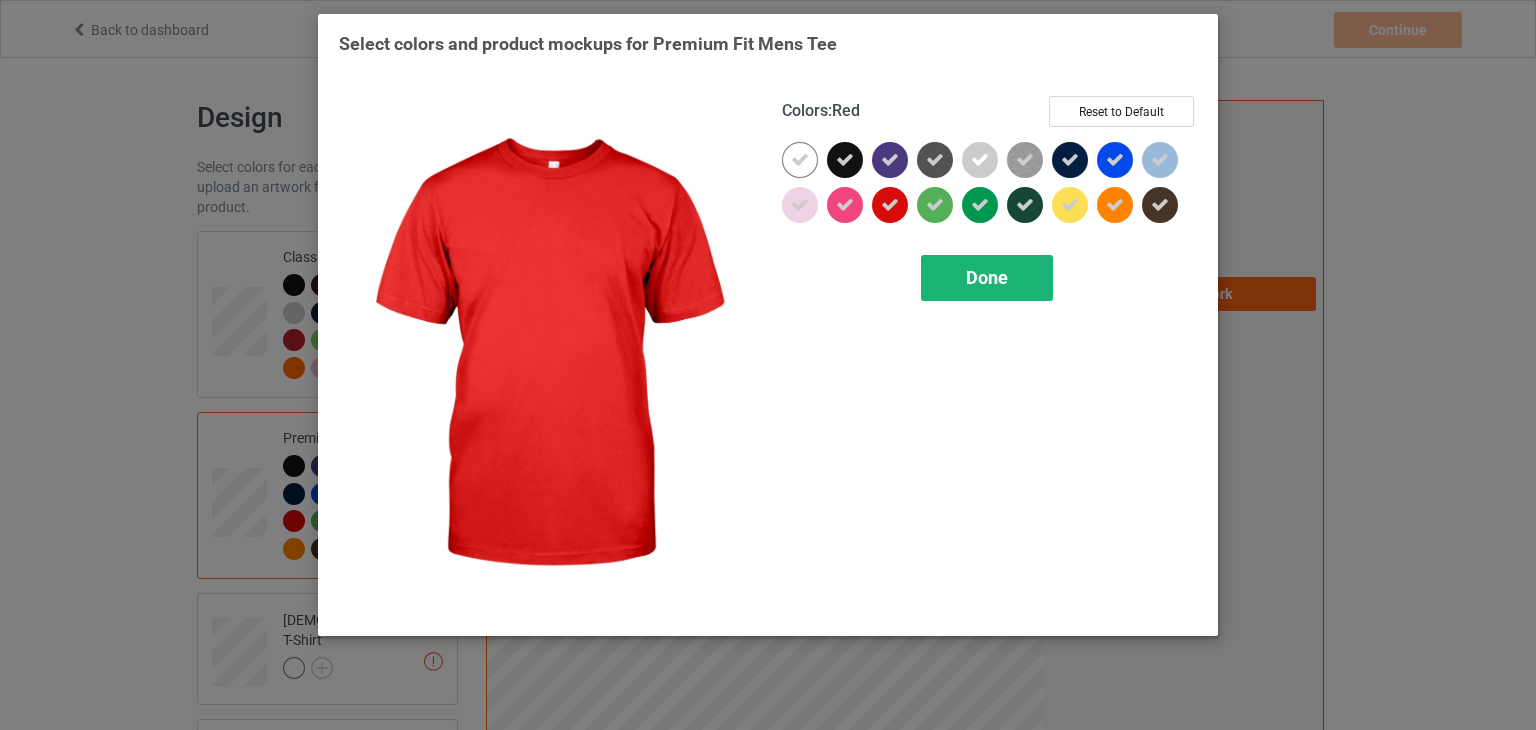 click on "Done" at bounding box center (987, 278) 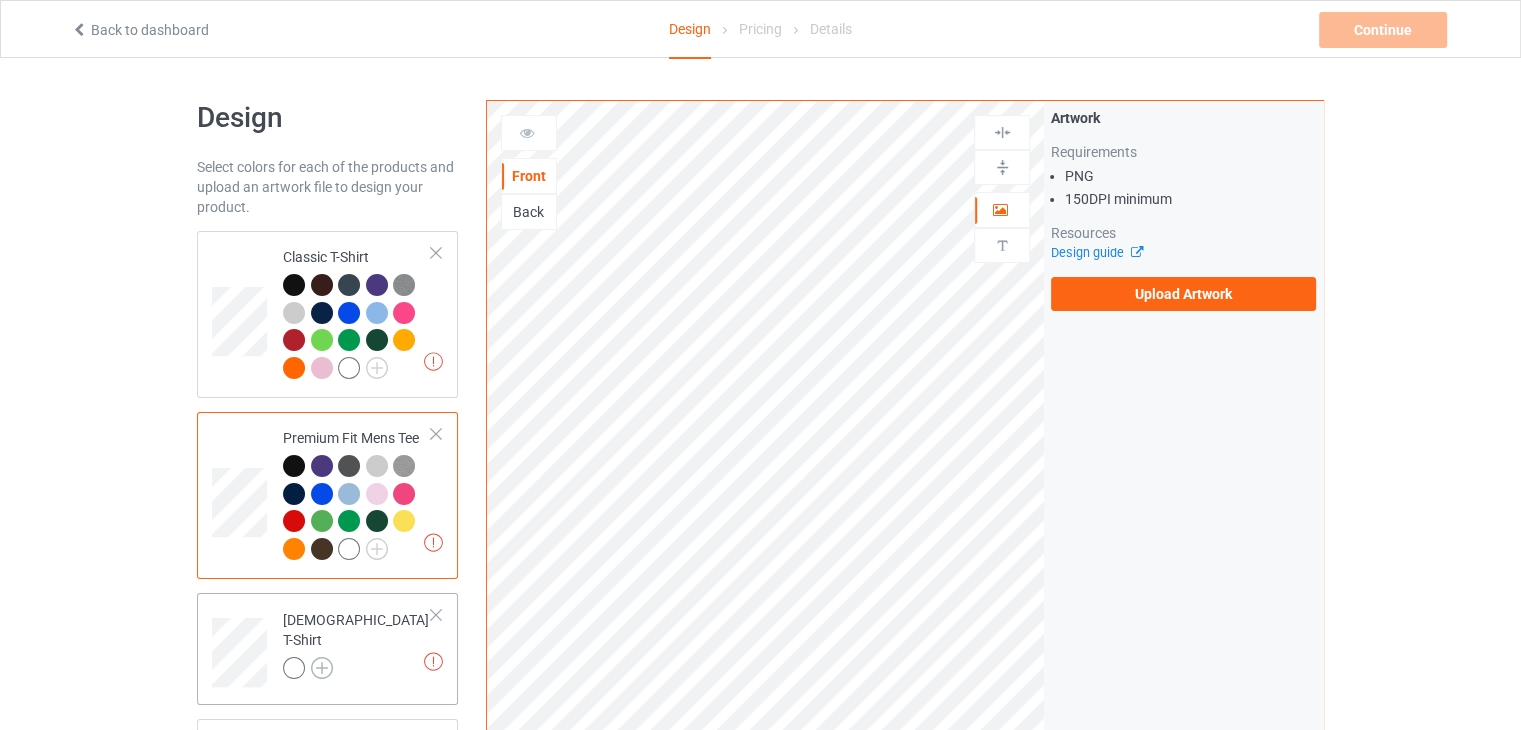 click at bounding box center [322, 668] 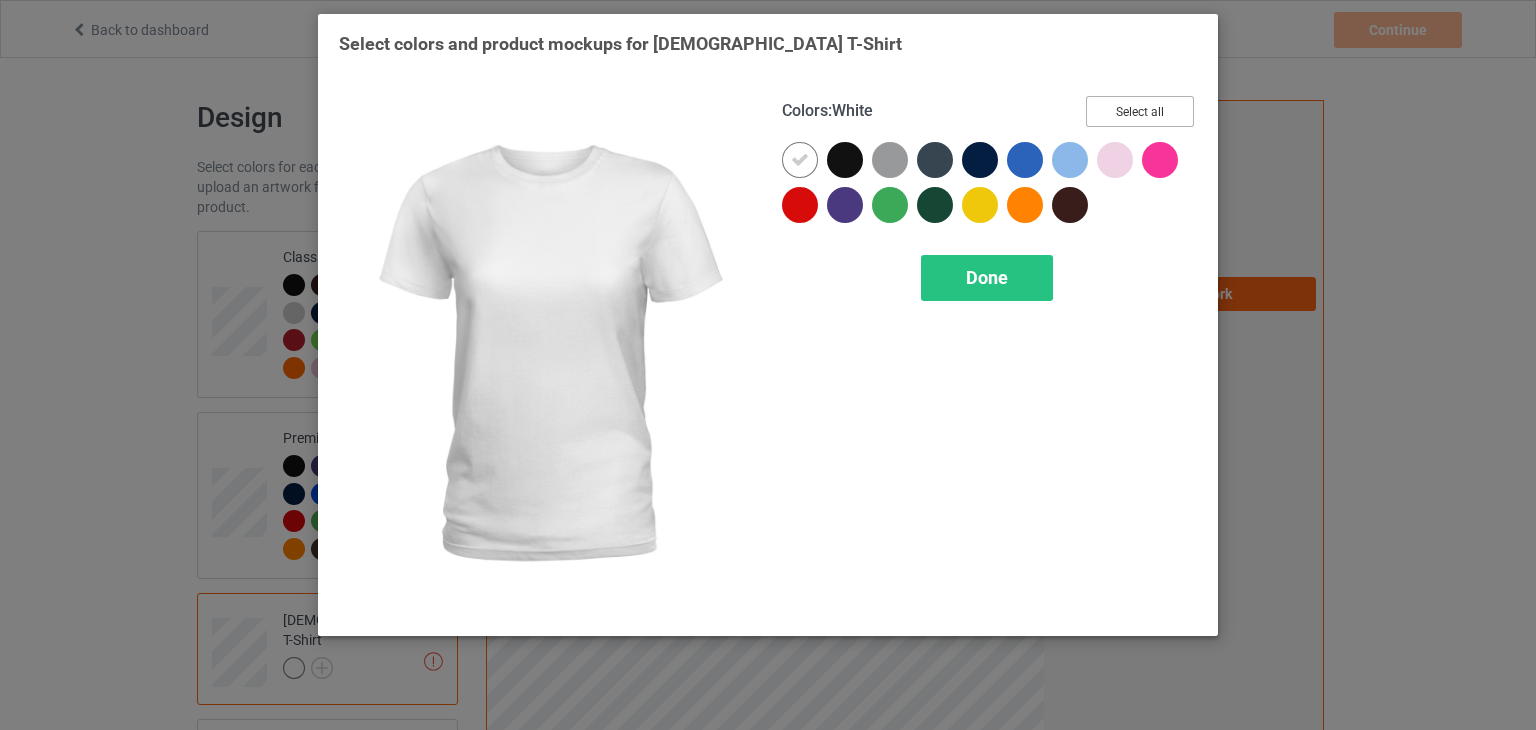 click on "Select all" at bounding box center [1140, 111] 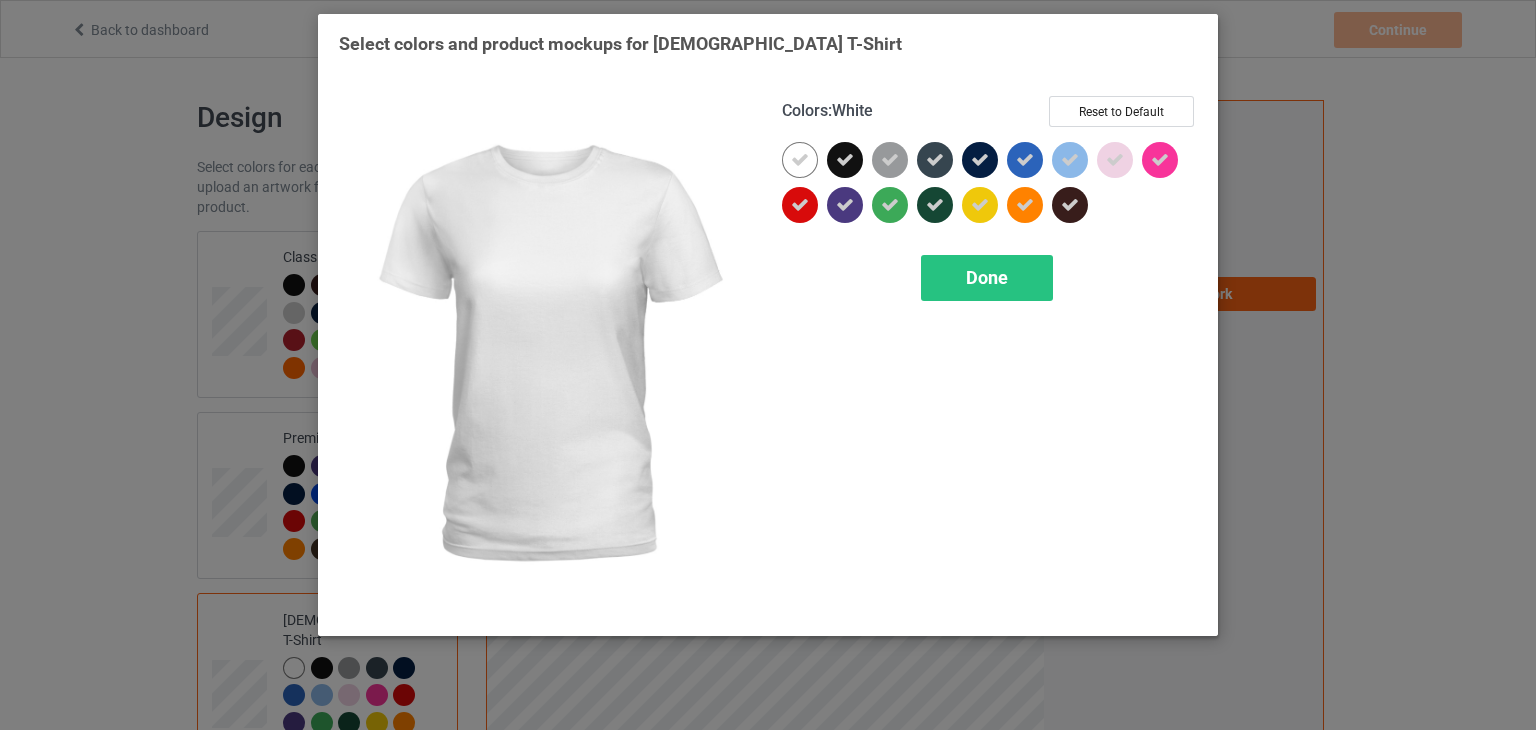 click at bounding box center [800, 160] 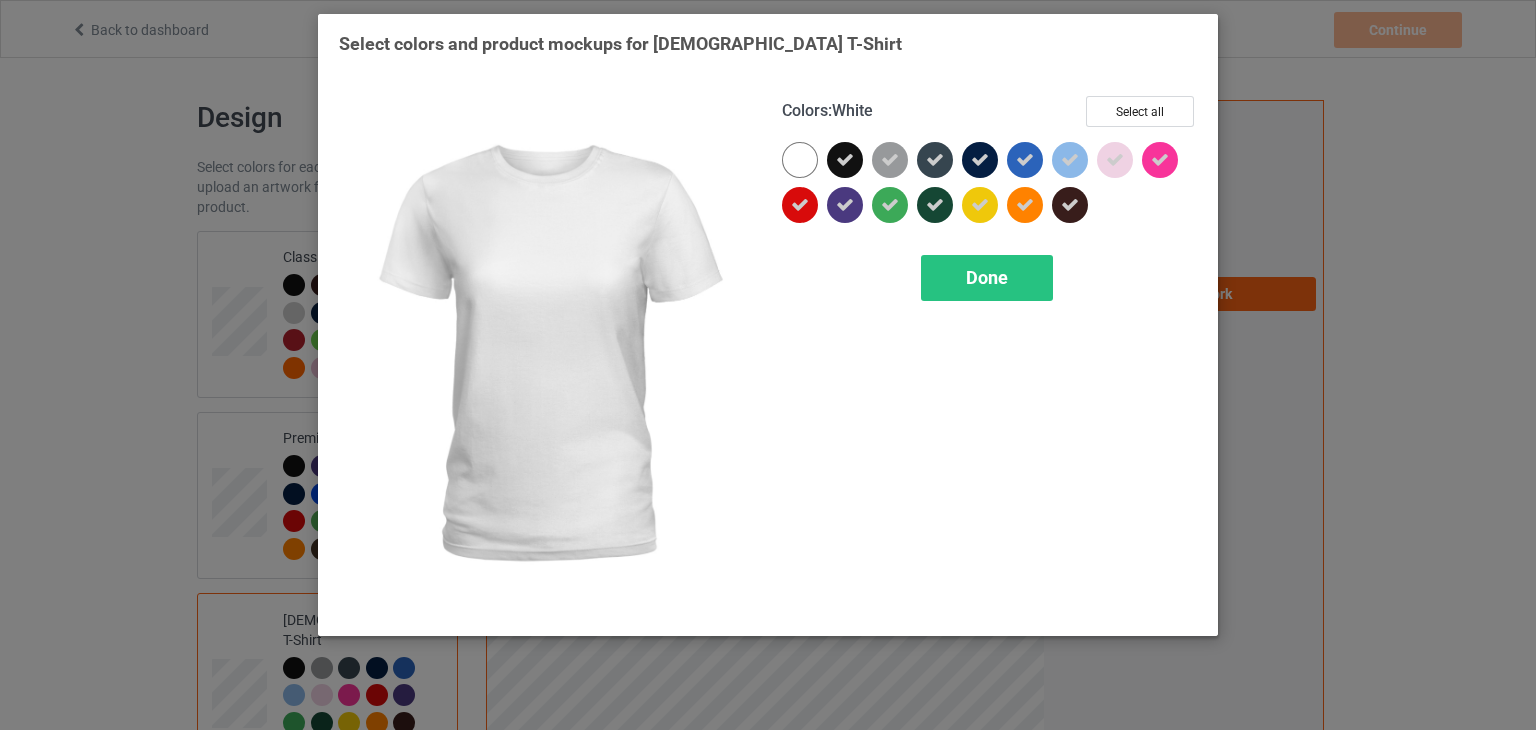 click at bounding box center [800, 160] 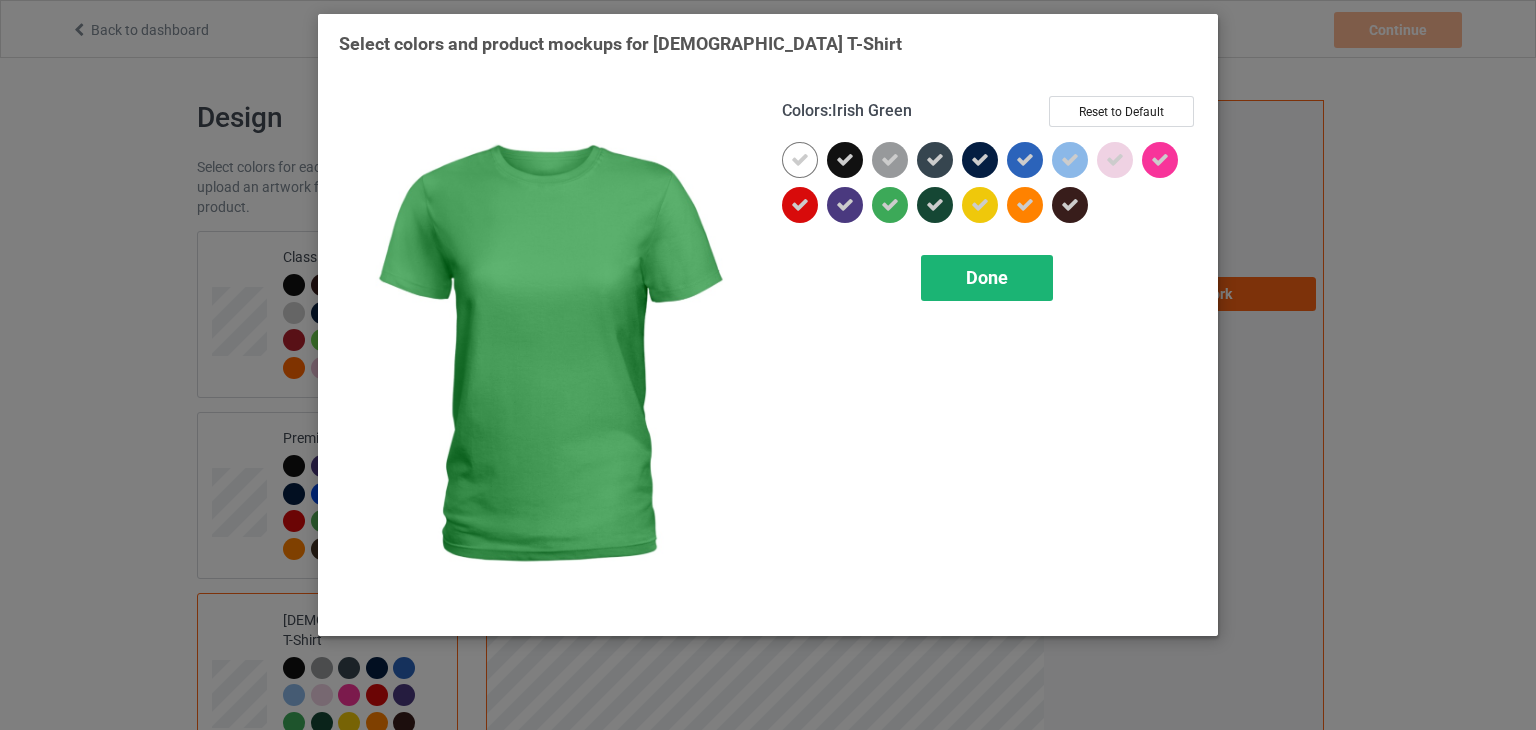 click on "Done" at bounding box center (987, 277) 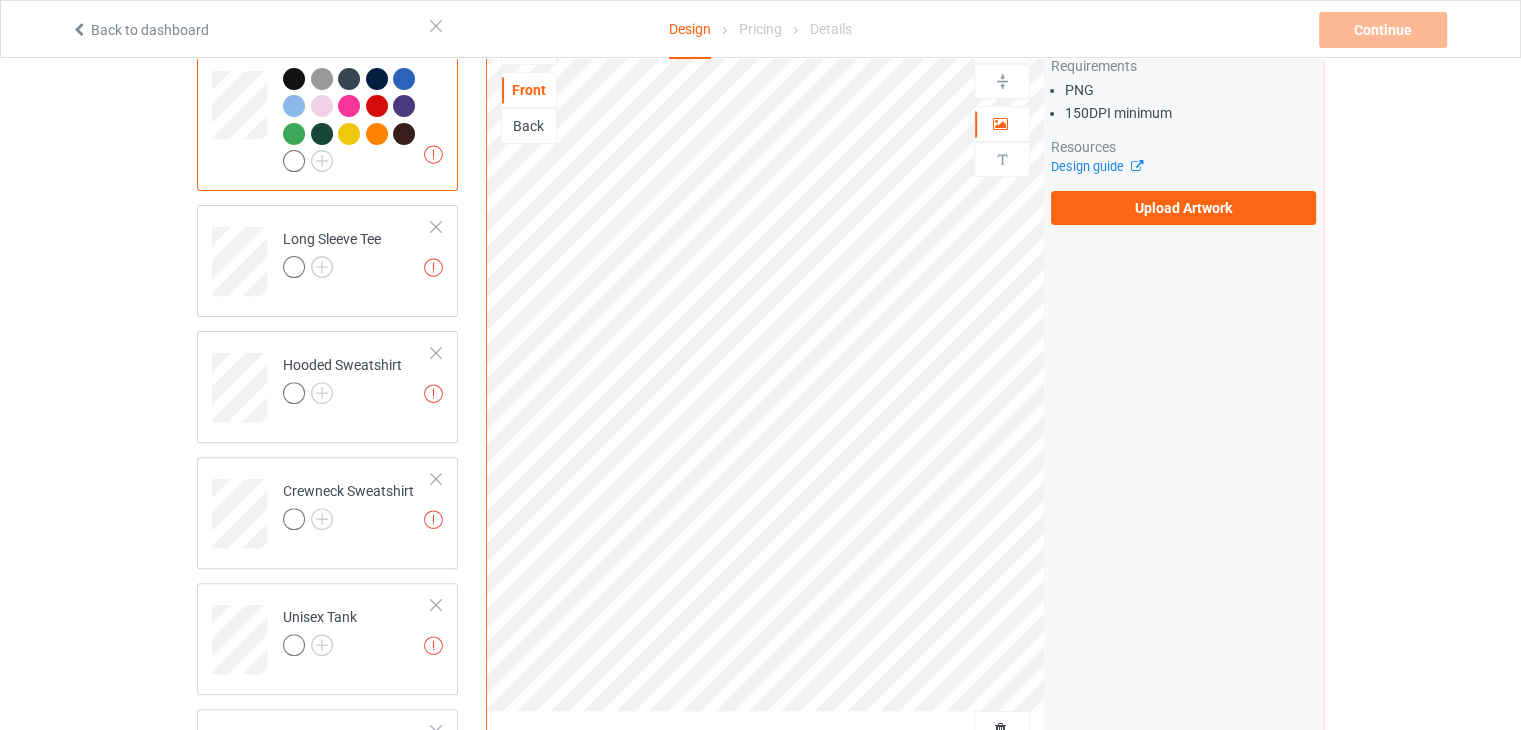 scroll, scrollTop: 592, scrollLeft: 0, axis: vertical 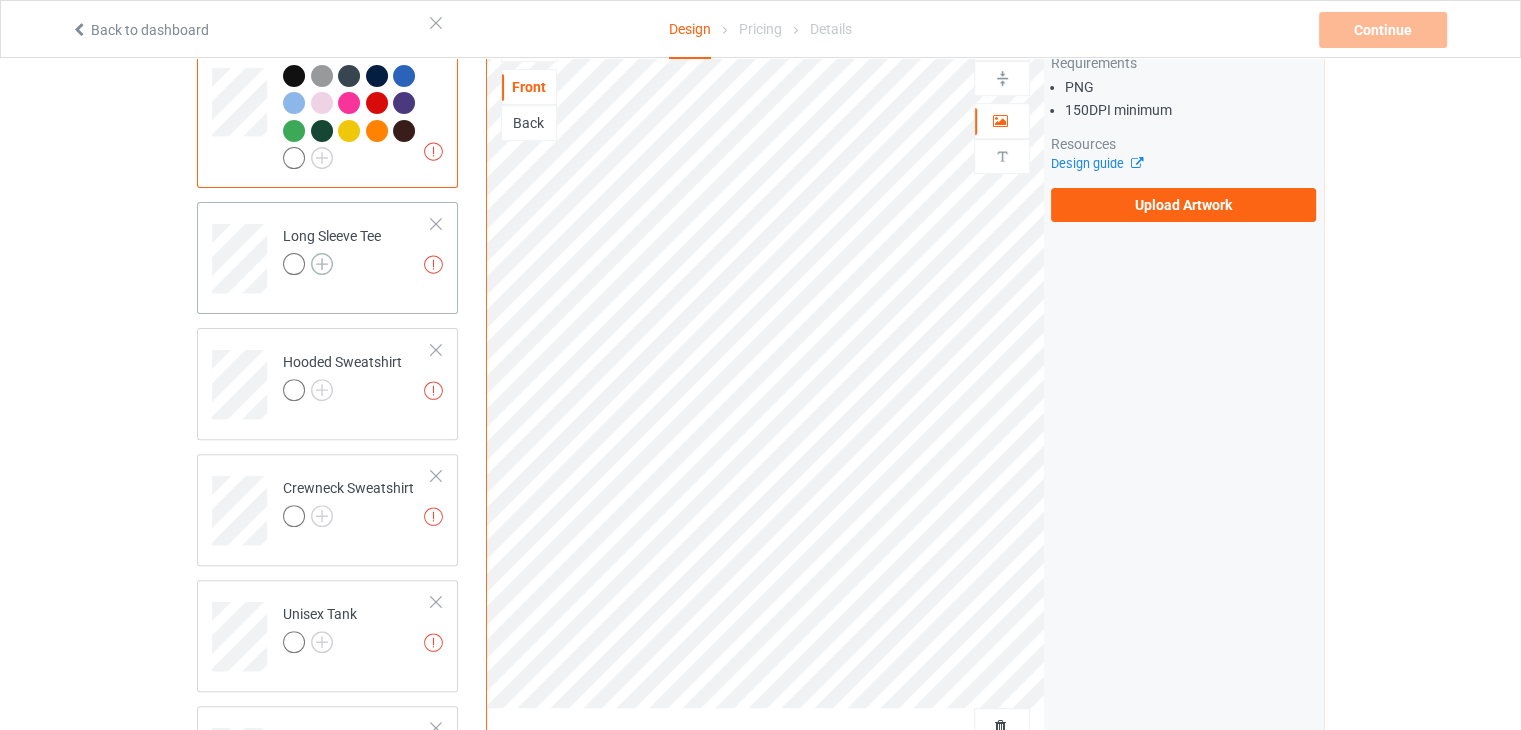 click at bounding box center (322, 264) 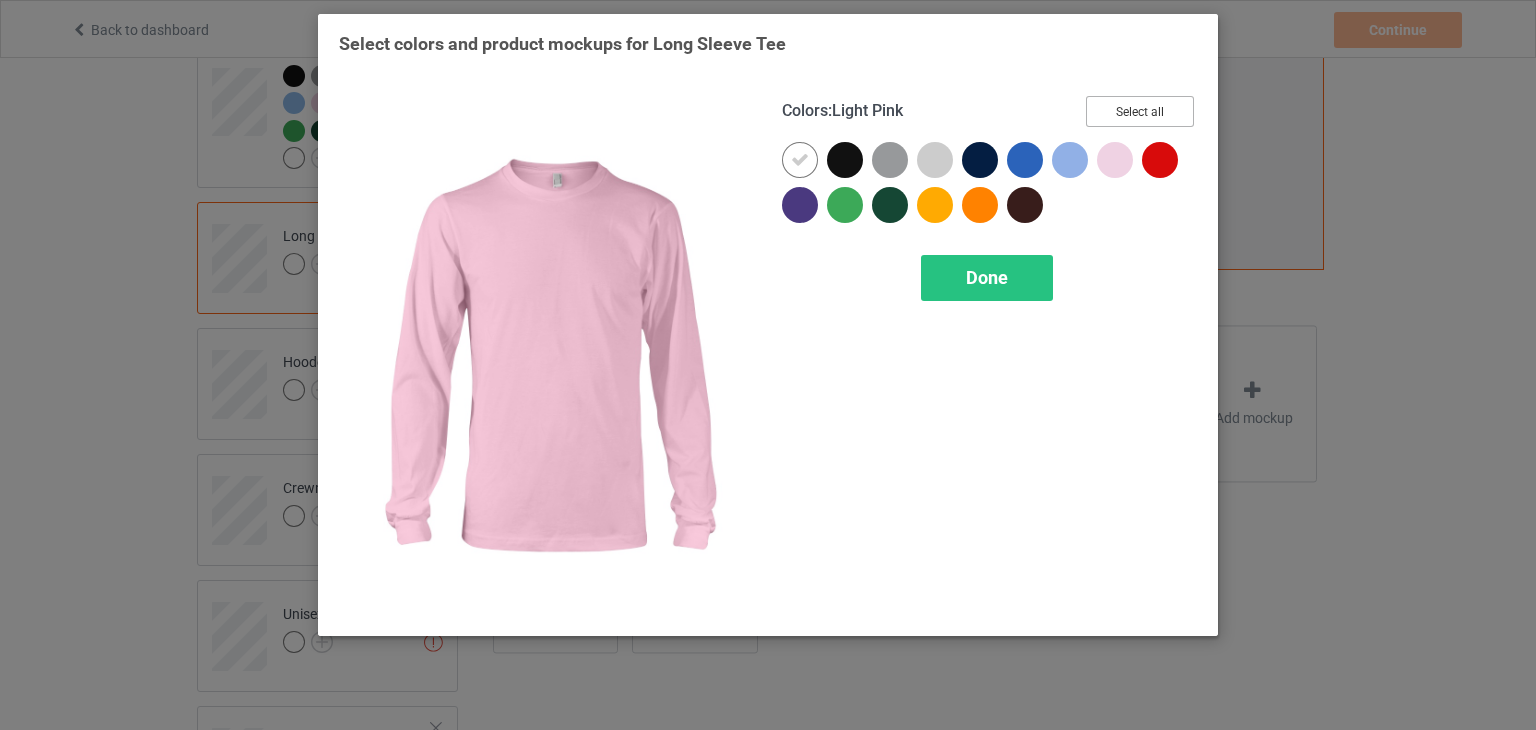 click on "Select all" at bounding box center (1140, 111) 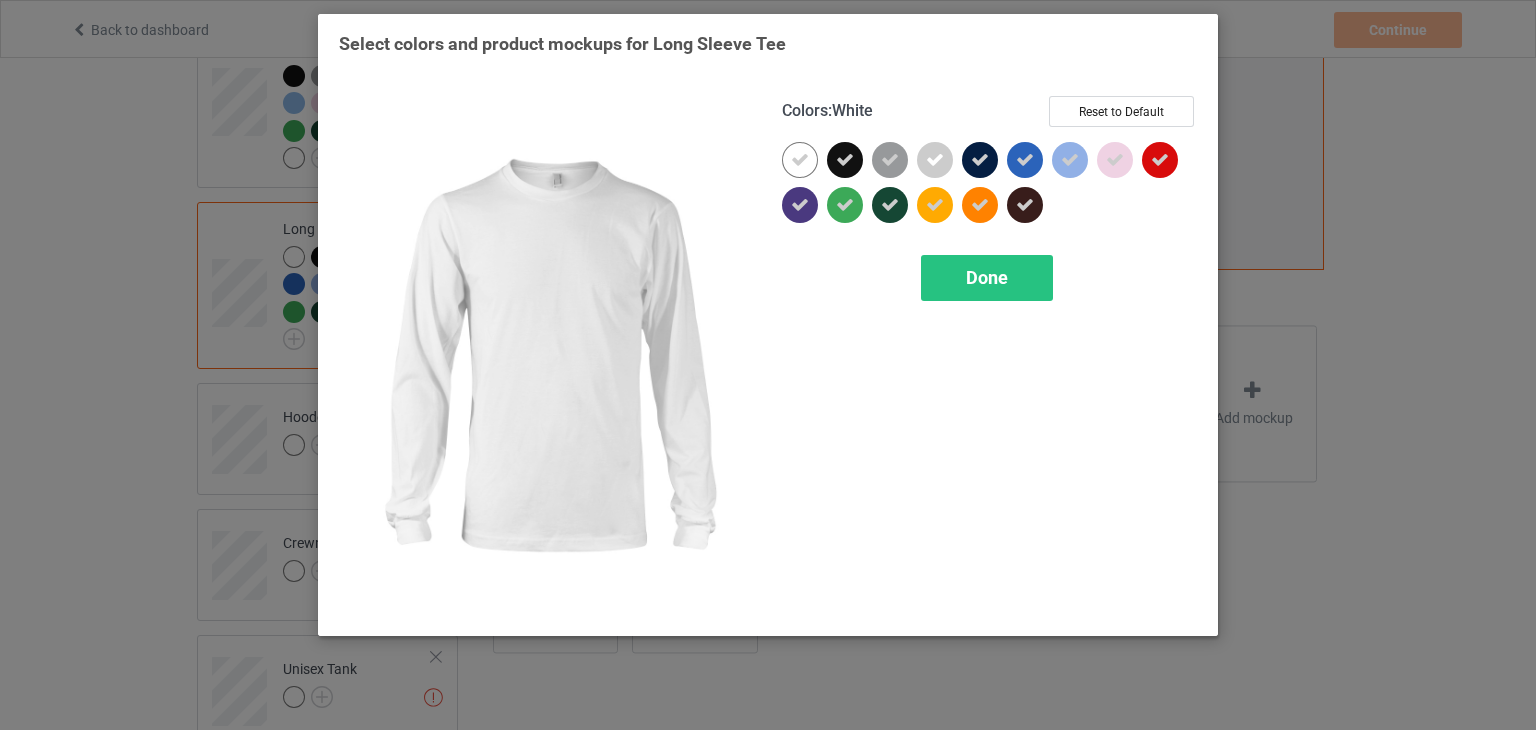 click at bounding box center (800, 160) 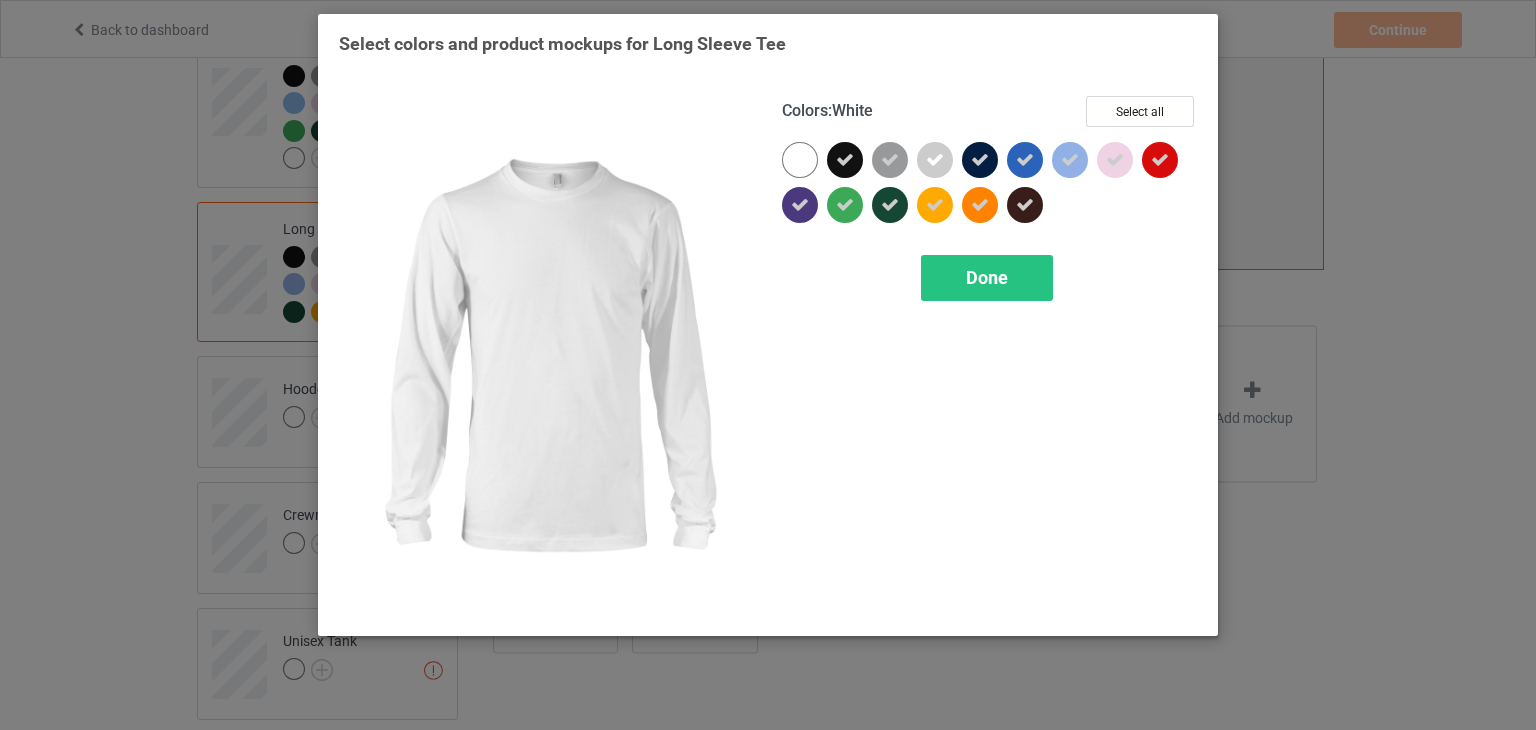 click at bounding box center (800, 160) 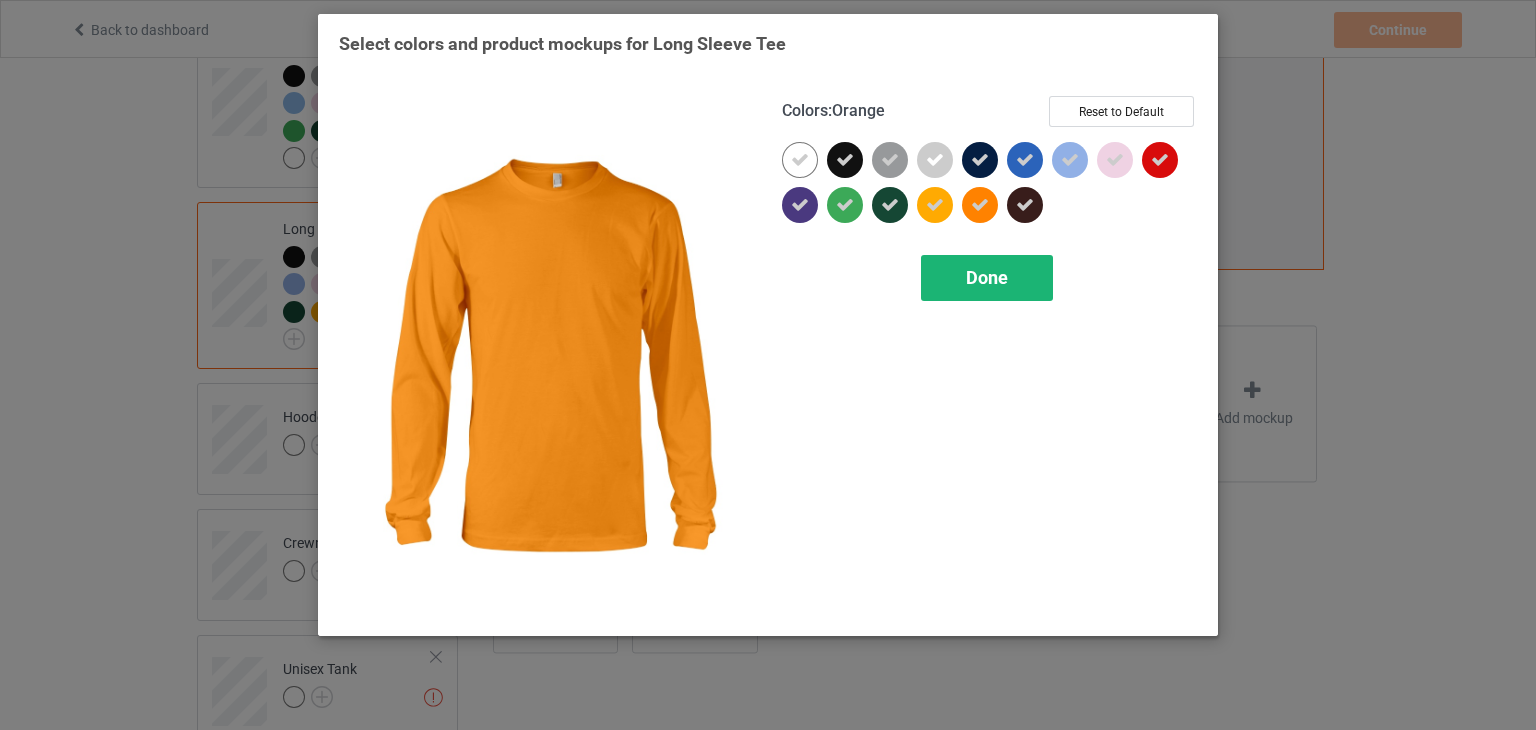 click on "Done" at bounding box center [987, 278] 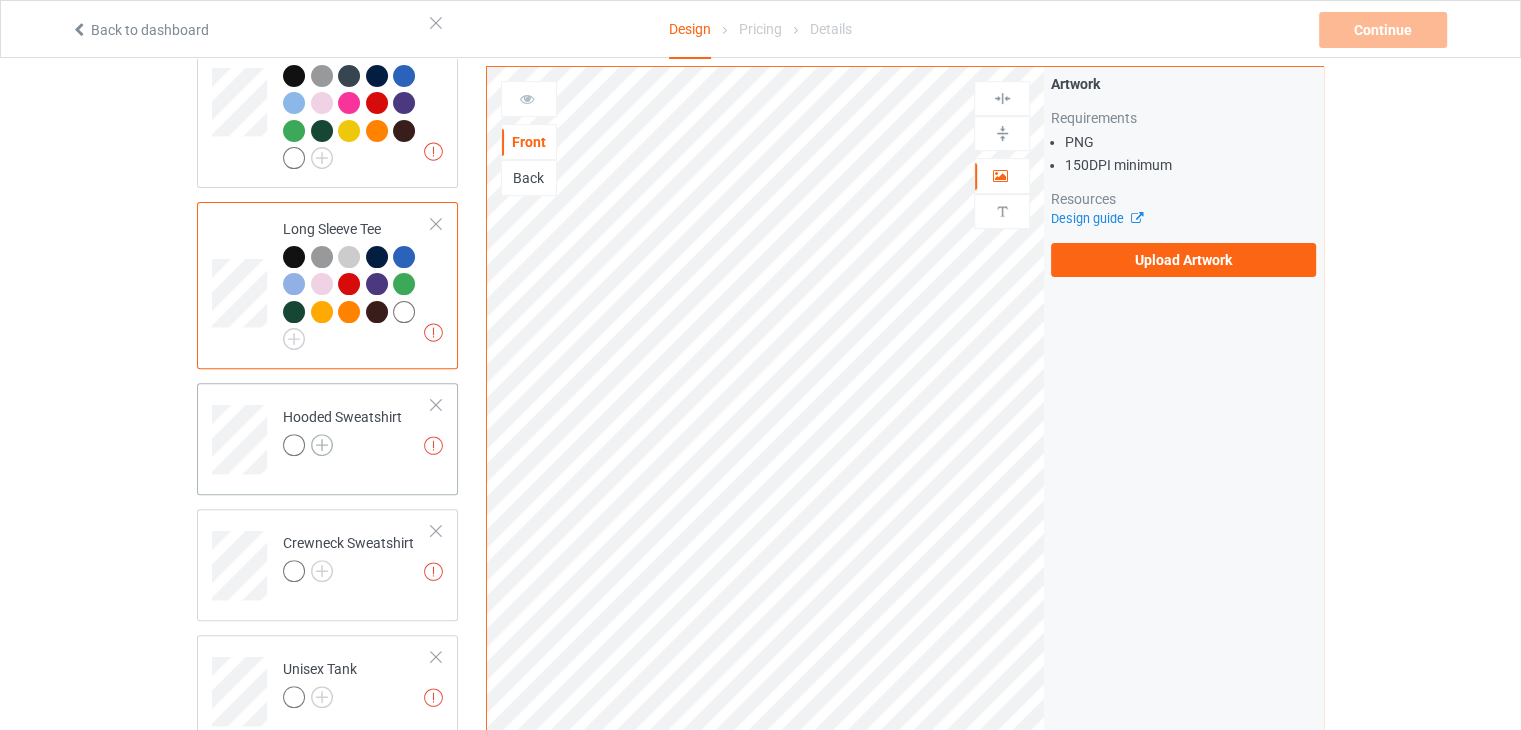 click at bounding box center [322, 445] 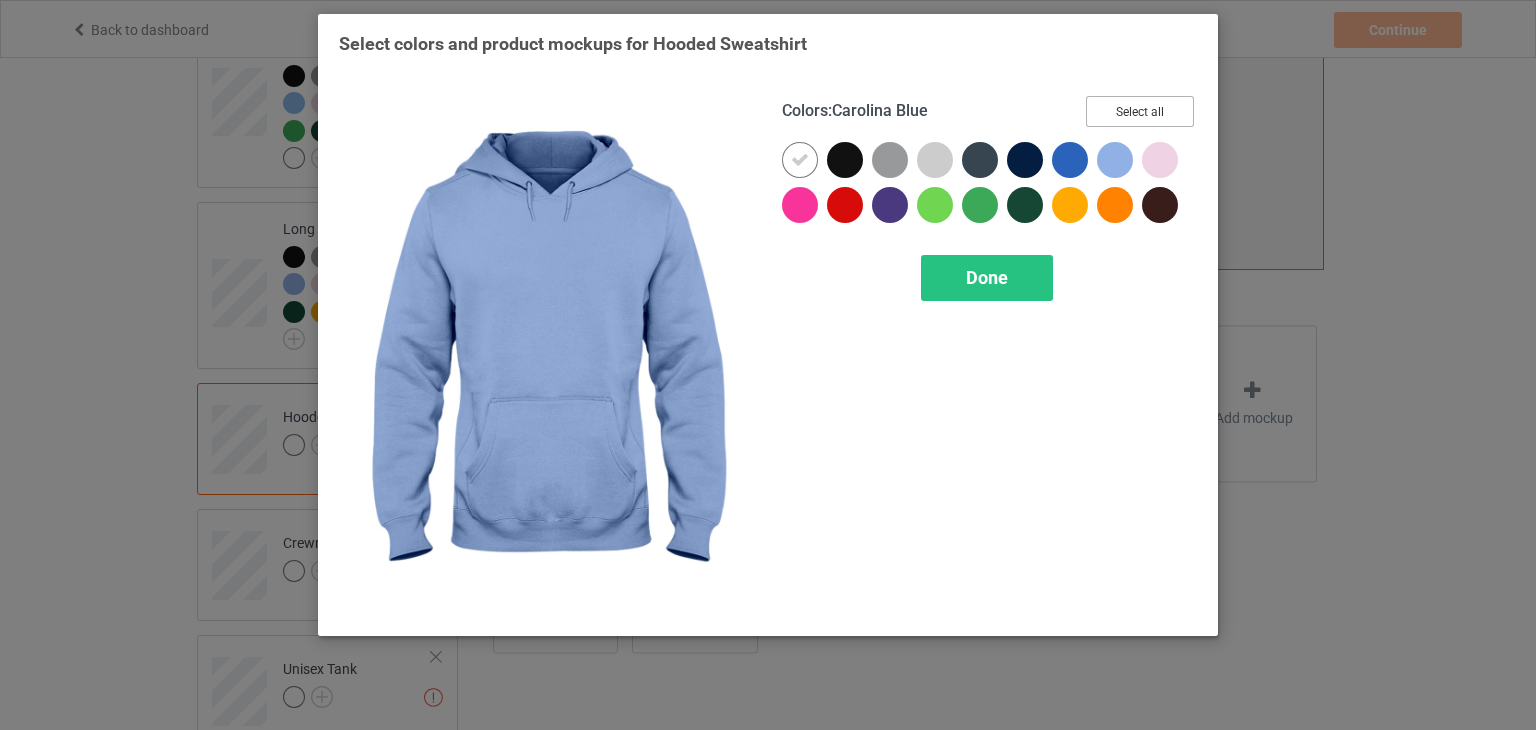 click on "Select all" at bounding box center (1140, 111) 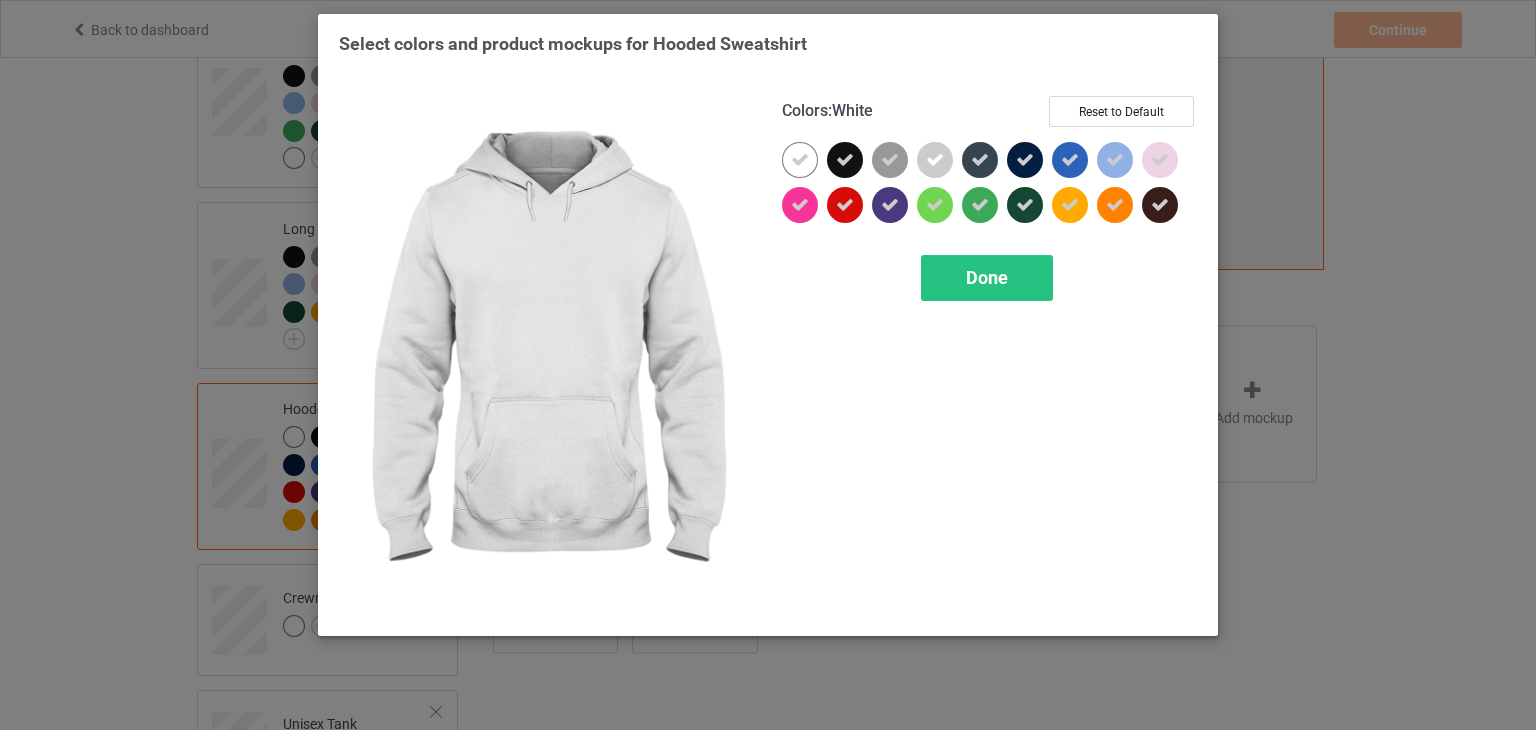 click at bounding box center (800, 160) 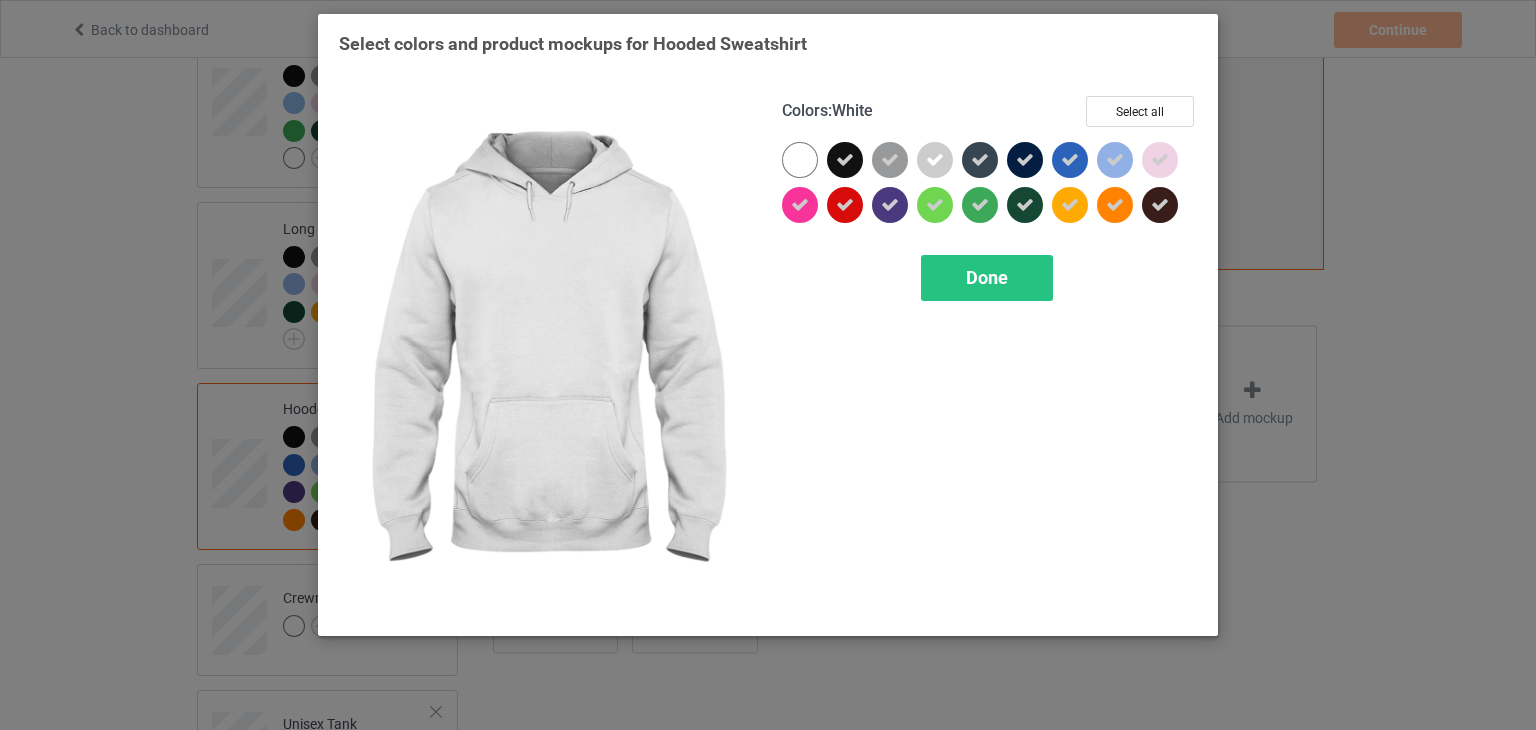 click at bounding box center (800, 160) 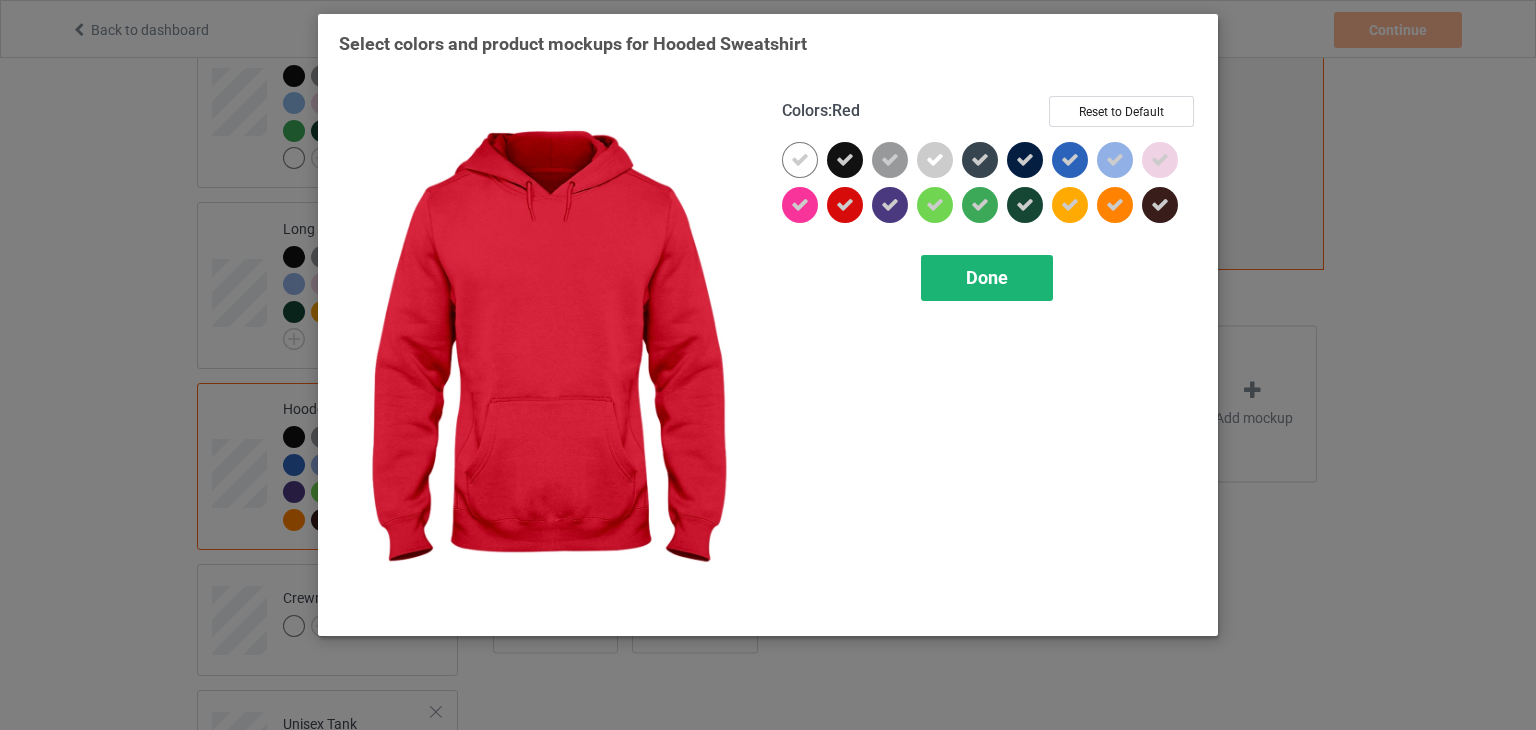 click on "Done" at bounding box center [987, 278] 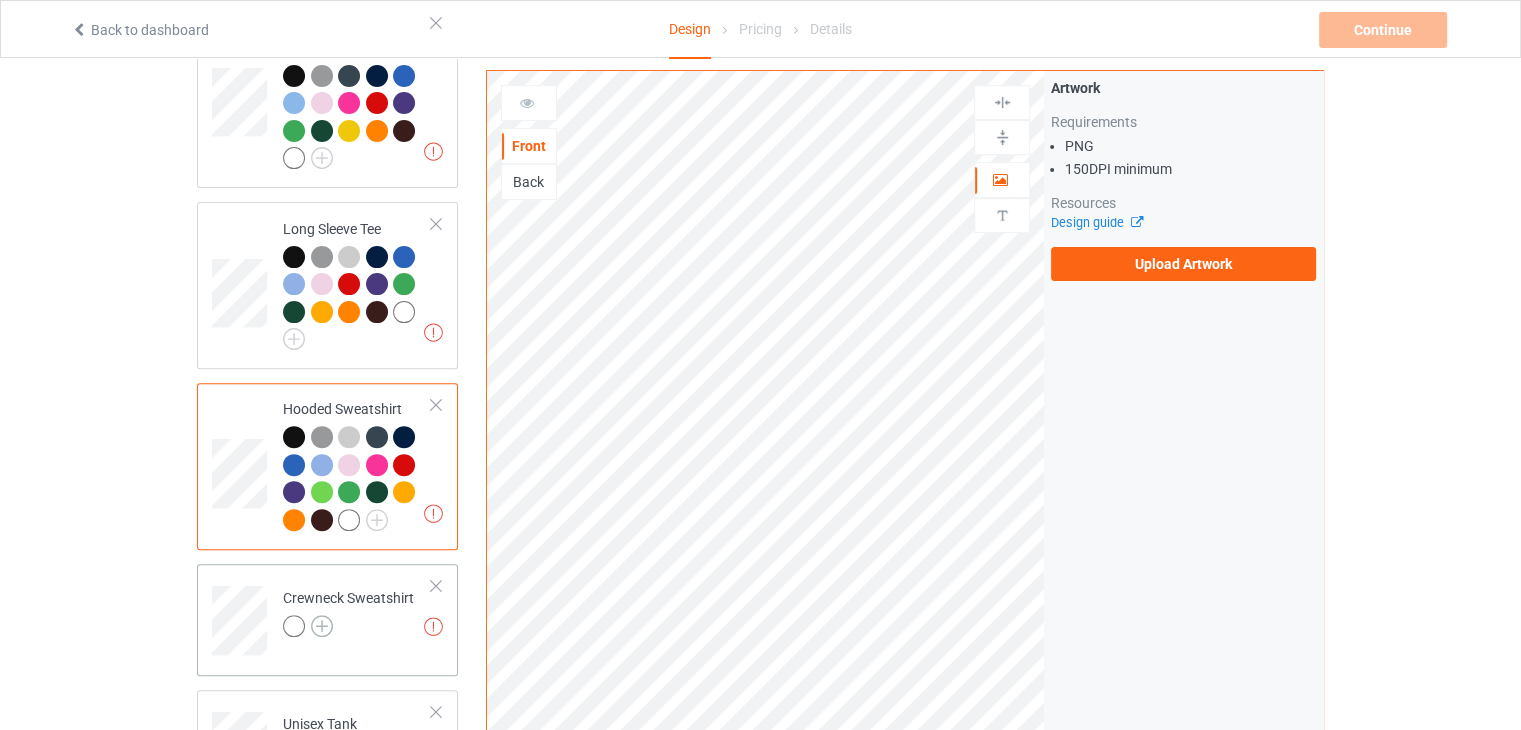 click at bounding box center [322, 626] 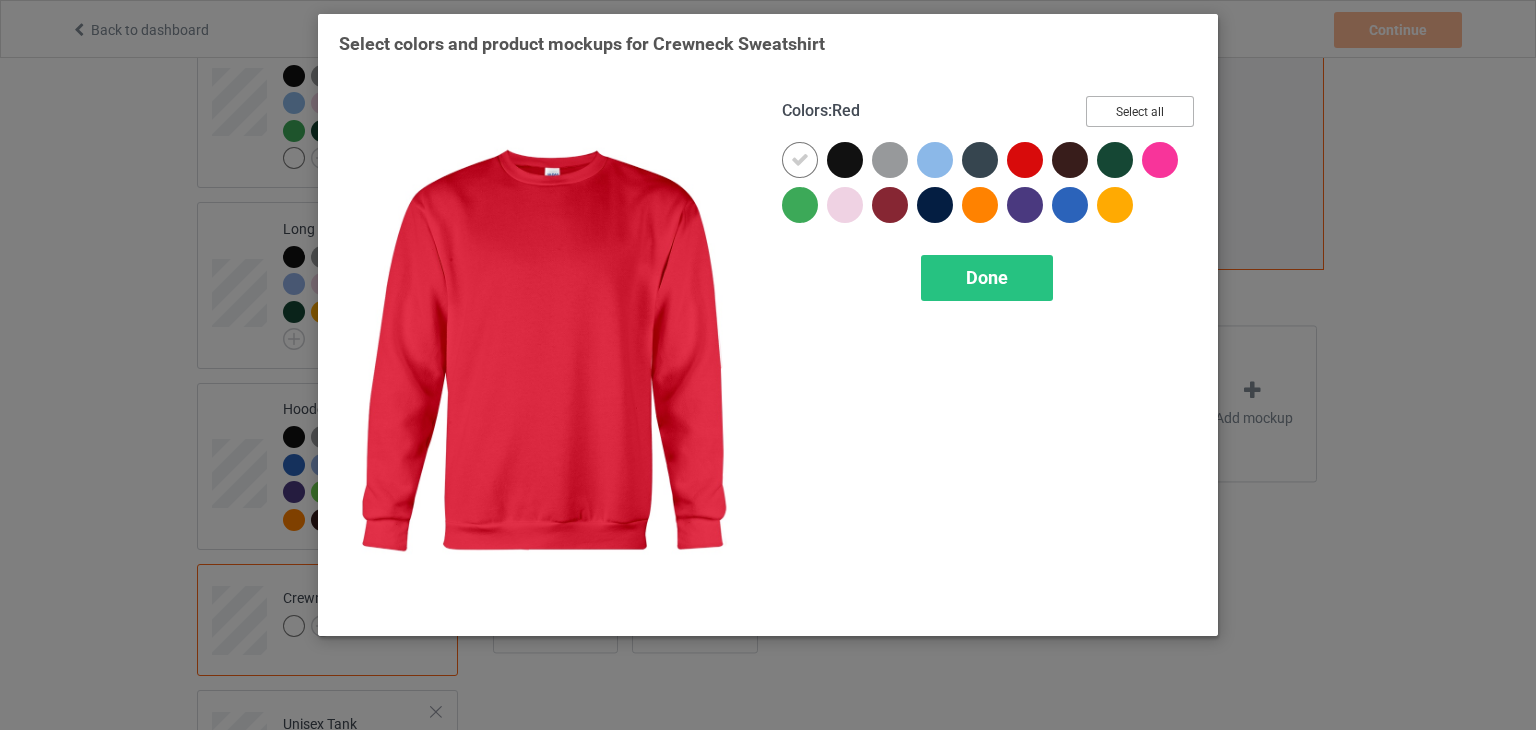 click on "Select all" at bounding box center (1140, 111) 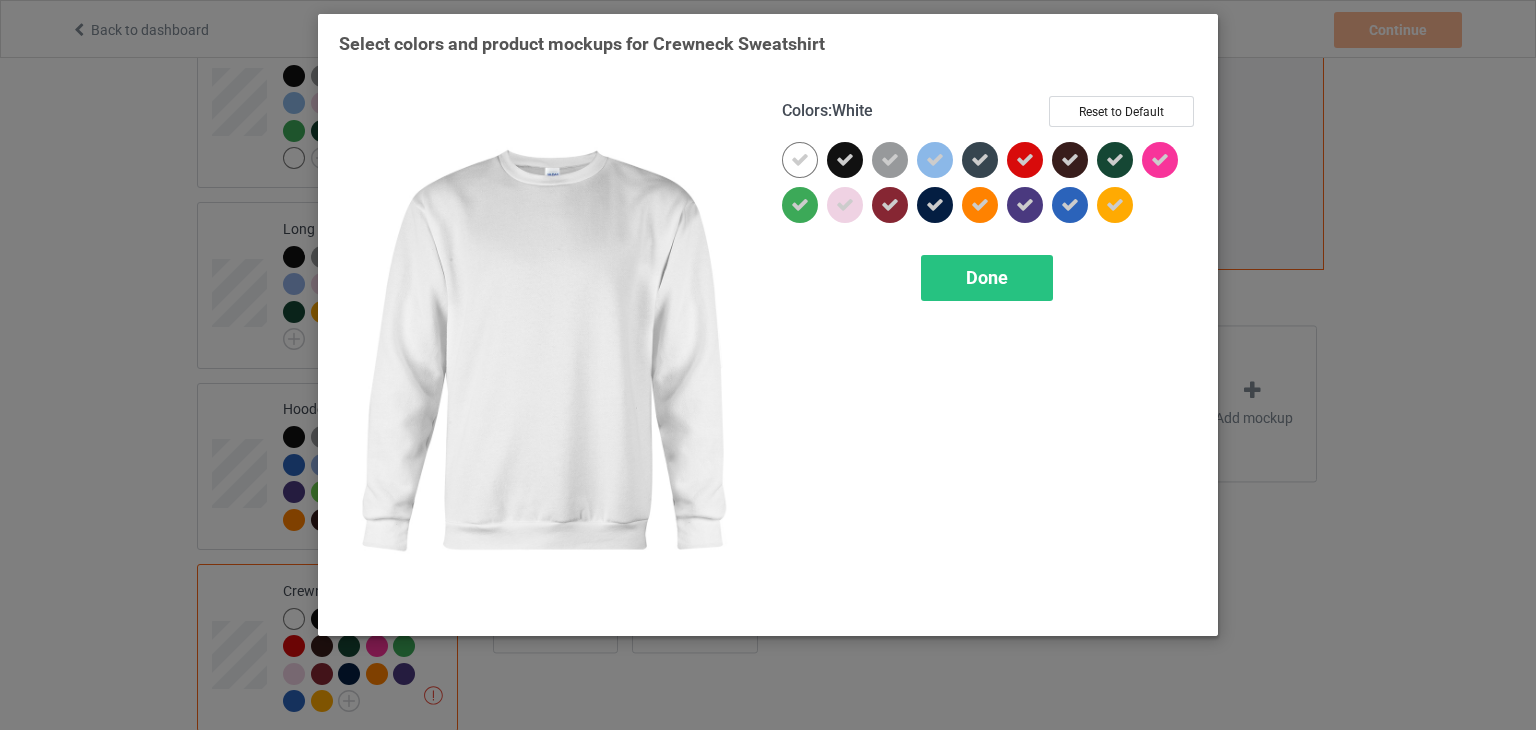 click at bounding box center [800, 160] 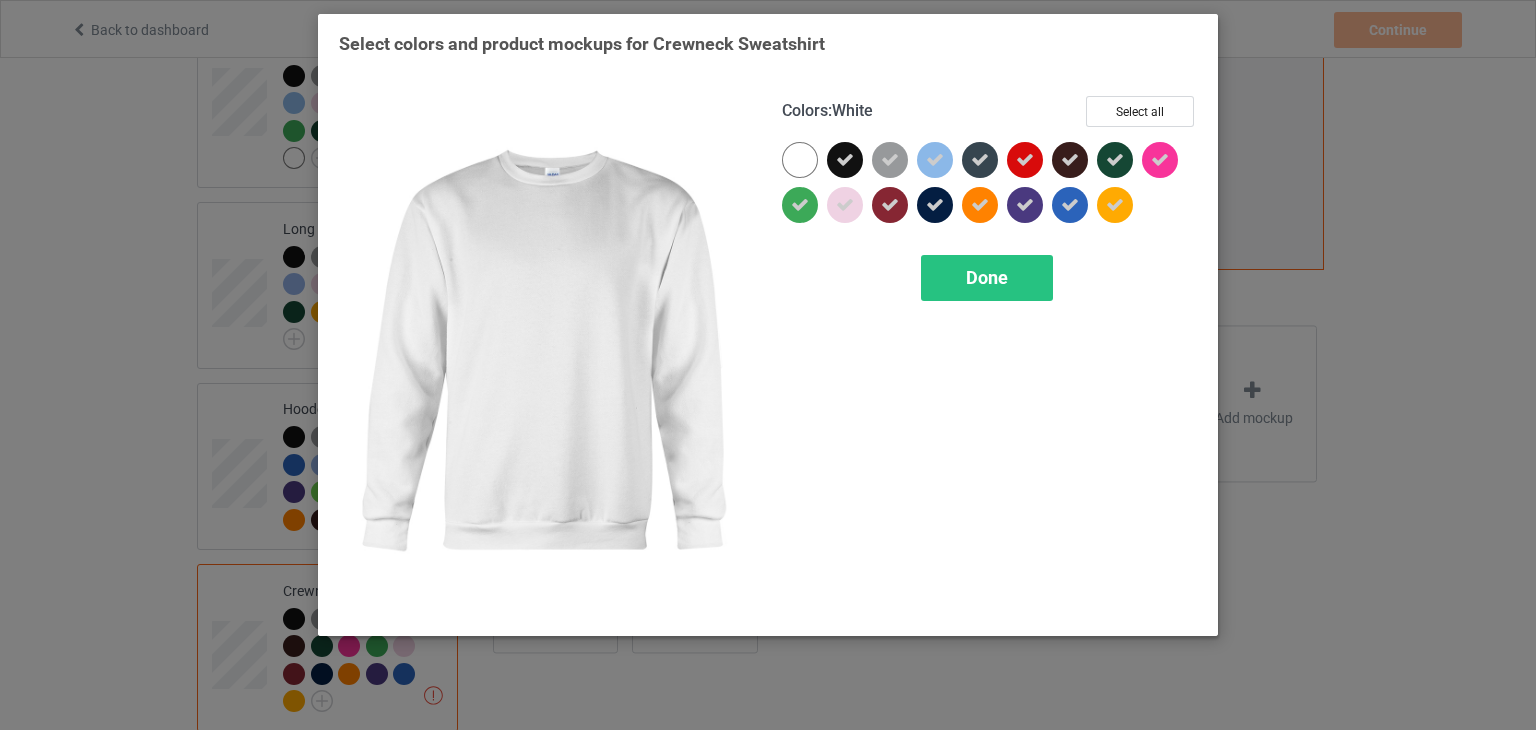 click at bounding box center [800, 160] 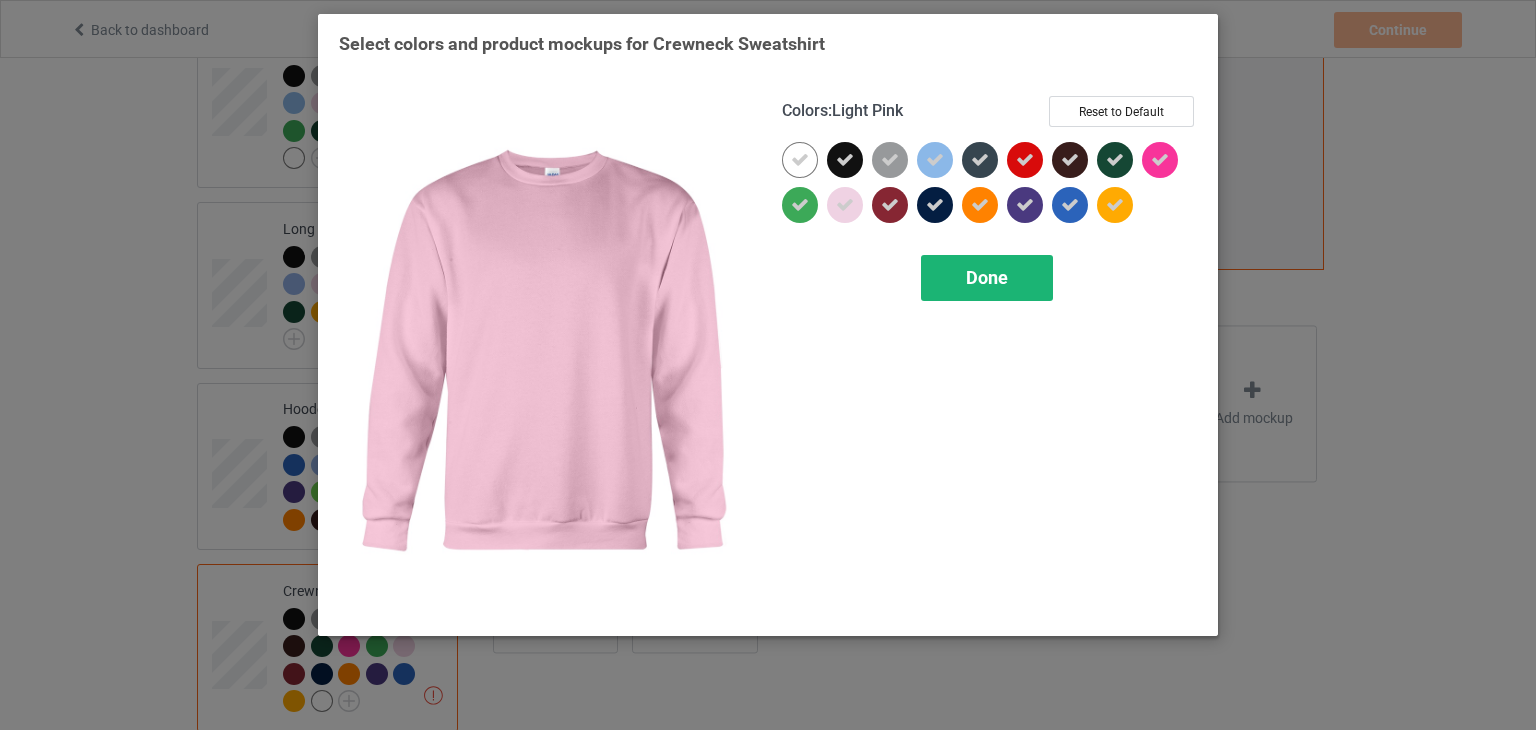 click on "Done" at bounding box center [987, 278] 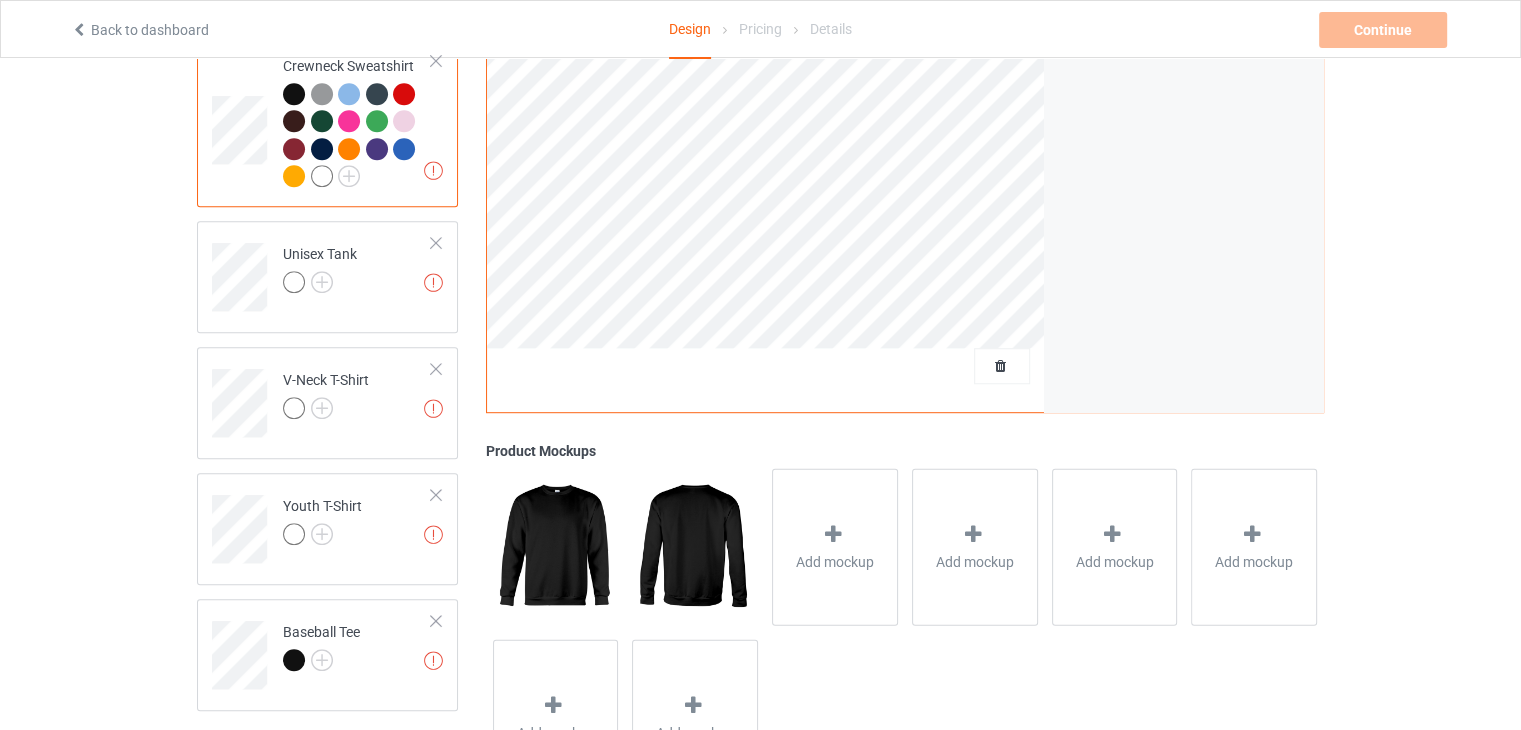 scroll, scrollTop: 1097, scrollLeft: 0, axis: vertical 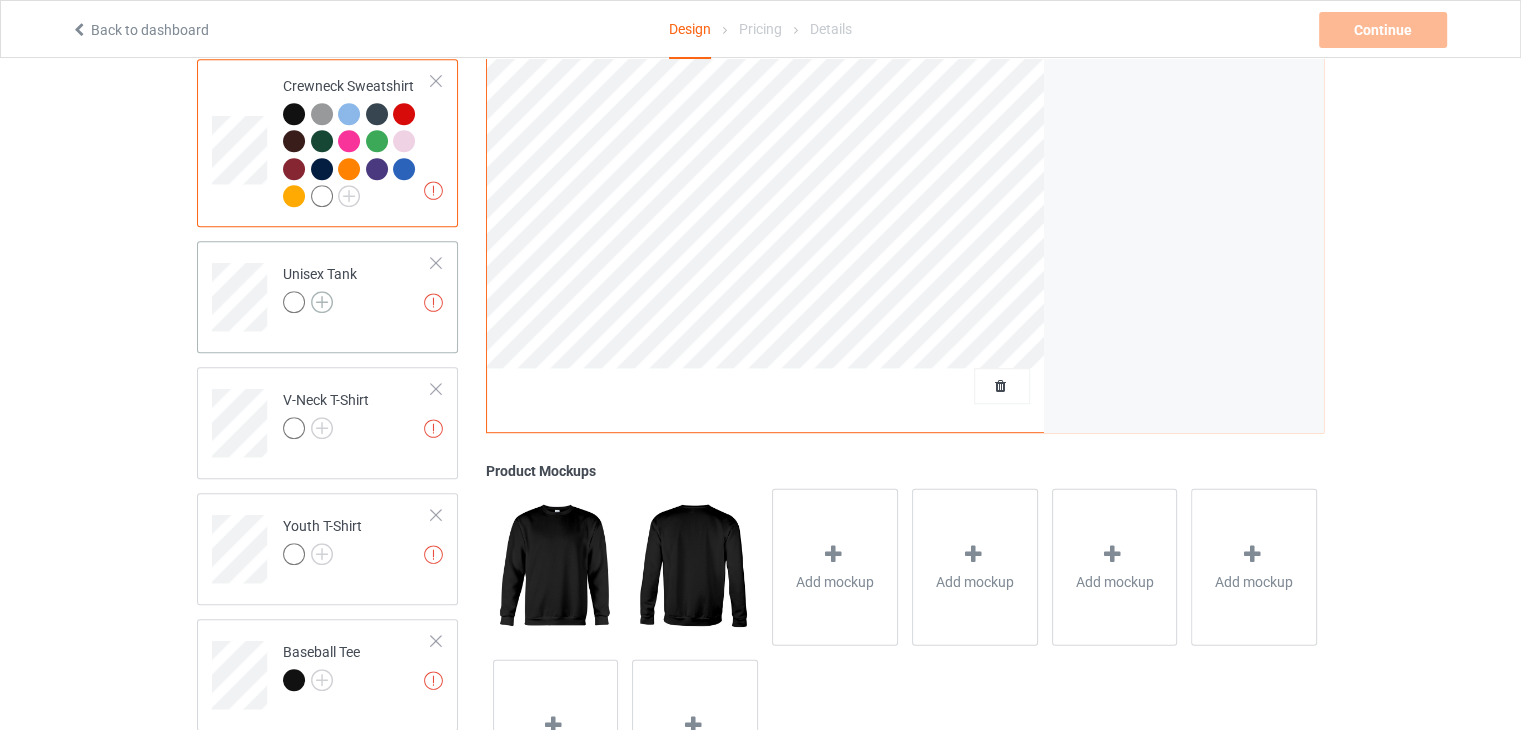 click at bounding box center (322, 302) 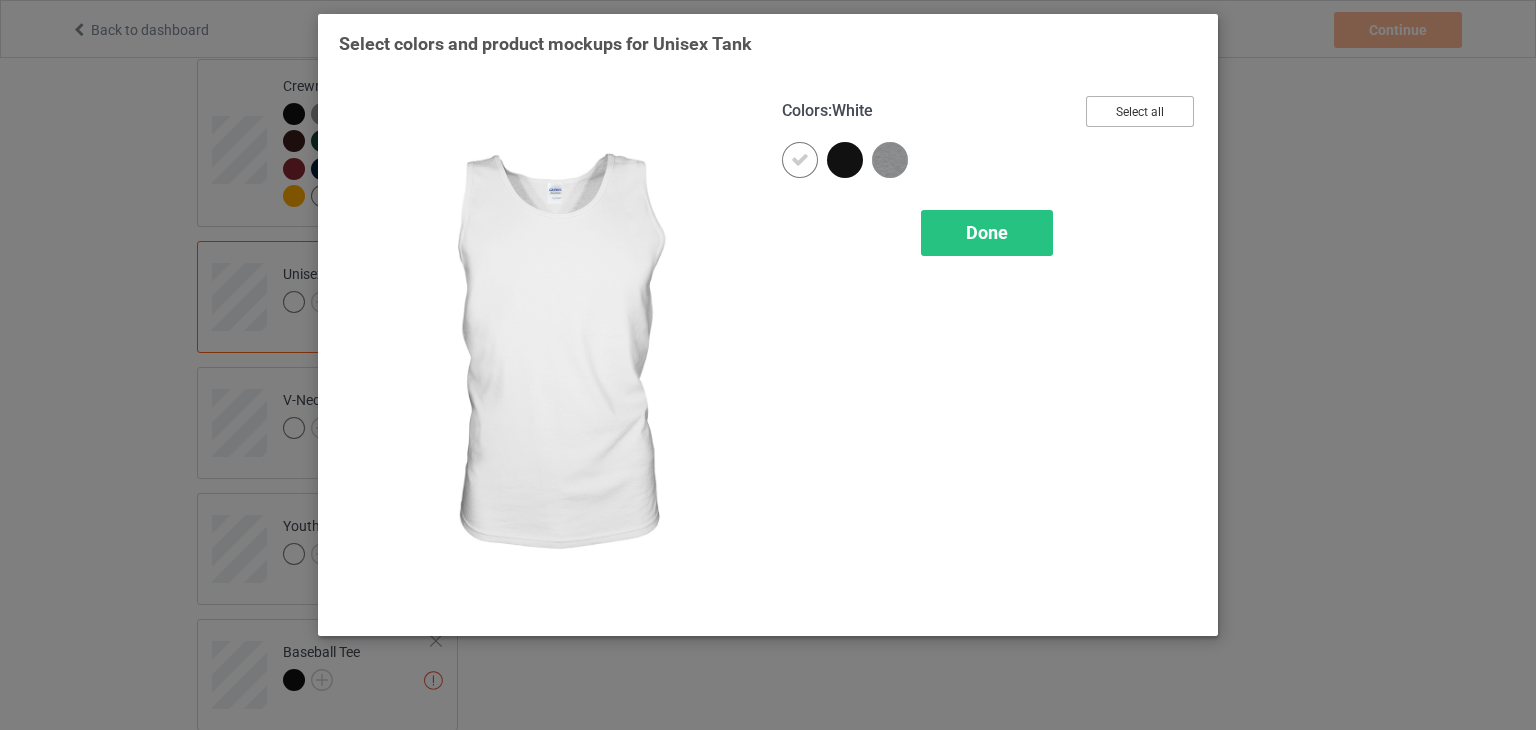 click on "Select all" at bounding box center (1140, 111) 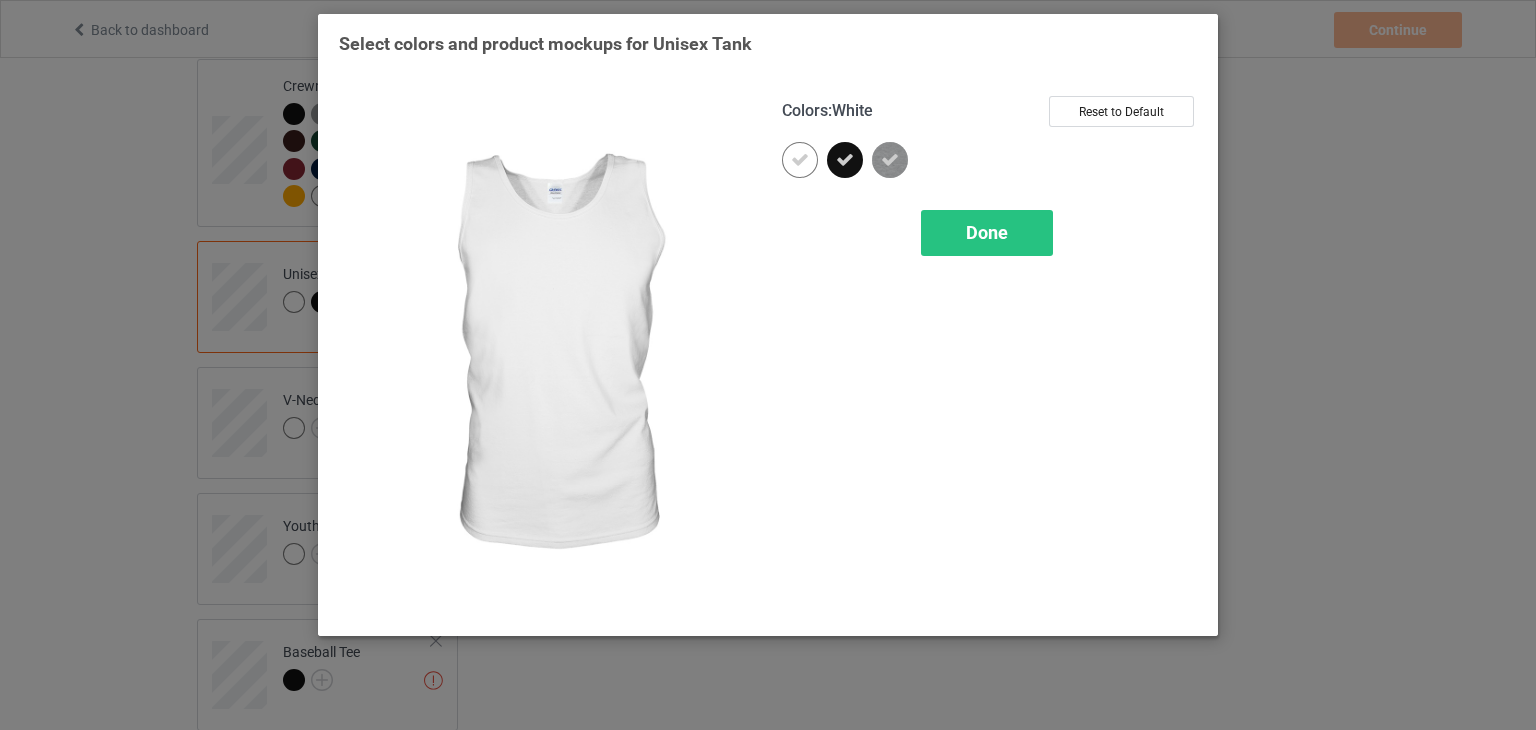 click at bounding box center [800, 160] 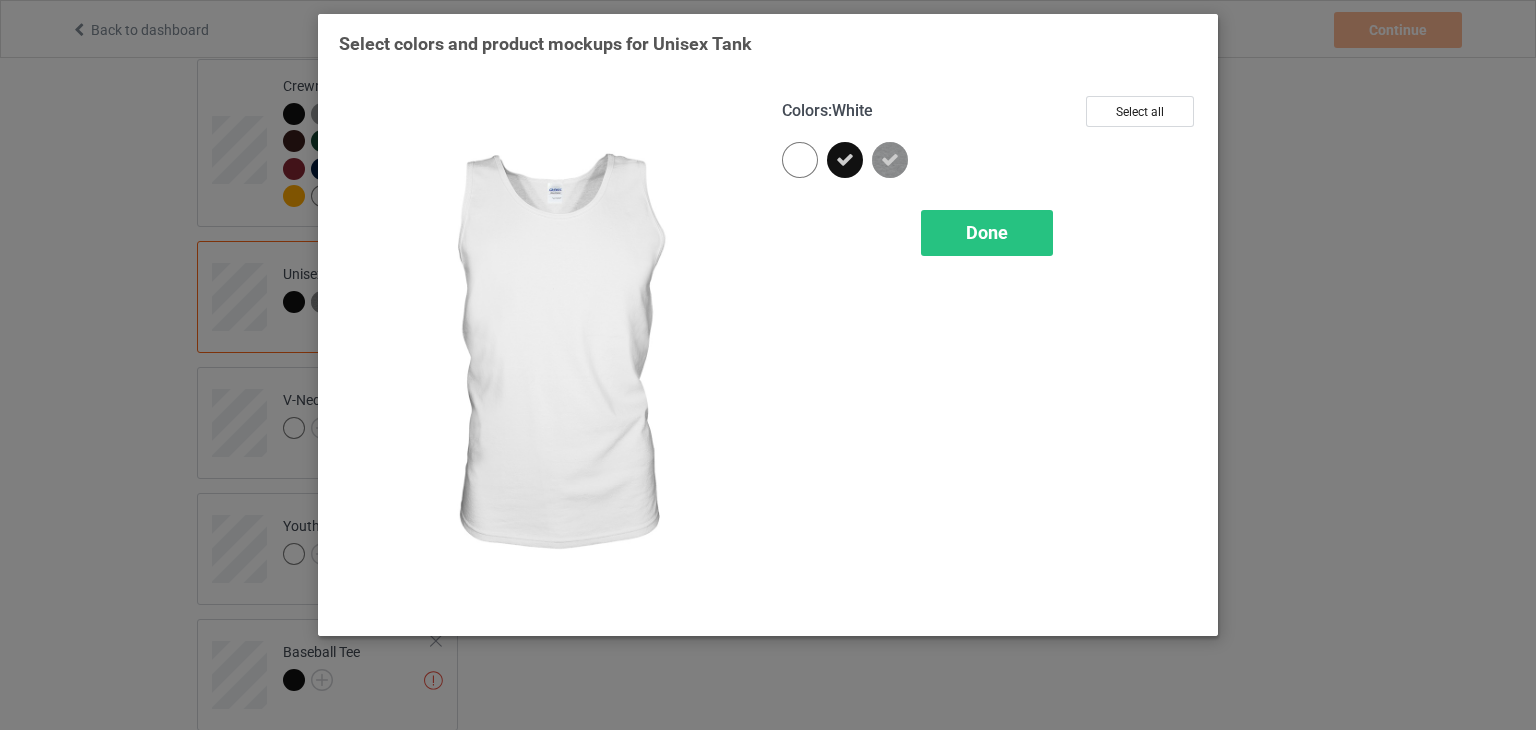 click at bounding box center [800, 160] 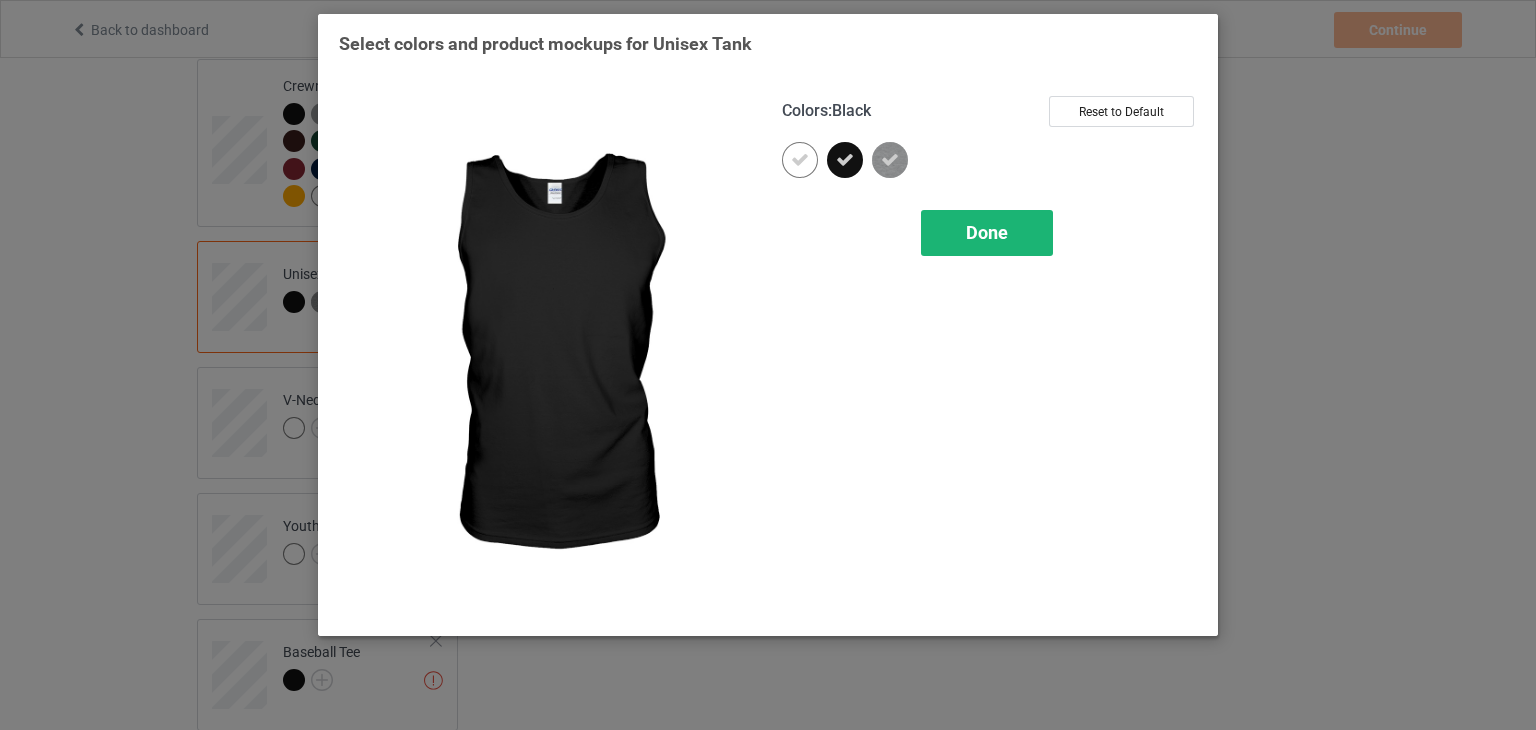 click on "Done" at bounding box center [987, 233] 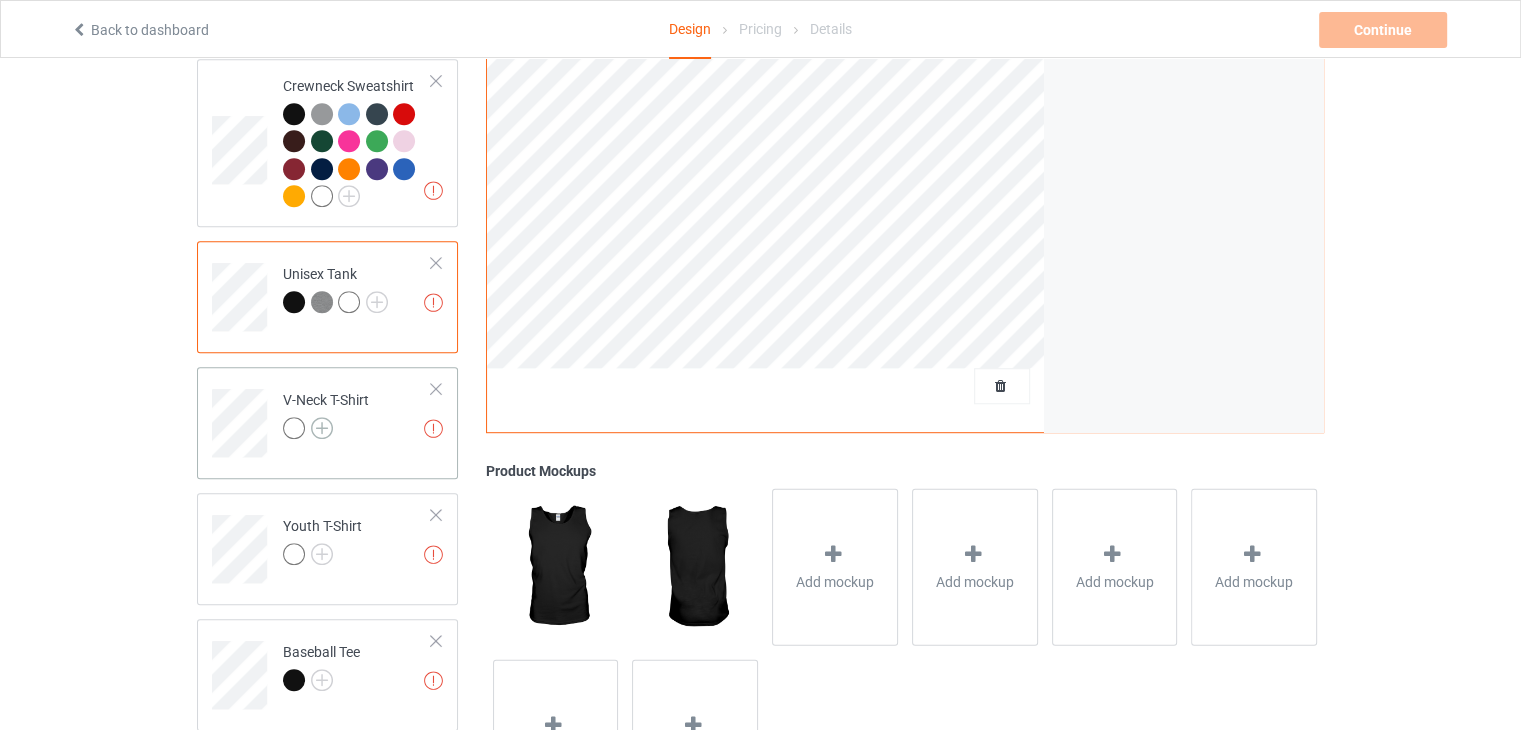 click at bounding box center [322, 428] 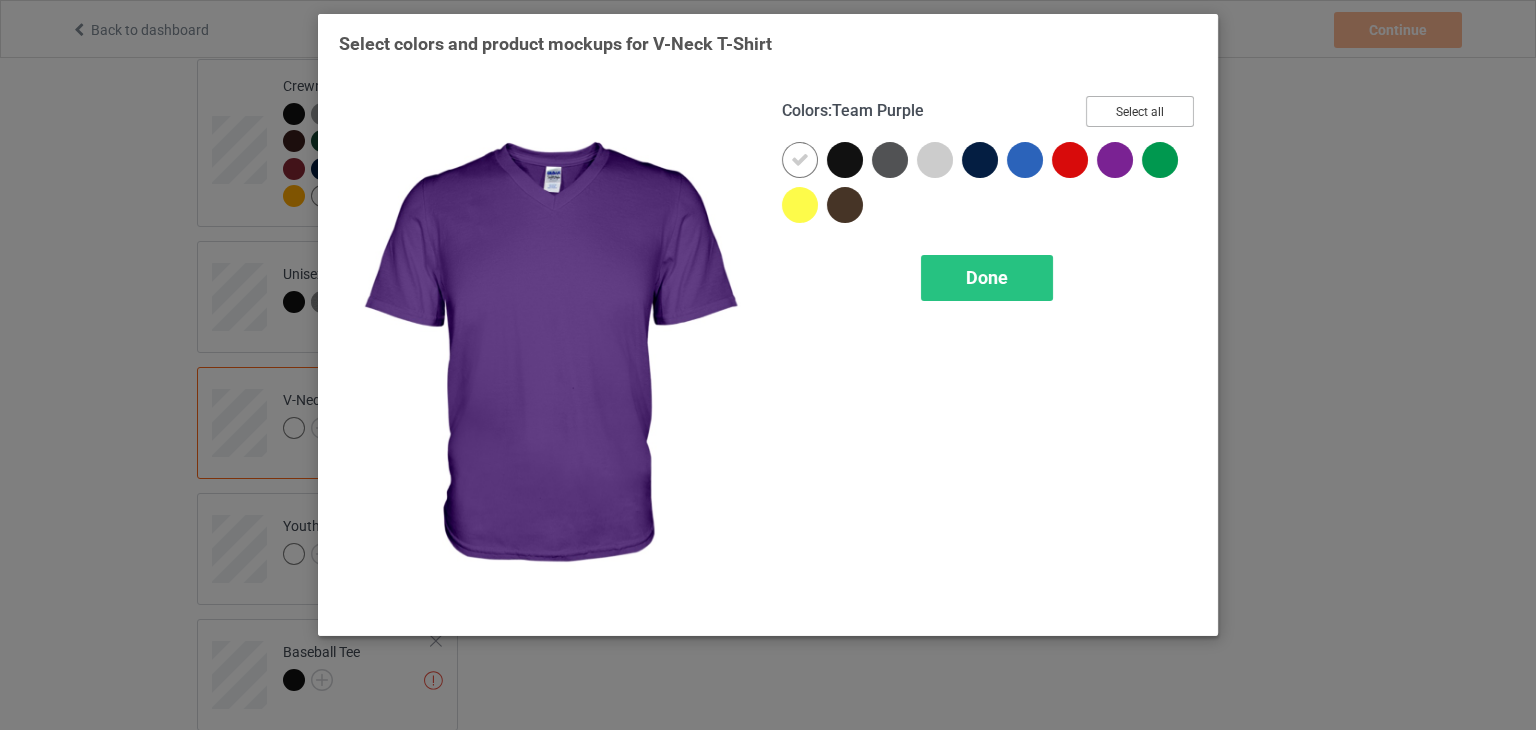 click on "Select all" at bounding box center (1140, 111) 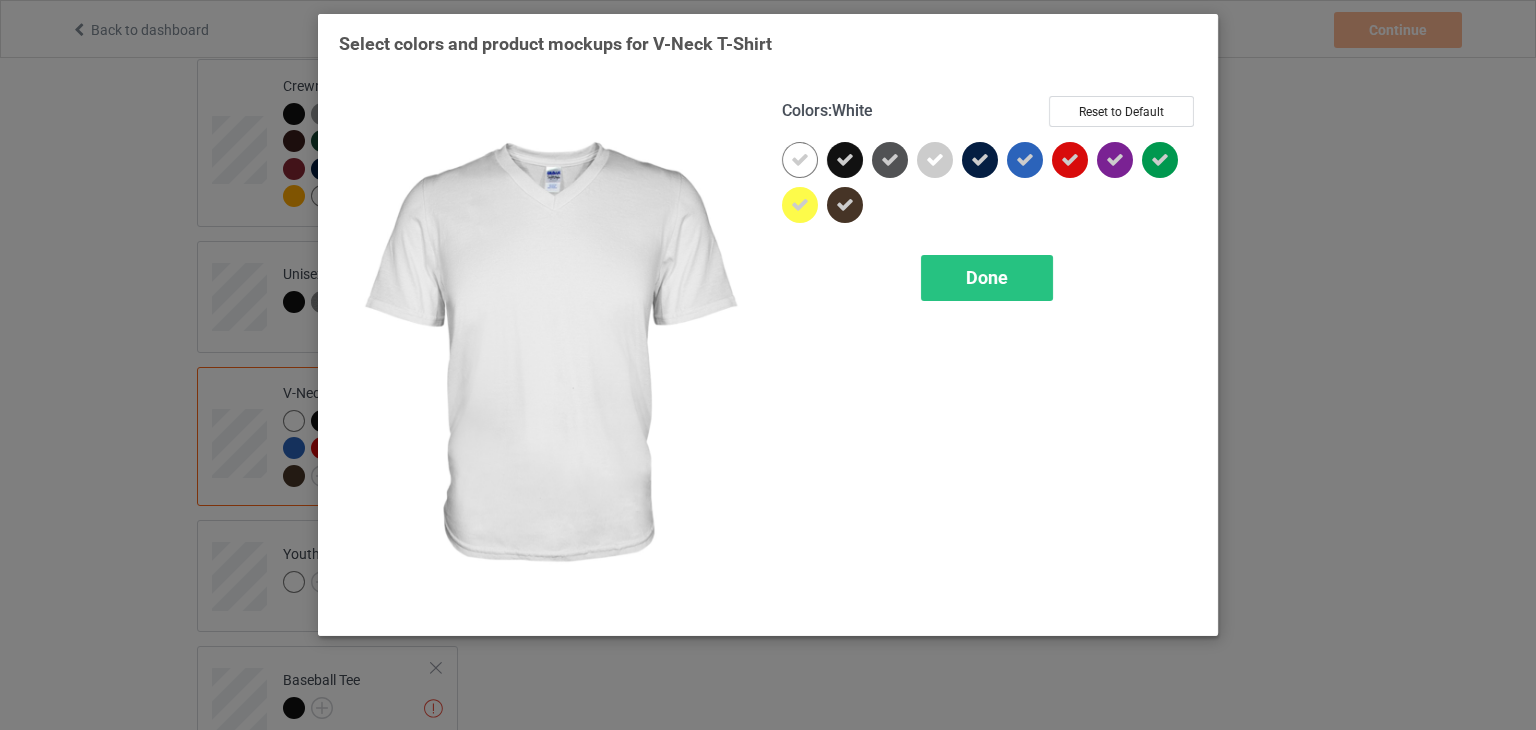click at bounding box center (800, 160) 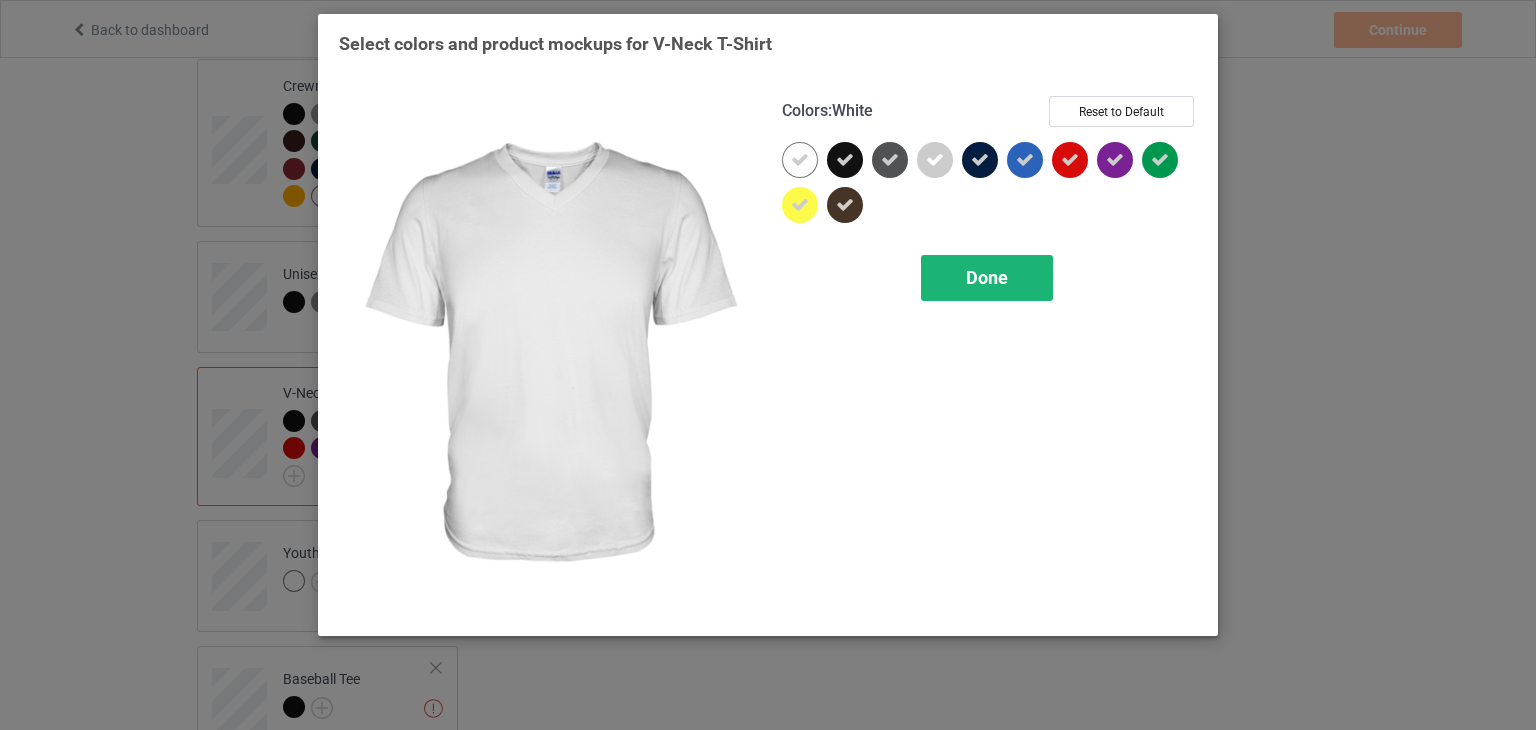 click on "Done" at bounding box center [987, 278] 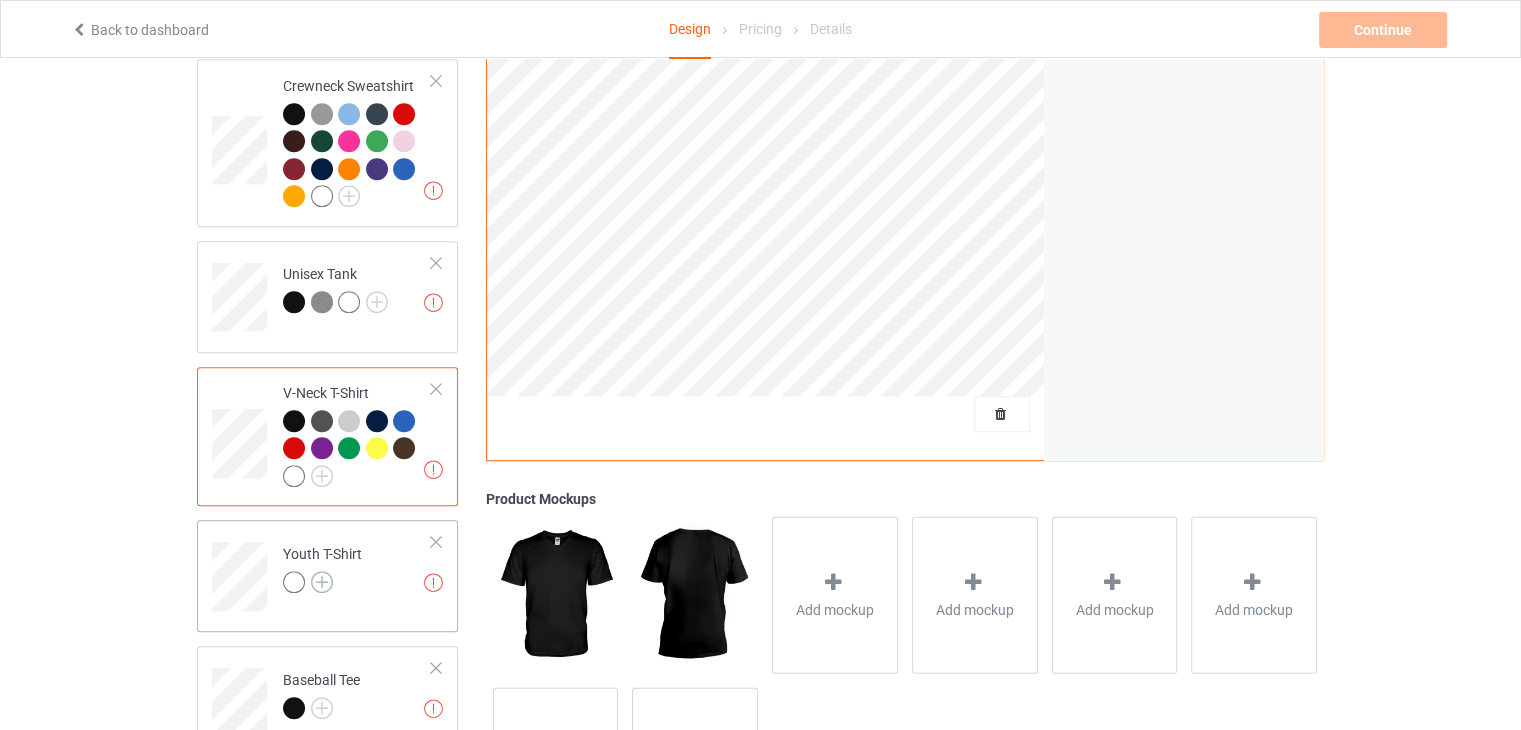 click at bounding box center (322, 582) 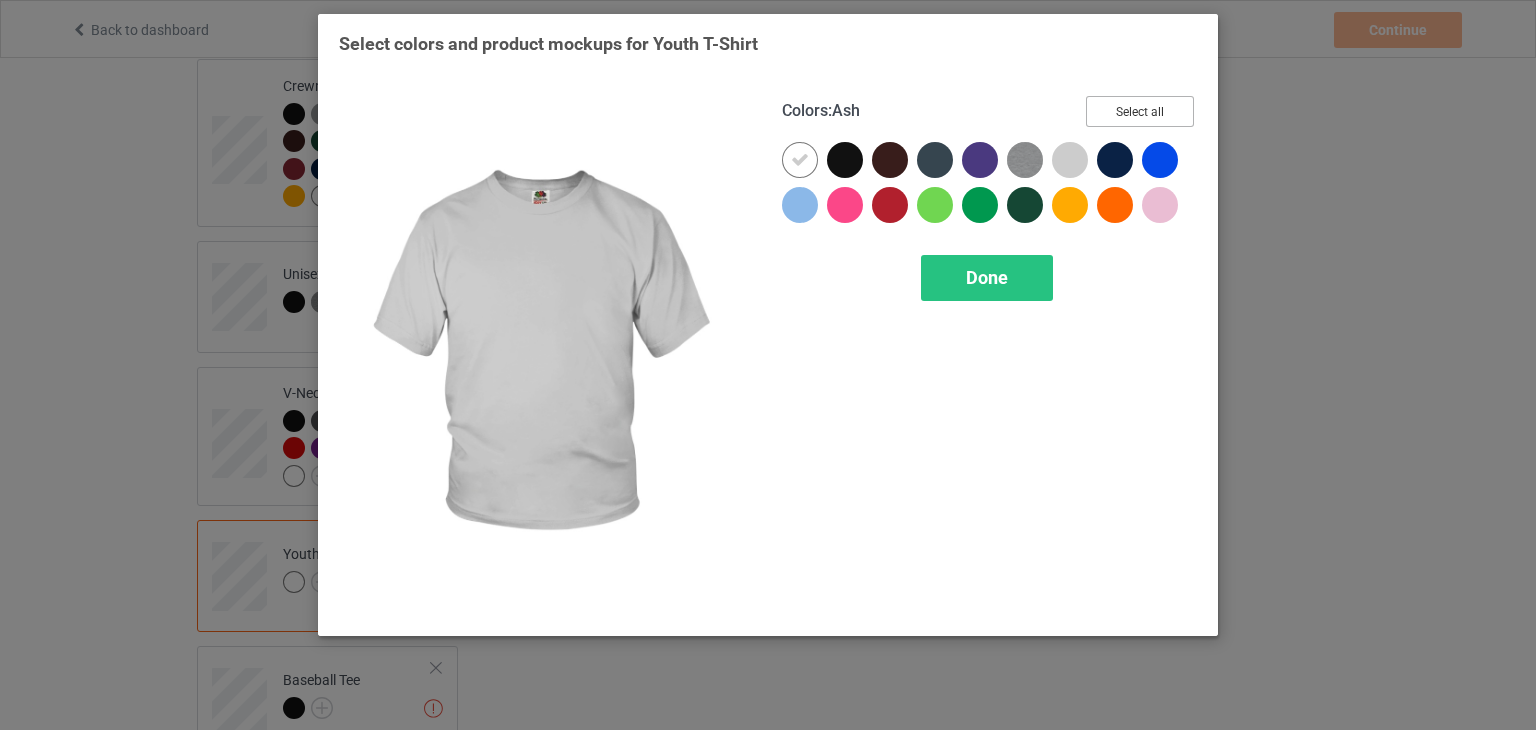 click on "Select all" at bounding box center (1140, 111) 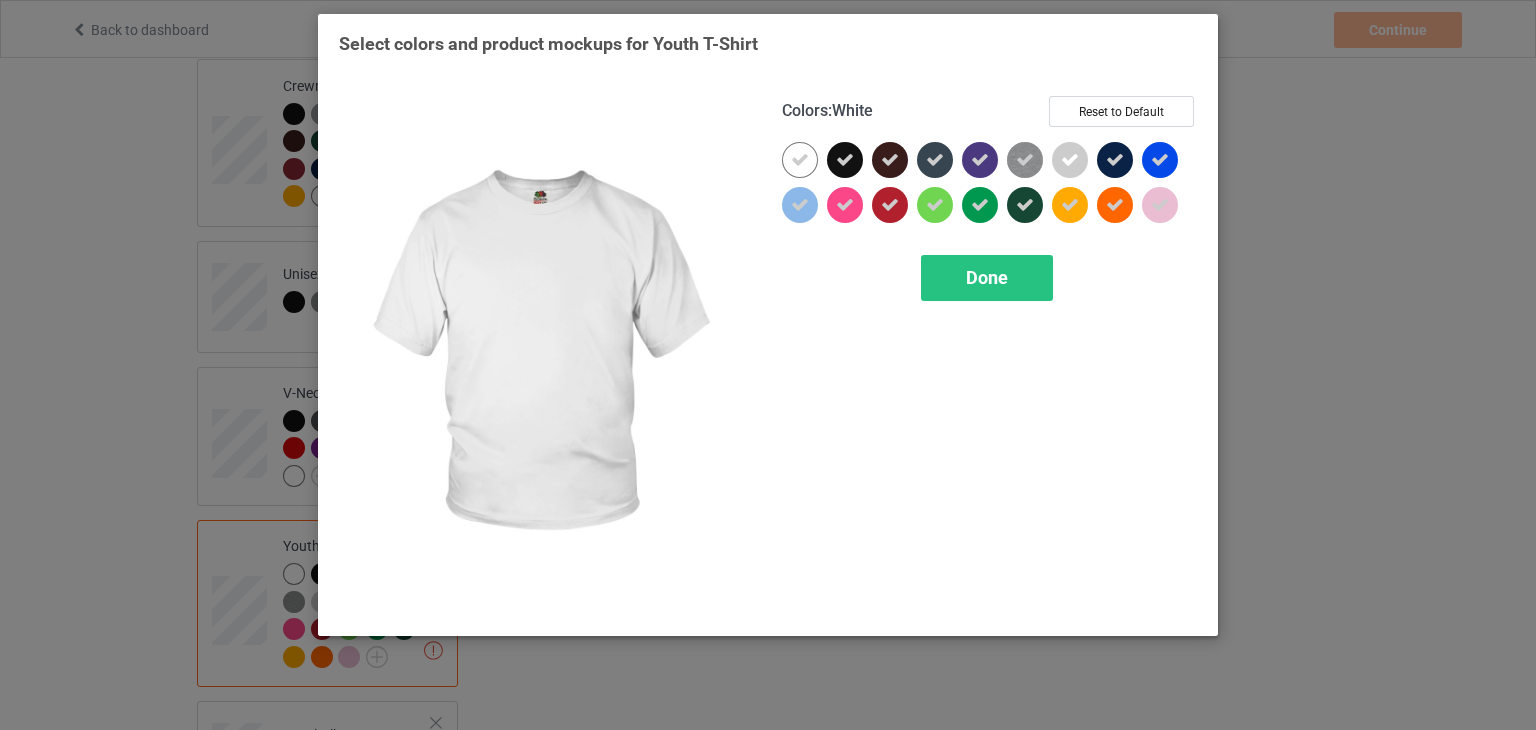 click at bounding box center (800, 160) 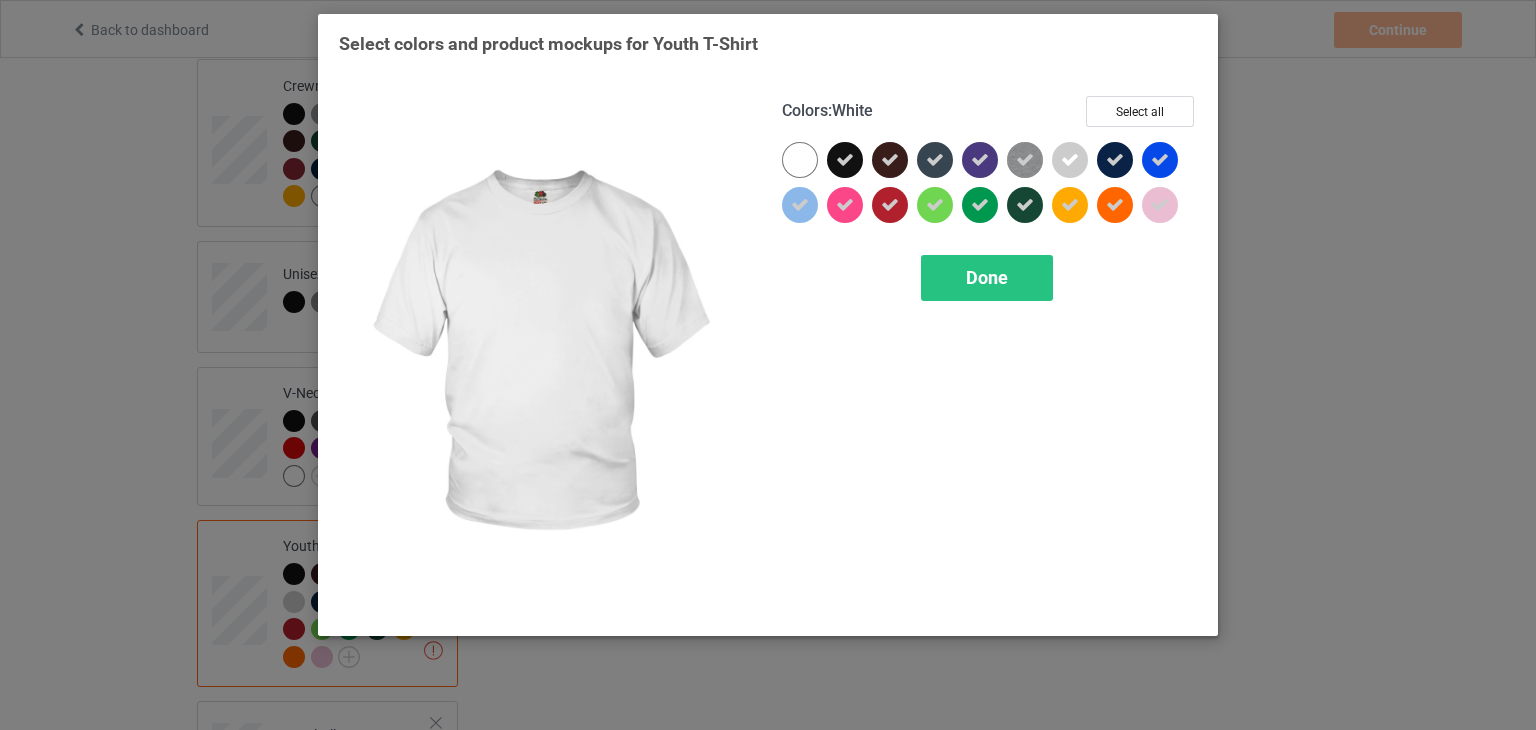 click at bounding box center (800, 160) 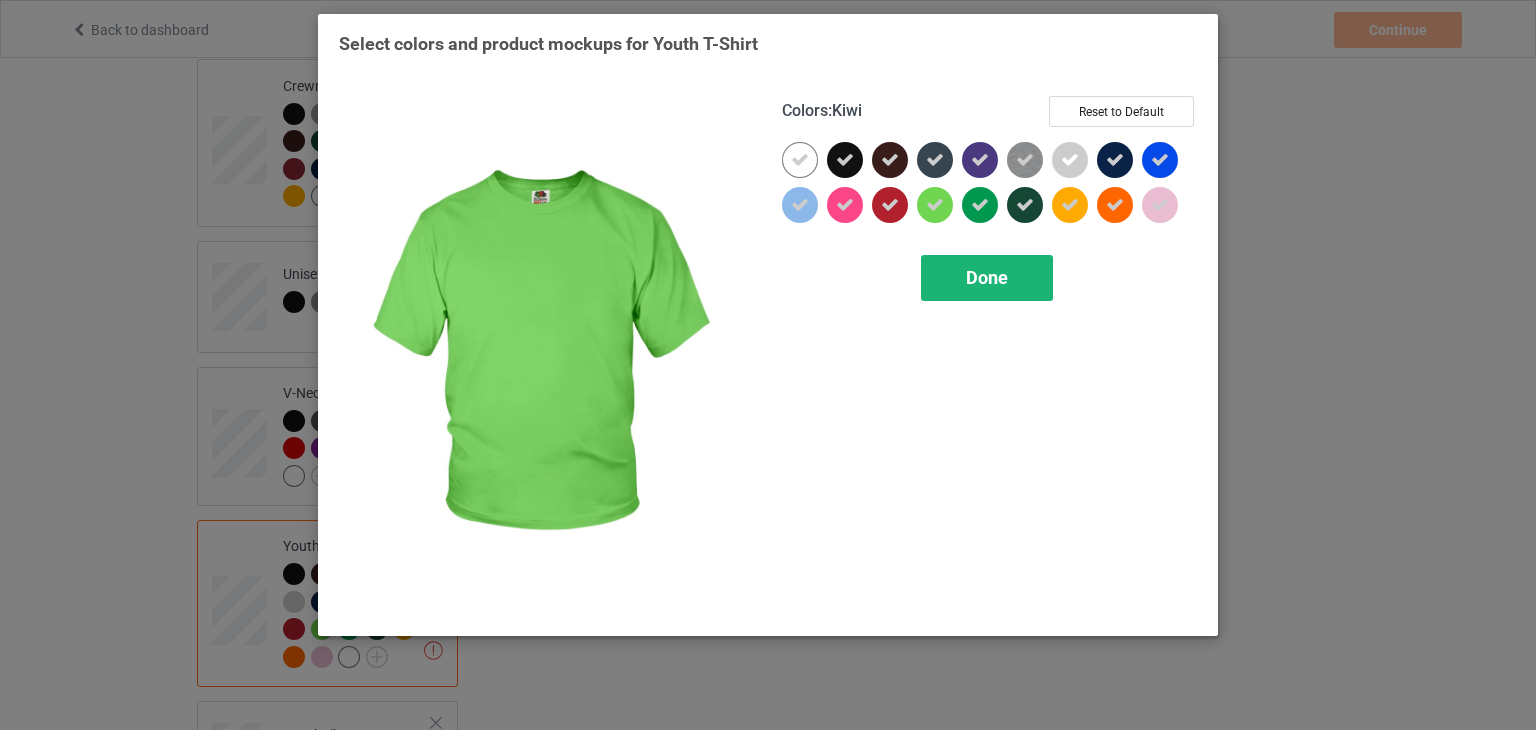 click on "Done" at bounding box center [987, 277] 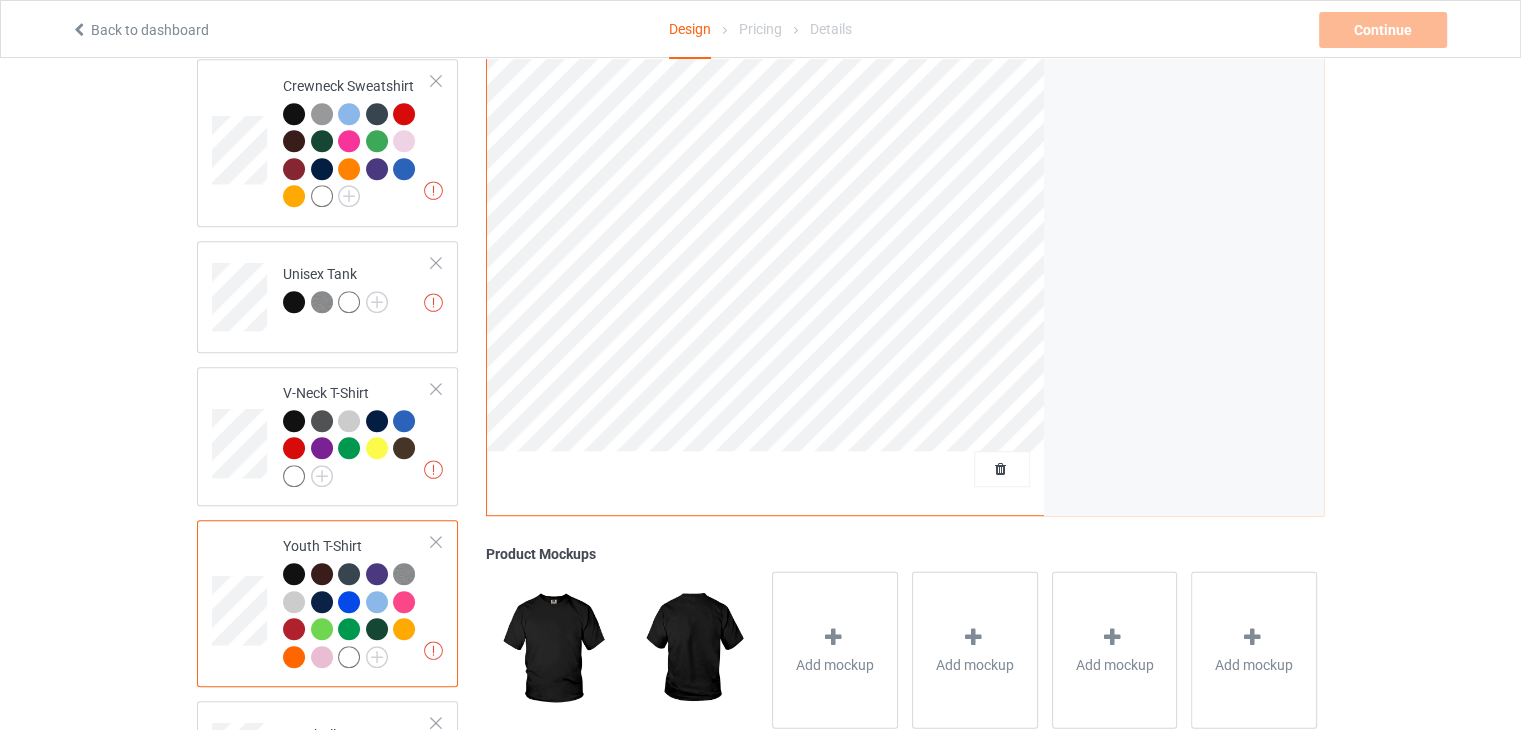 scroll, scrollTop: 1290, scrollLeft: 0, axis: vertical 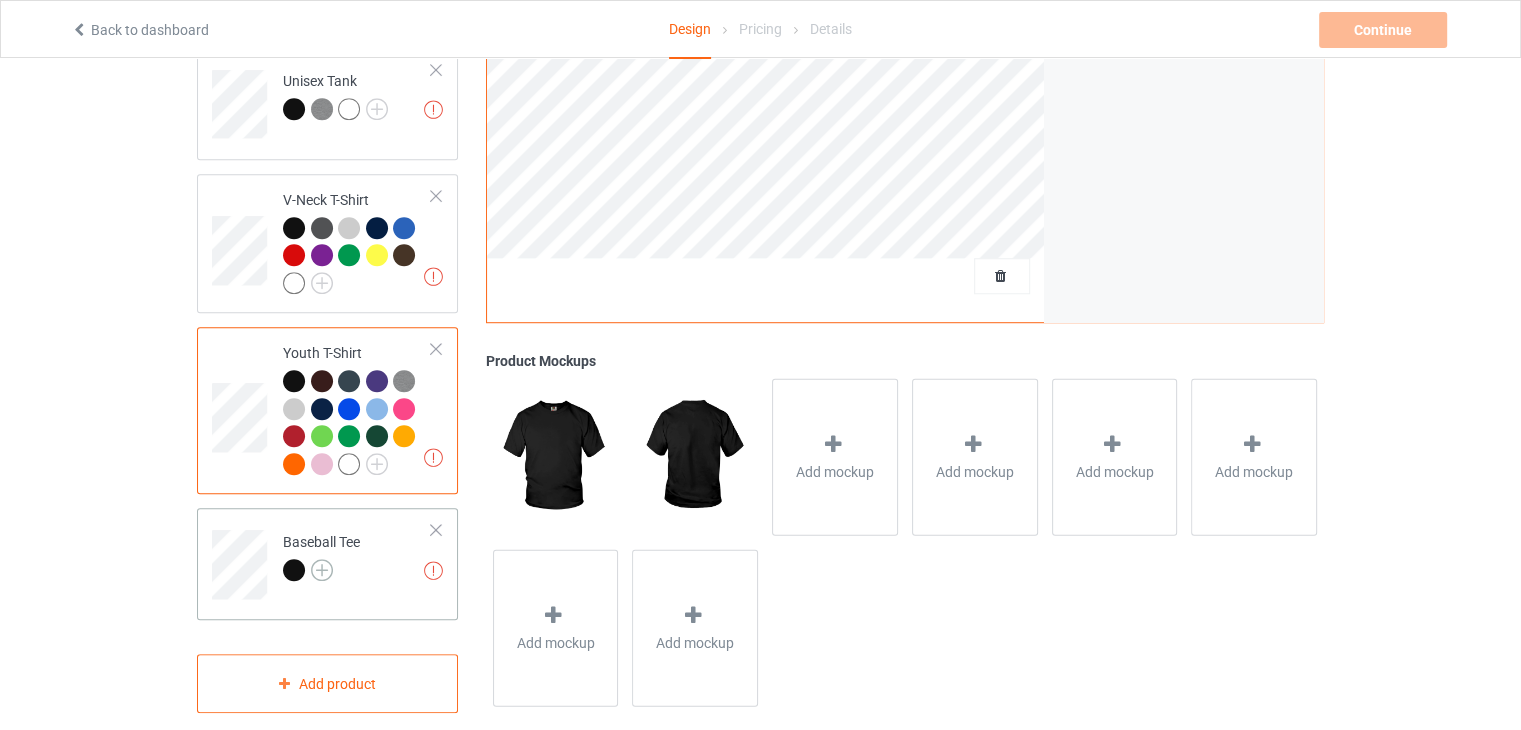 click at bounding box center (322, 570) 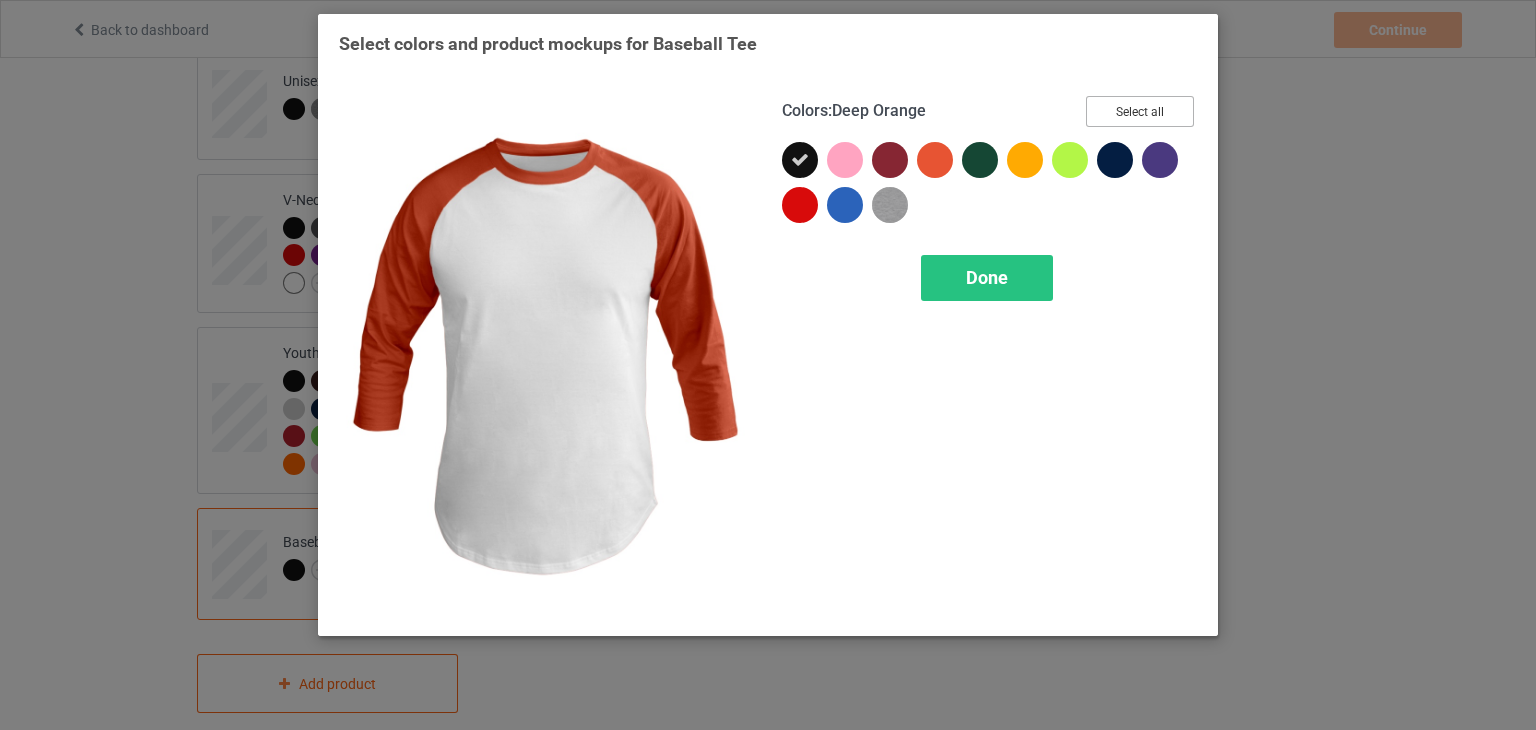 click on "Select all" at bounding box center (1140, 111) 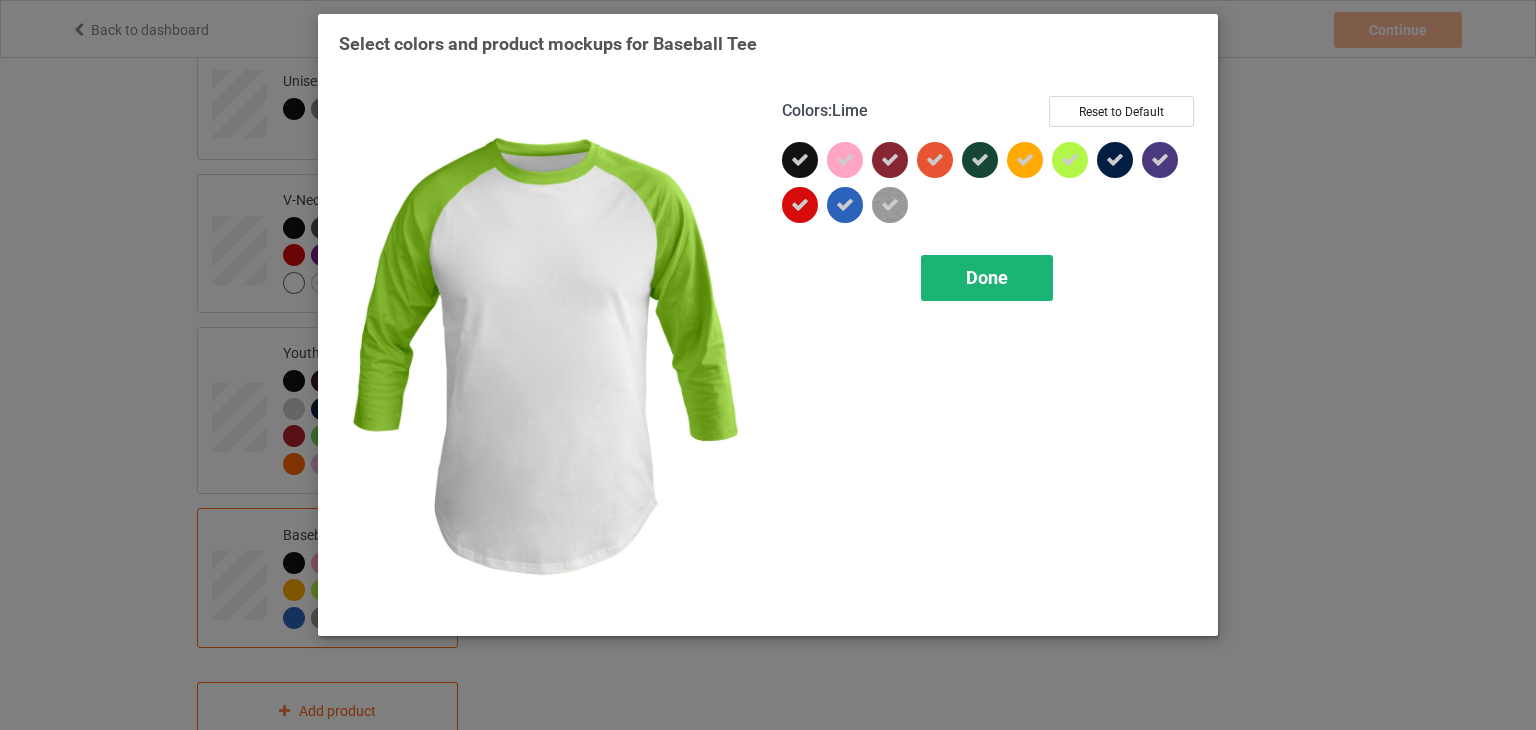 click on "Done" at bounding box center (987, 278) 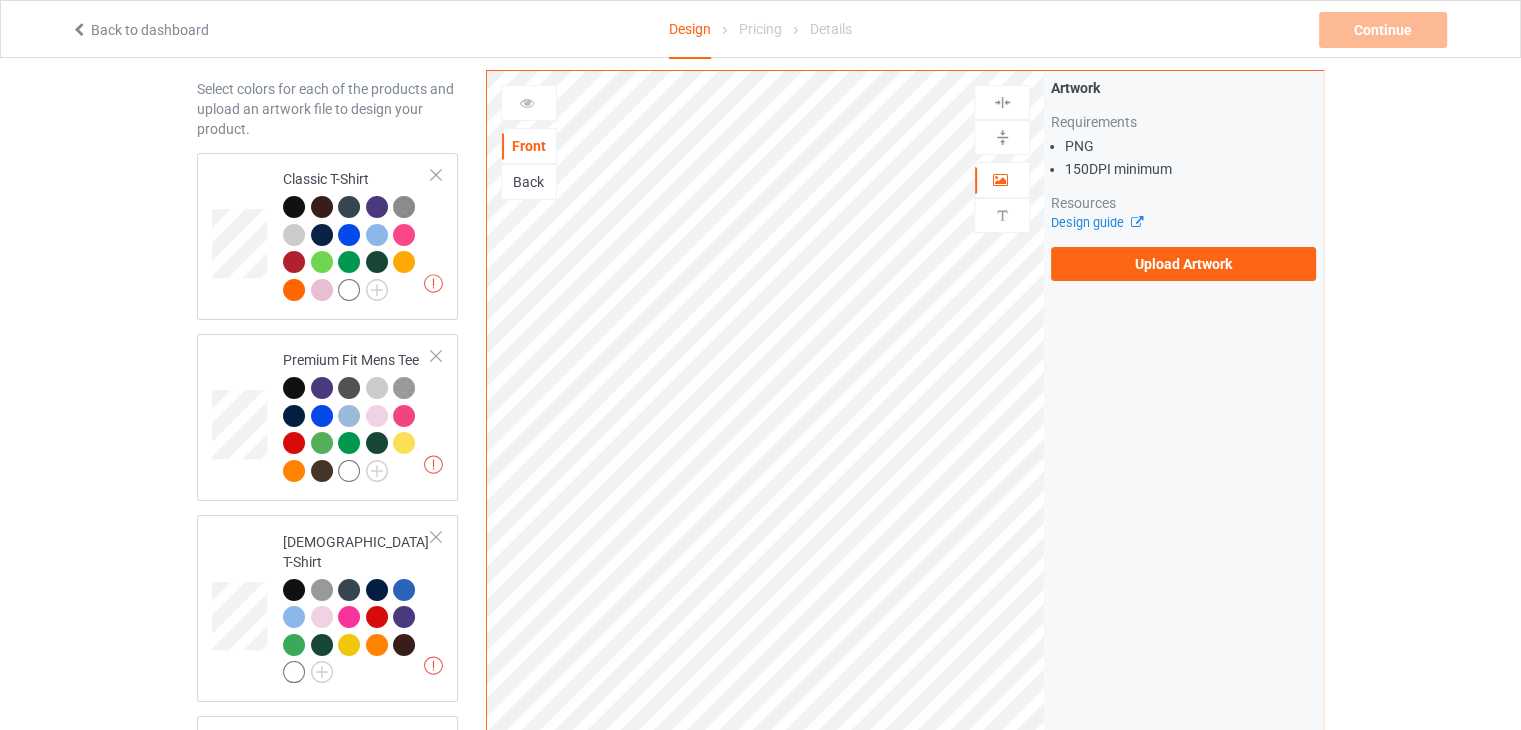 scroll, scrollTop: 60, scrollLeft: 0, axis: vertical 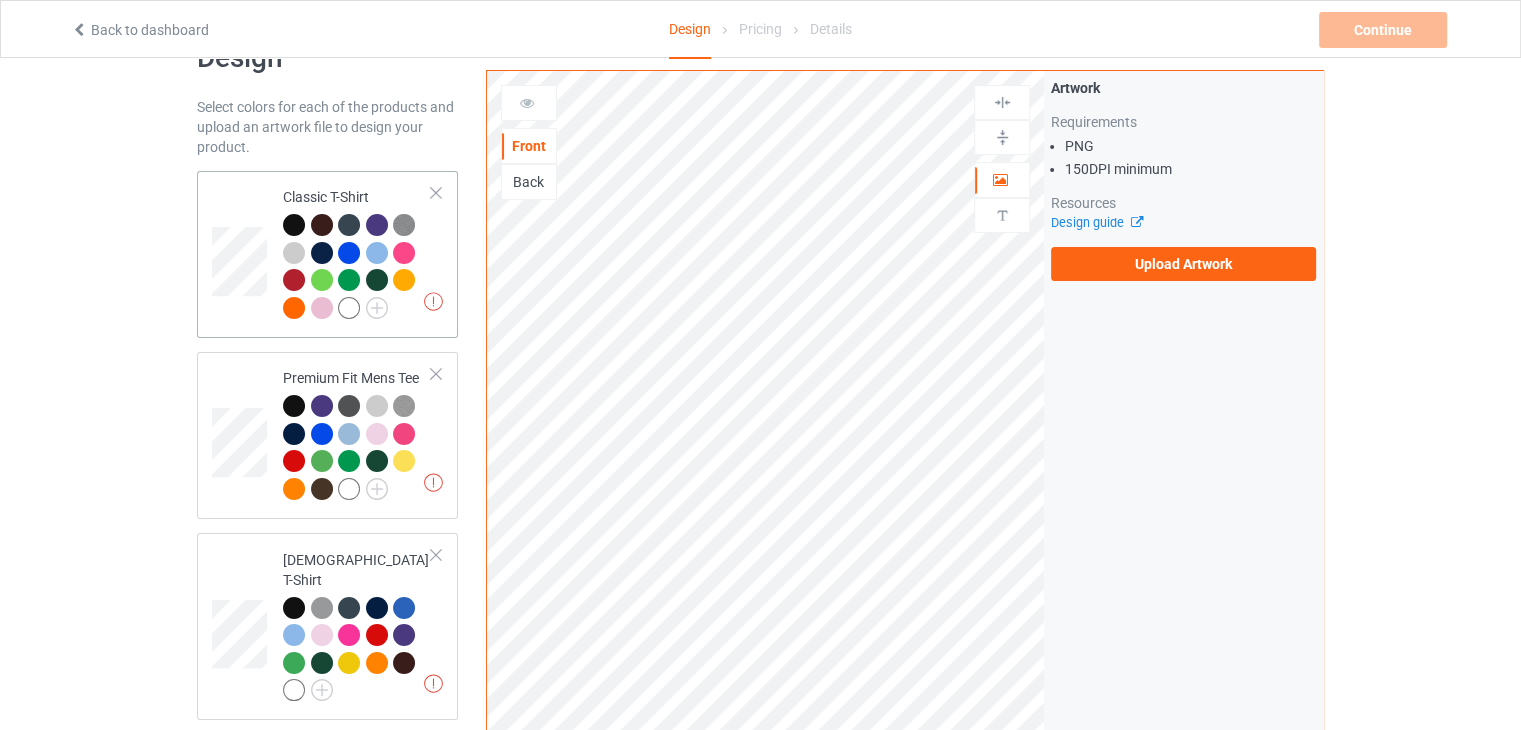 click at bounding box center (357, 269) 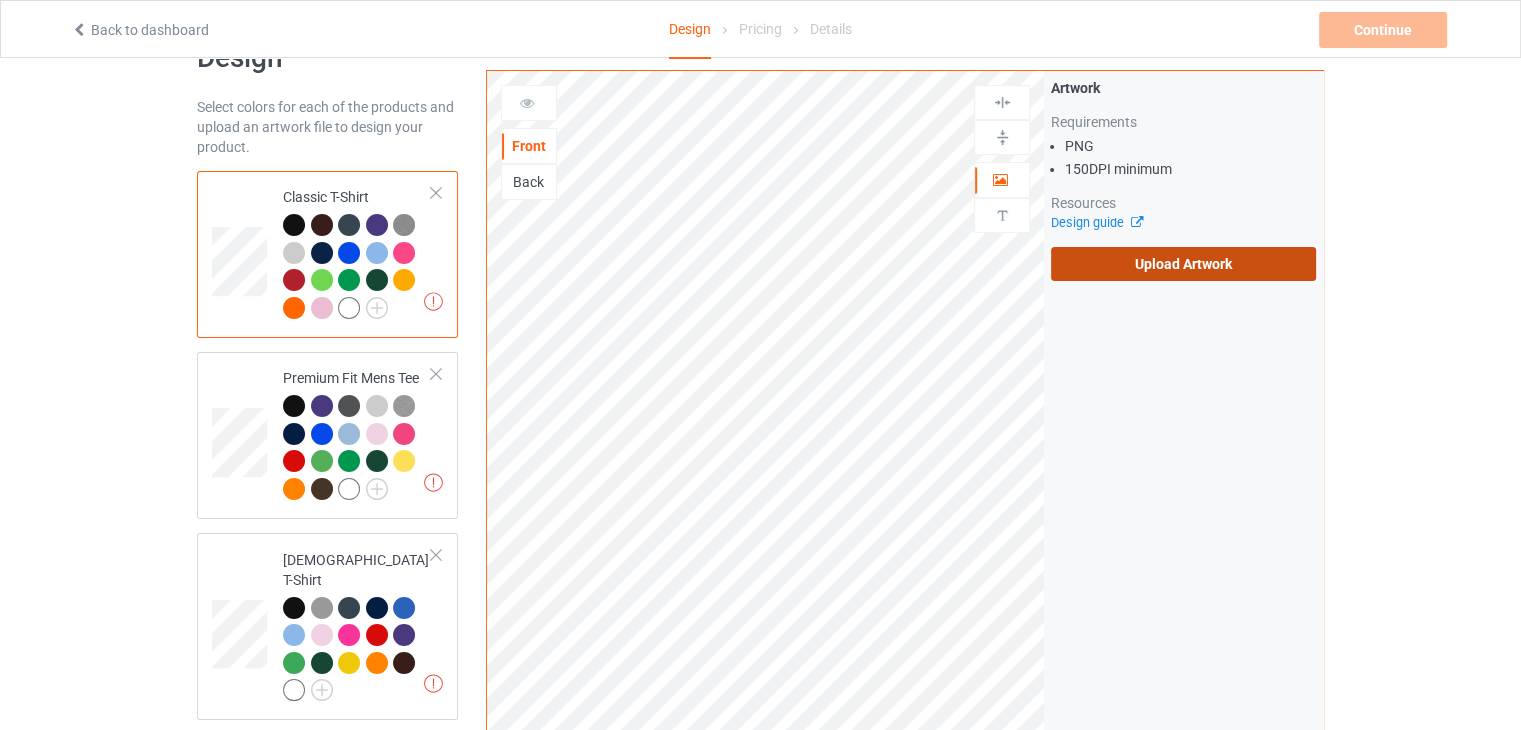 click on "Upload Artwork" at bounding box center [1183, 264] 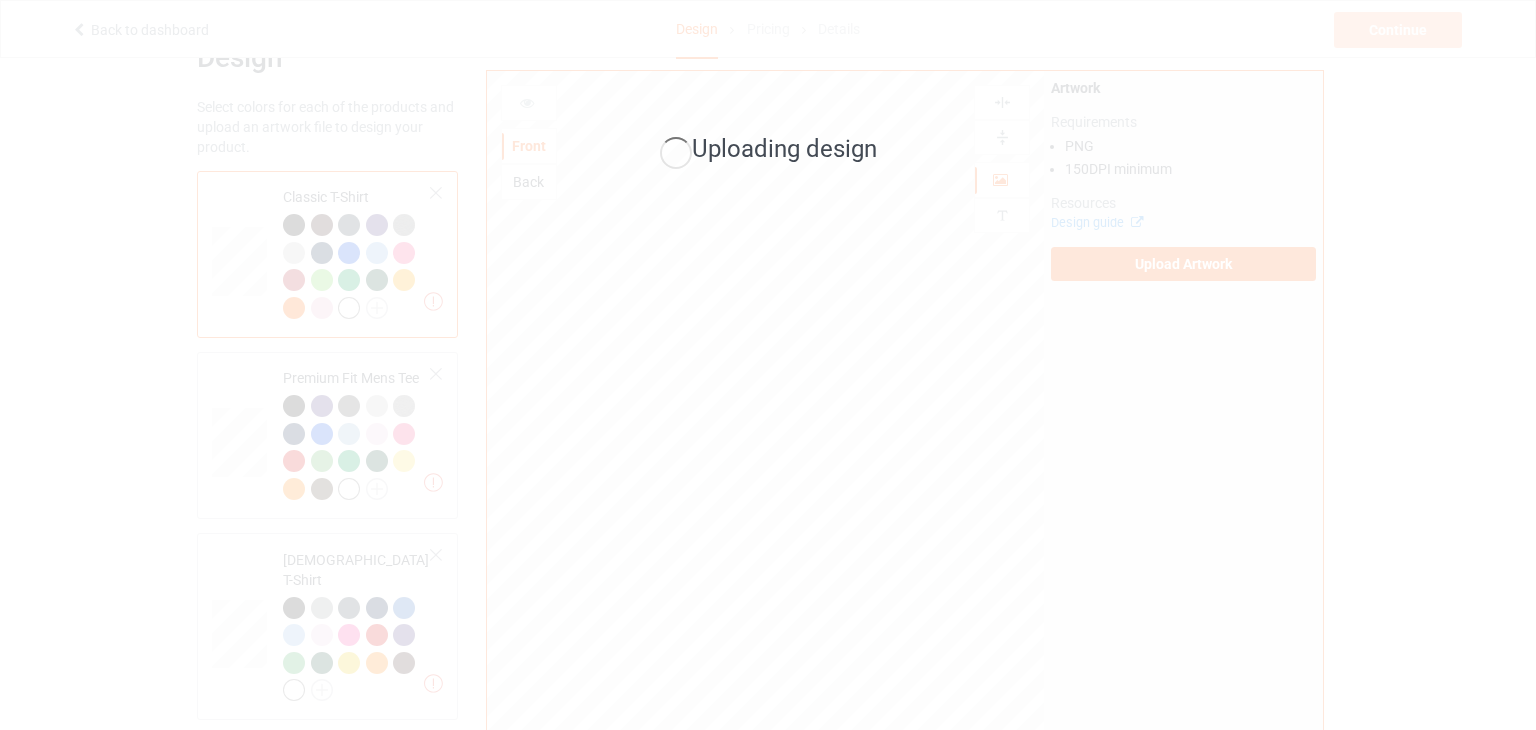 click on "Uploading design" at bounding box center (768, 365) 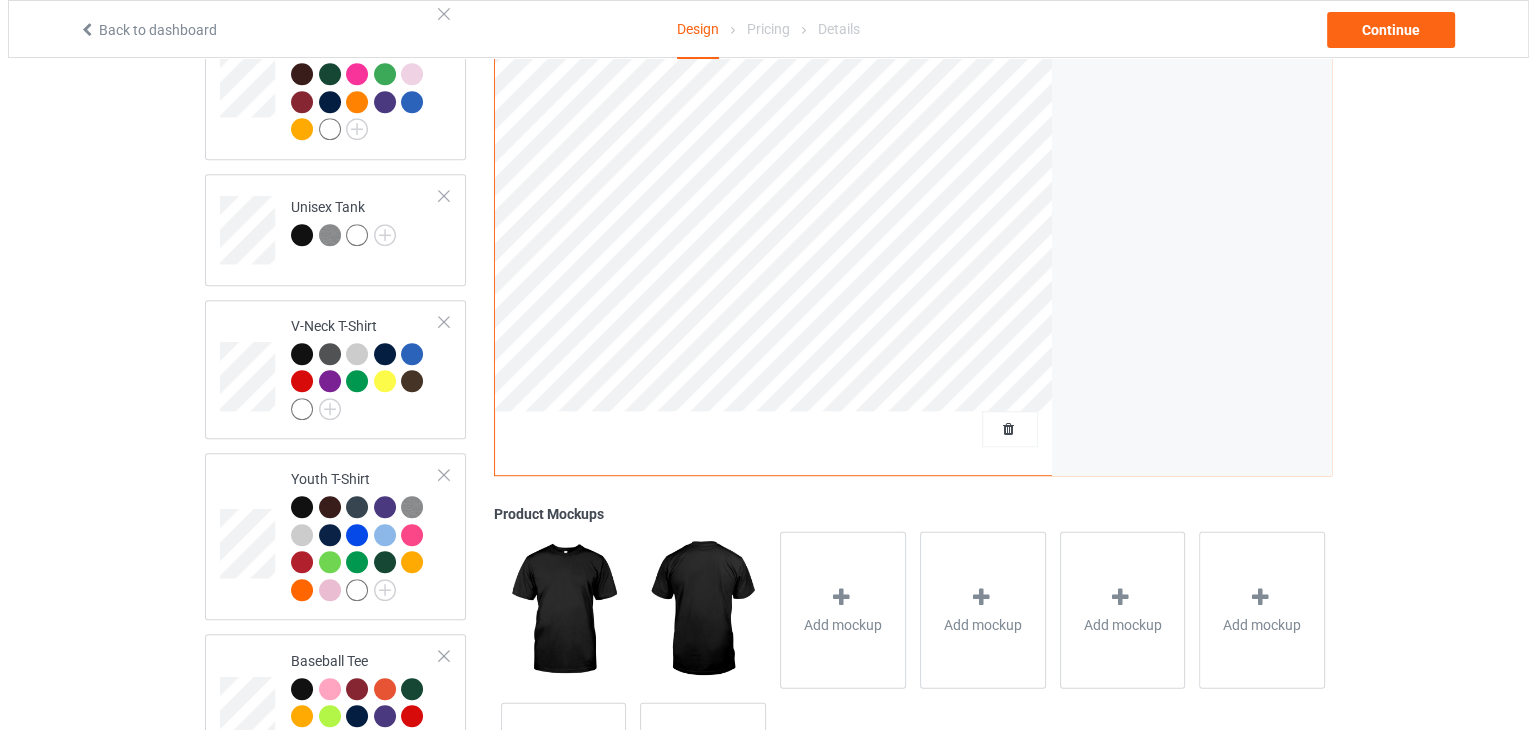 scroll, scrollTop: 1317, scrollLeft: 0, axis: vertical 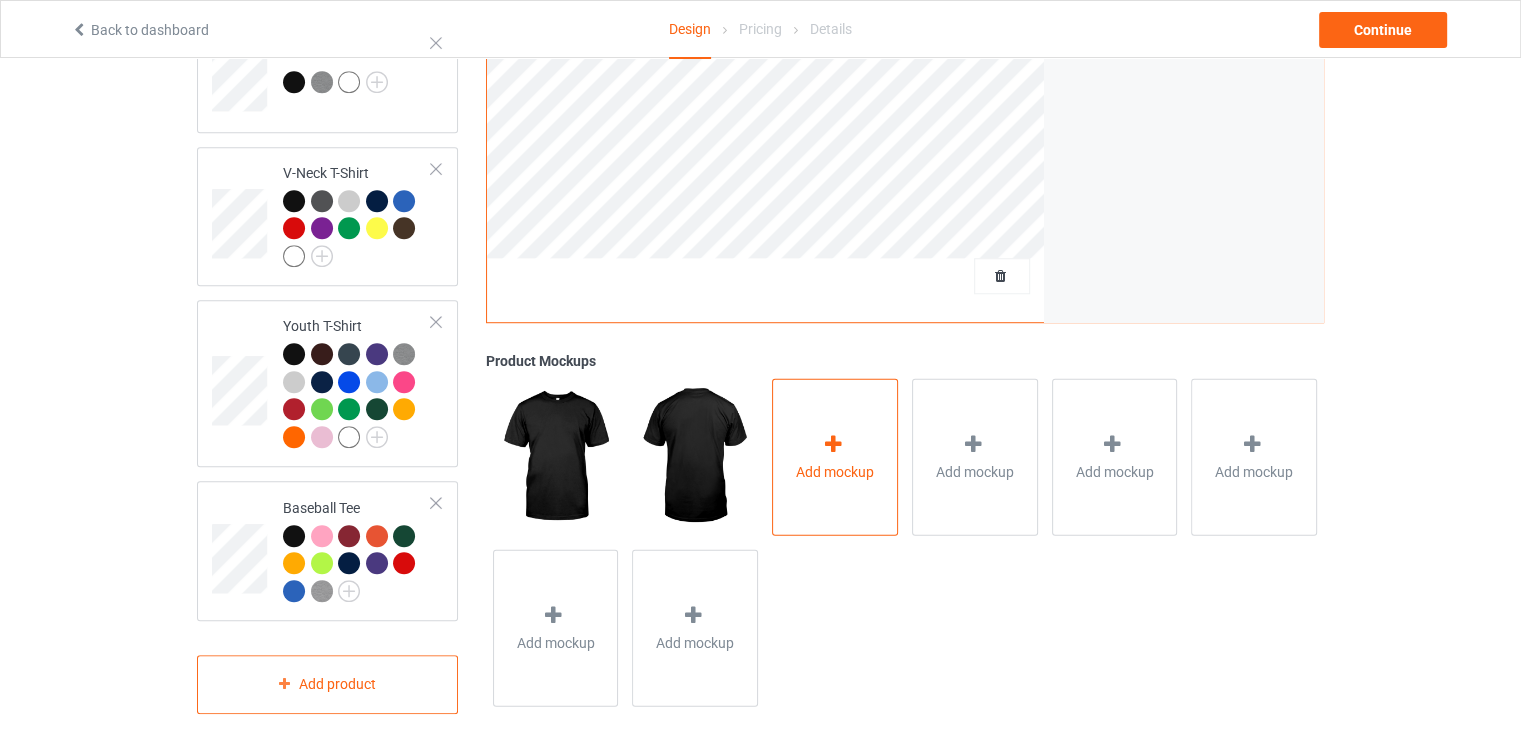 click on "Add mockup" at bounding box center (835, 457) 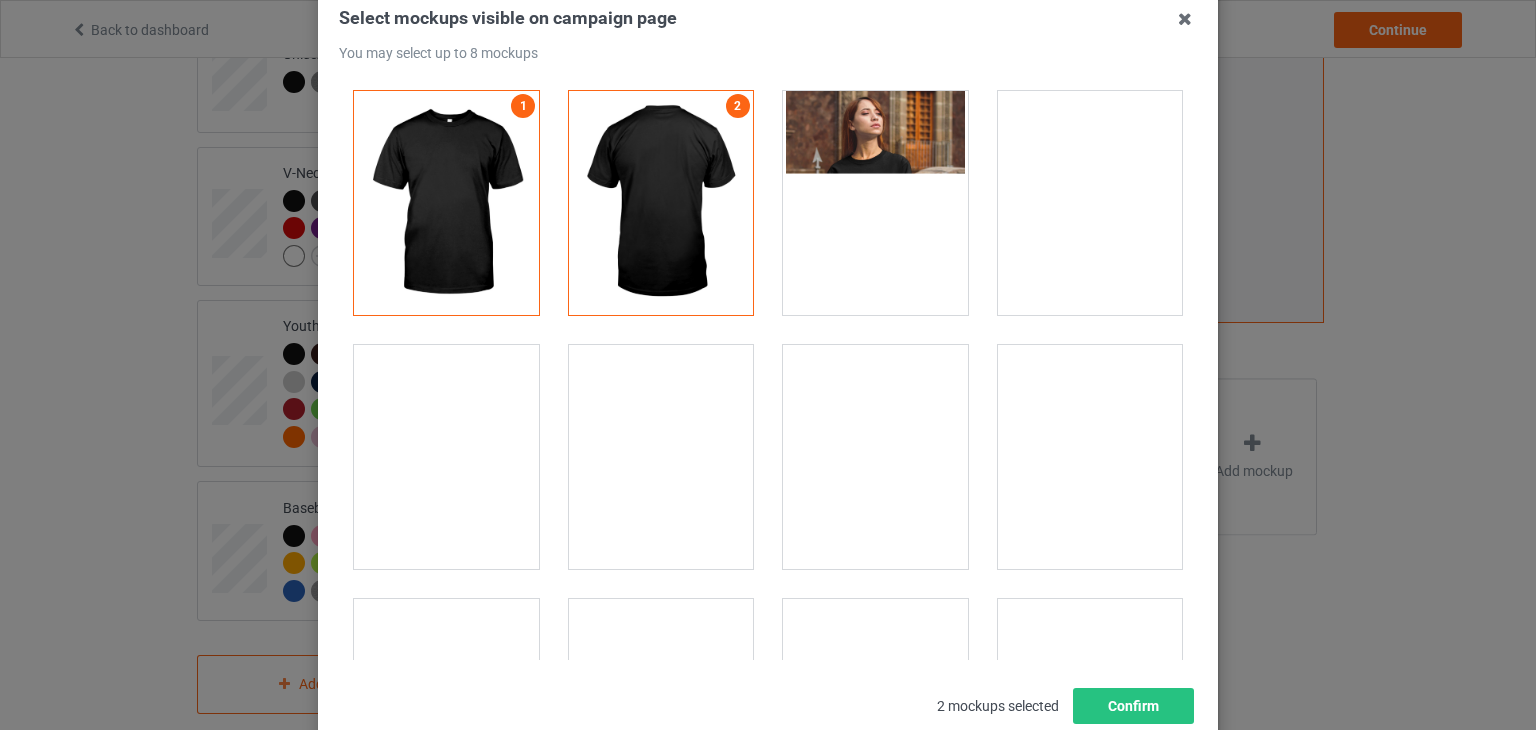 scroll, scrollTop: 119, scrollLeft: 0, axis: vertical 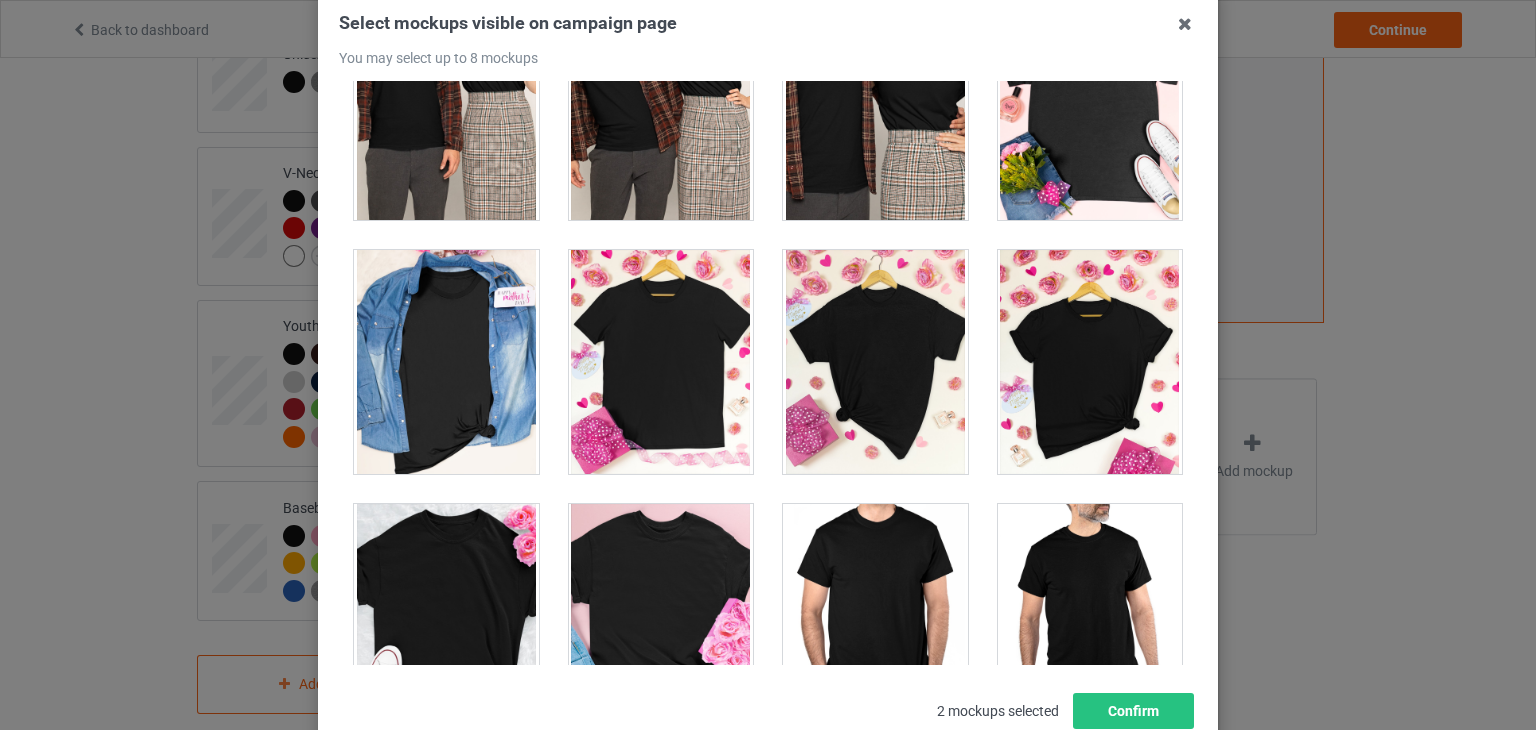 click at bounding box center (446, 616) 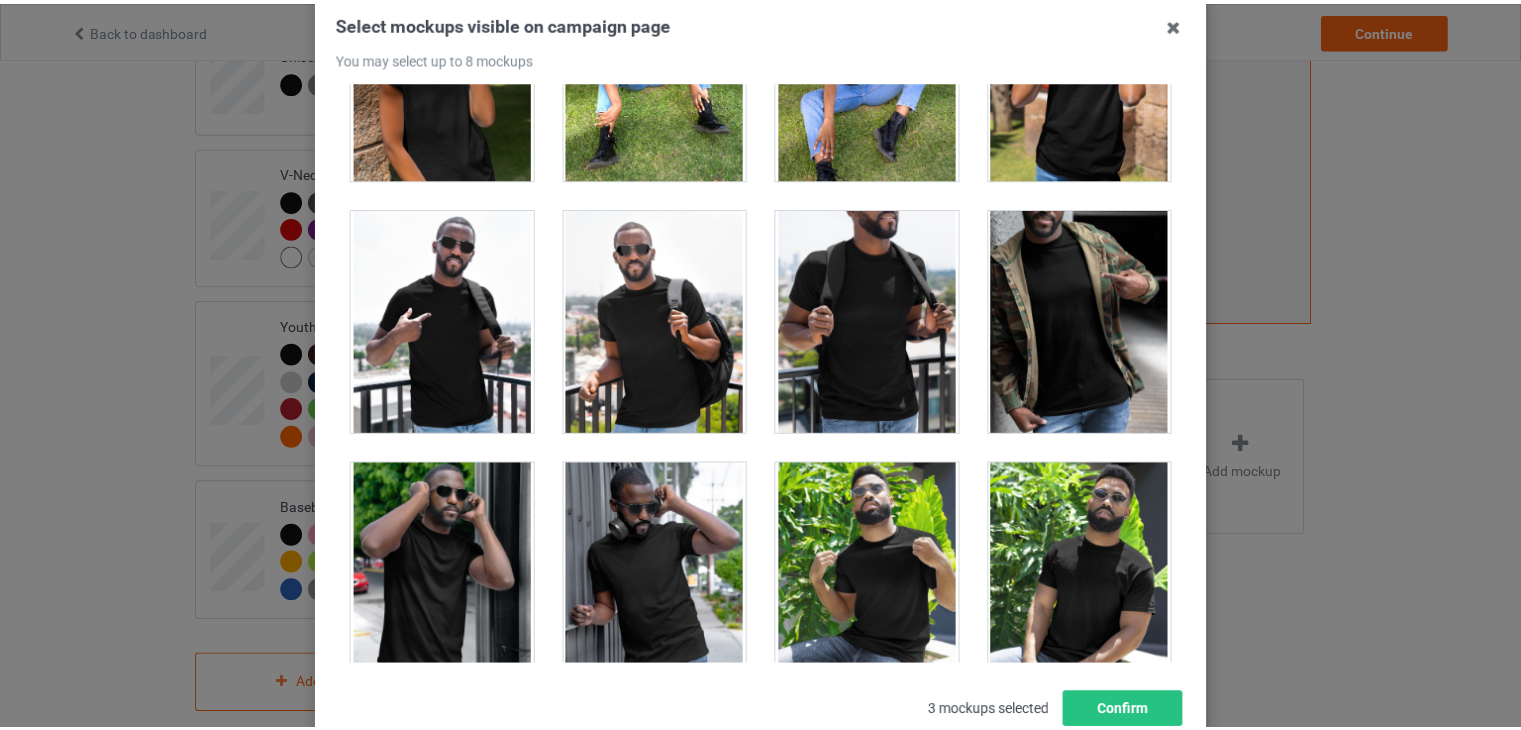 scroll, scrollTop: 13363, scrollLeft: 0, axis: vertical 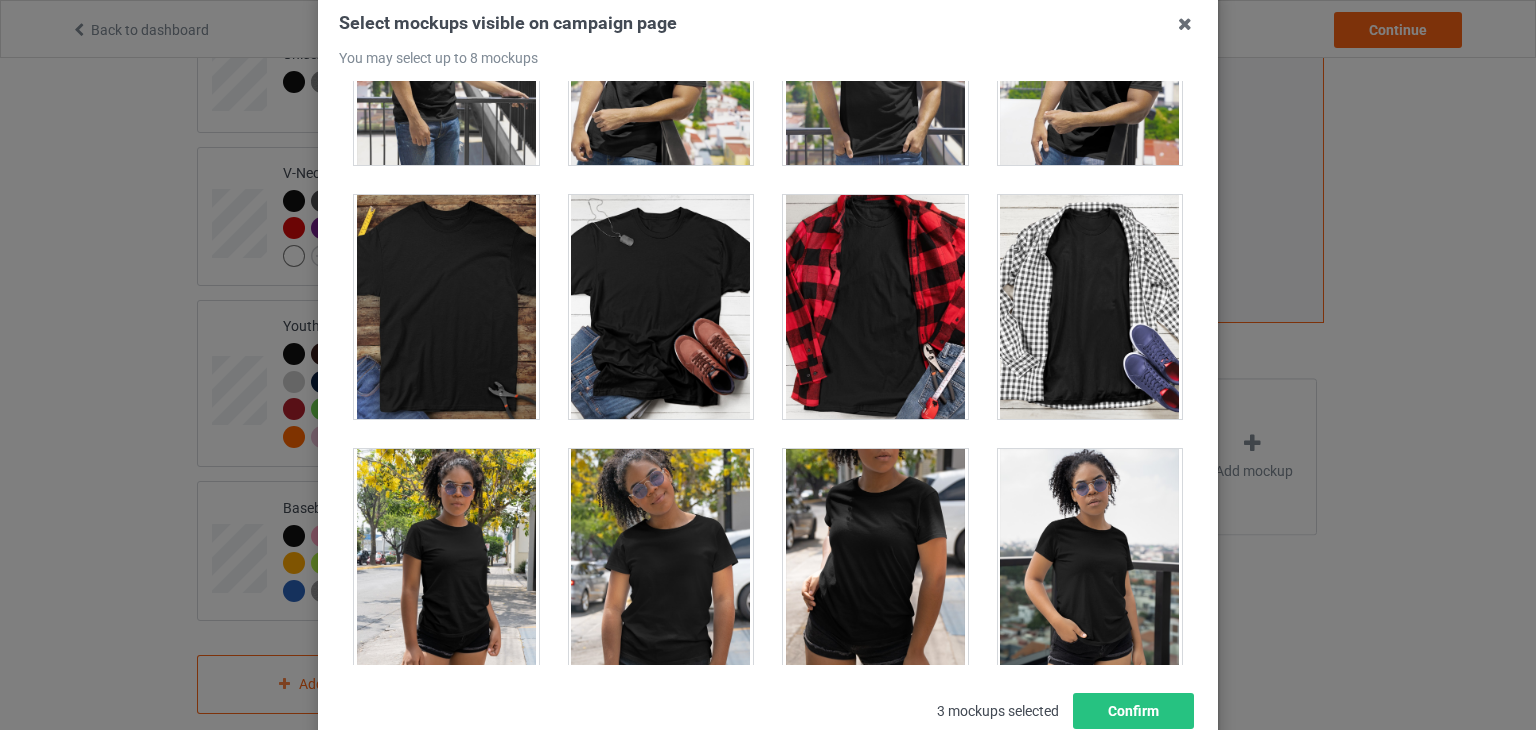 click at bounding box center (661, 307) 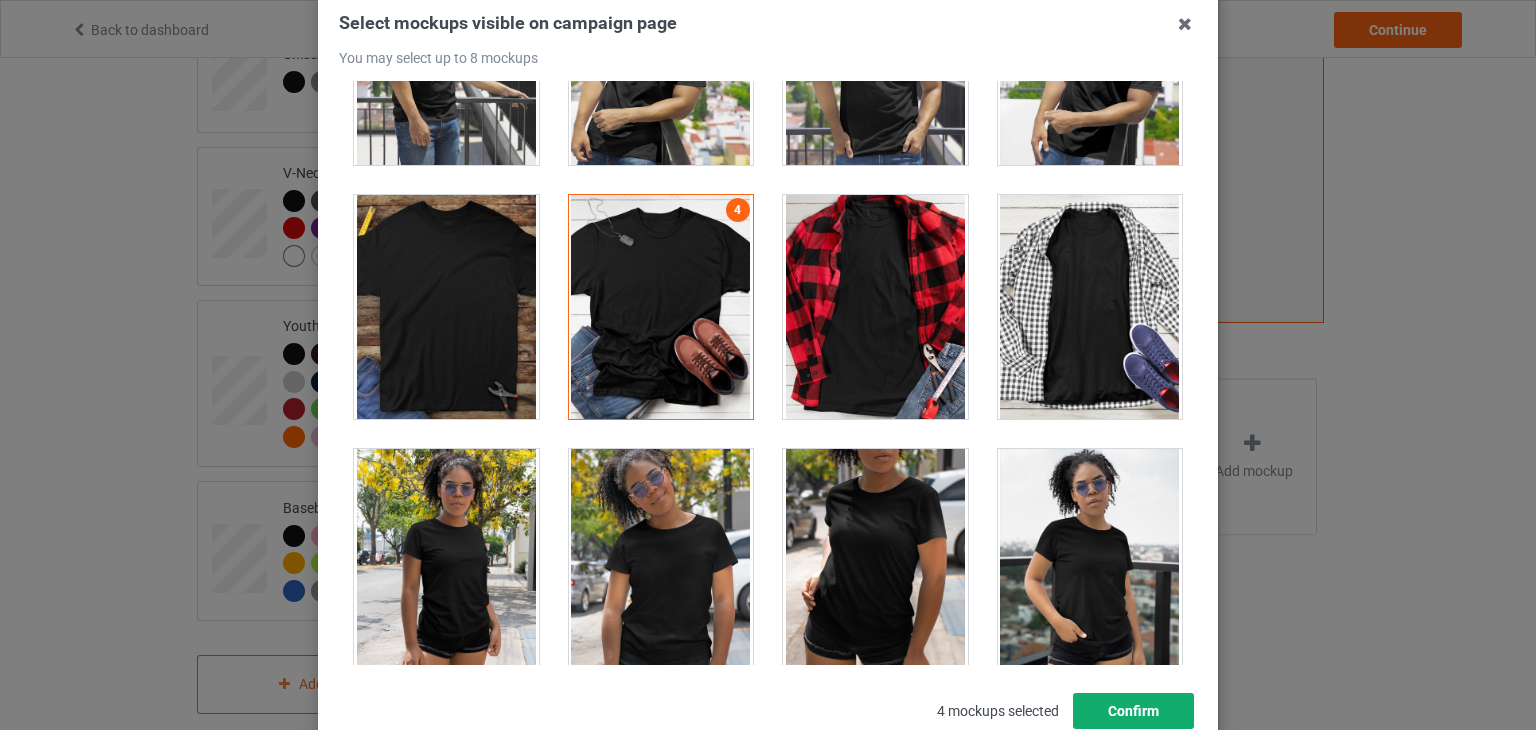 click on "Confirm" at bounding box center [1133, 711] 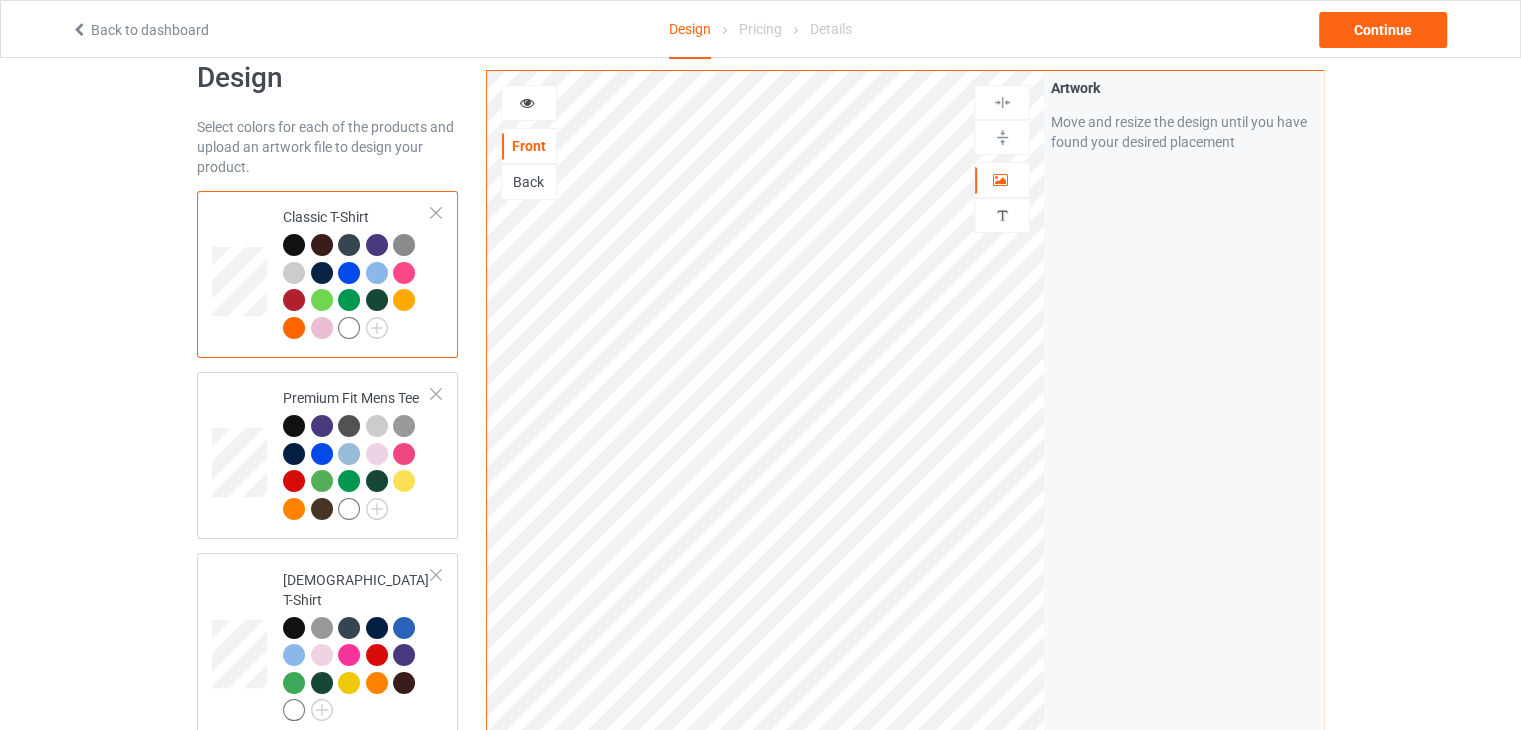 scroll, scrollTop: 0, scrollLeft: 0, axis: both 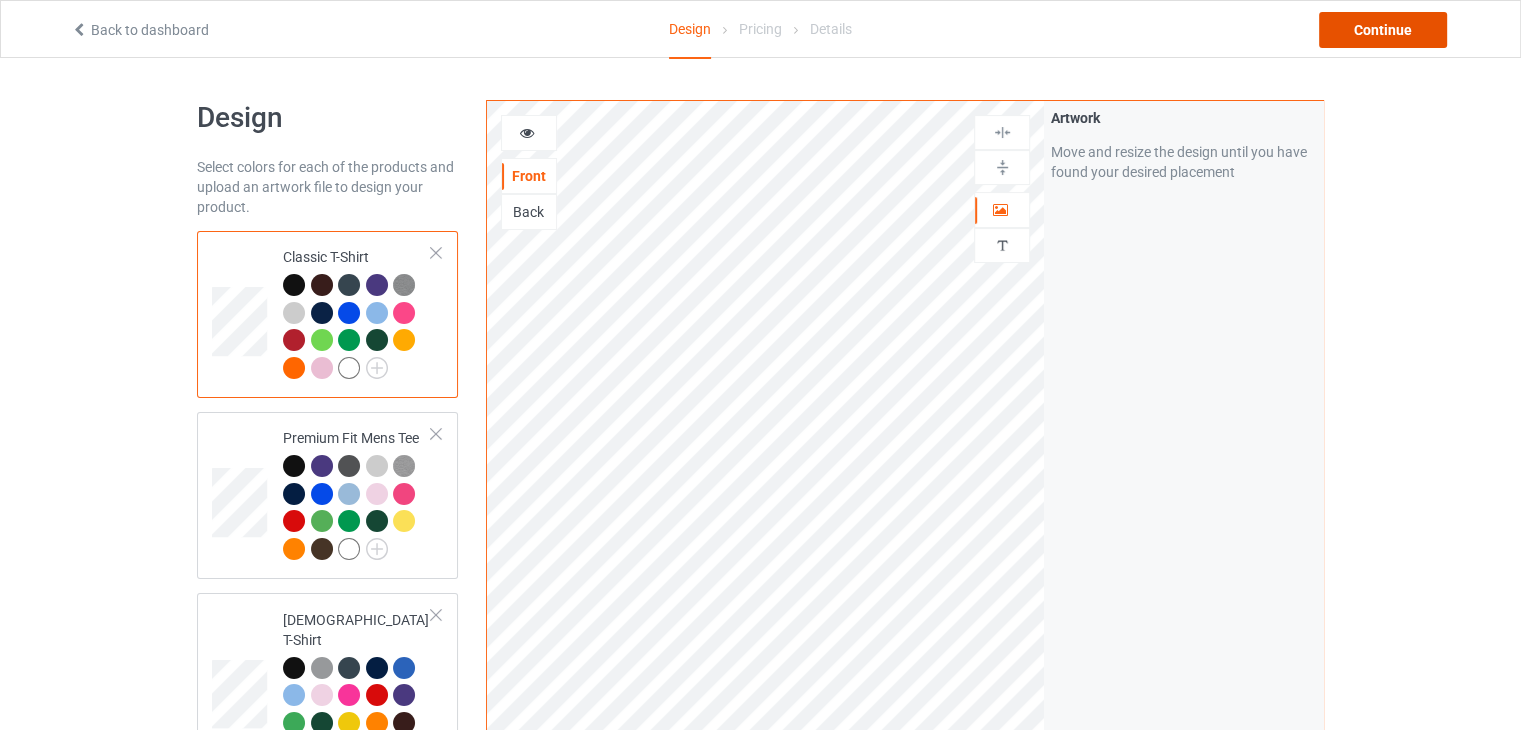 click on "Continue" at bounding box center (1383, 30) 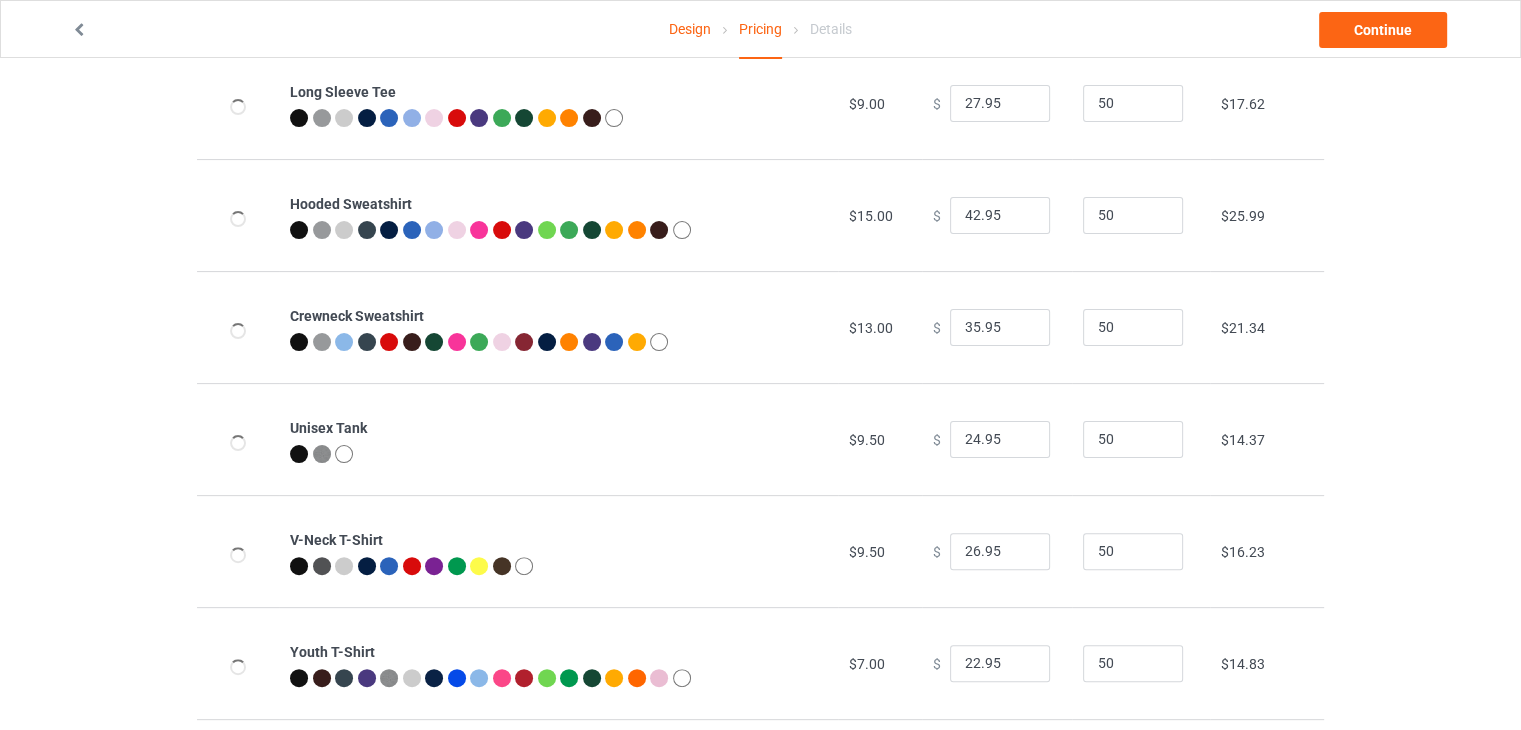 scroll, scrollTop: 492, scrollLeft: 0, axis: vertical 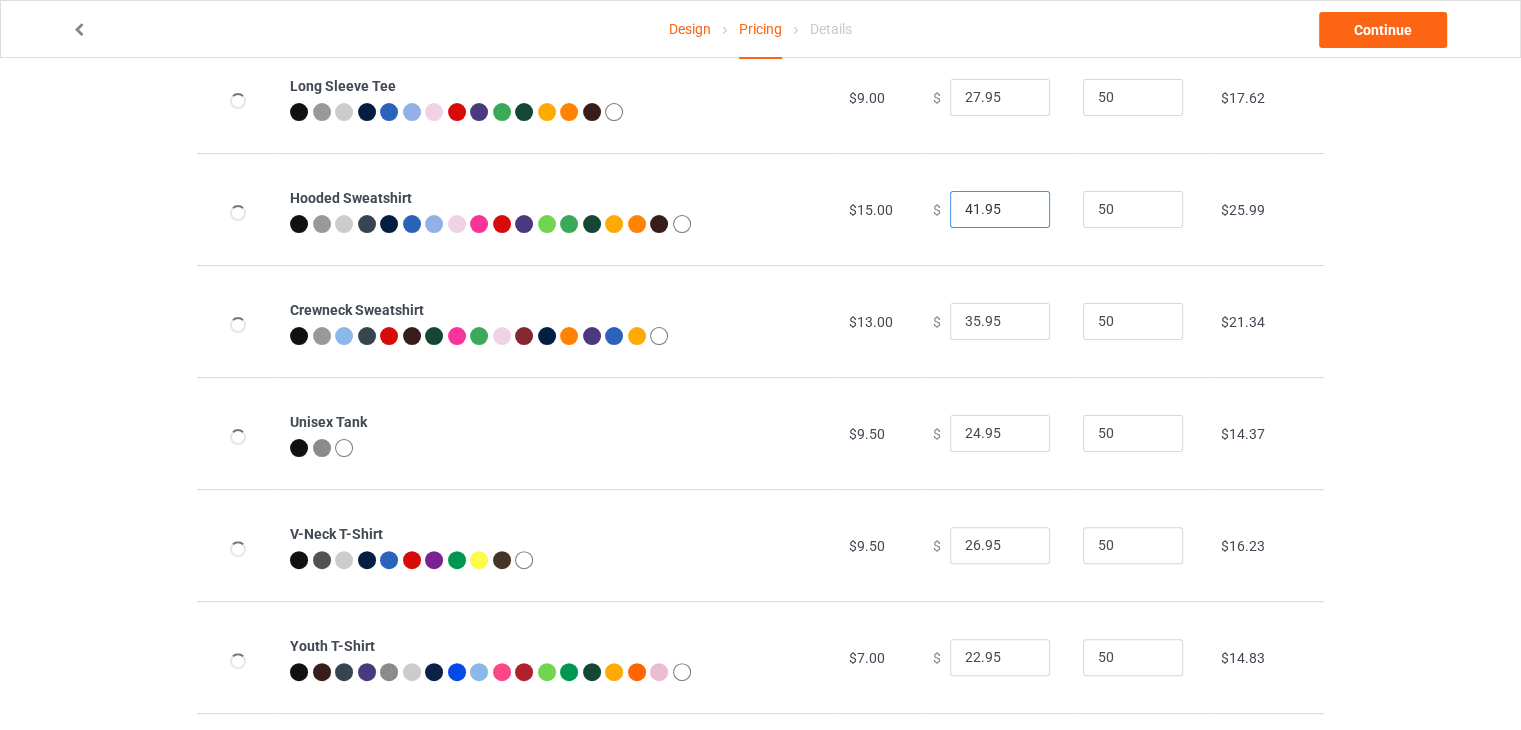 click on "41.95" at bounding box center (1000, 210) 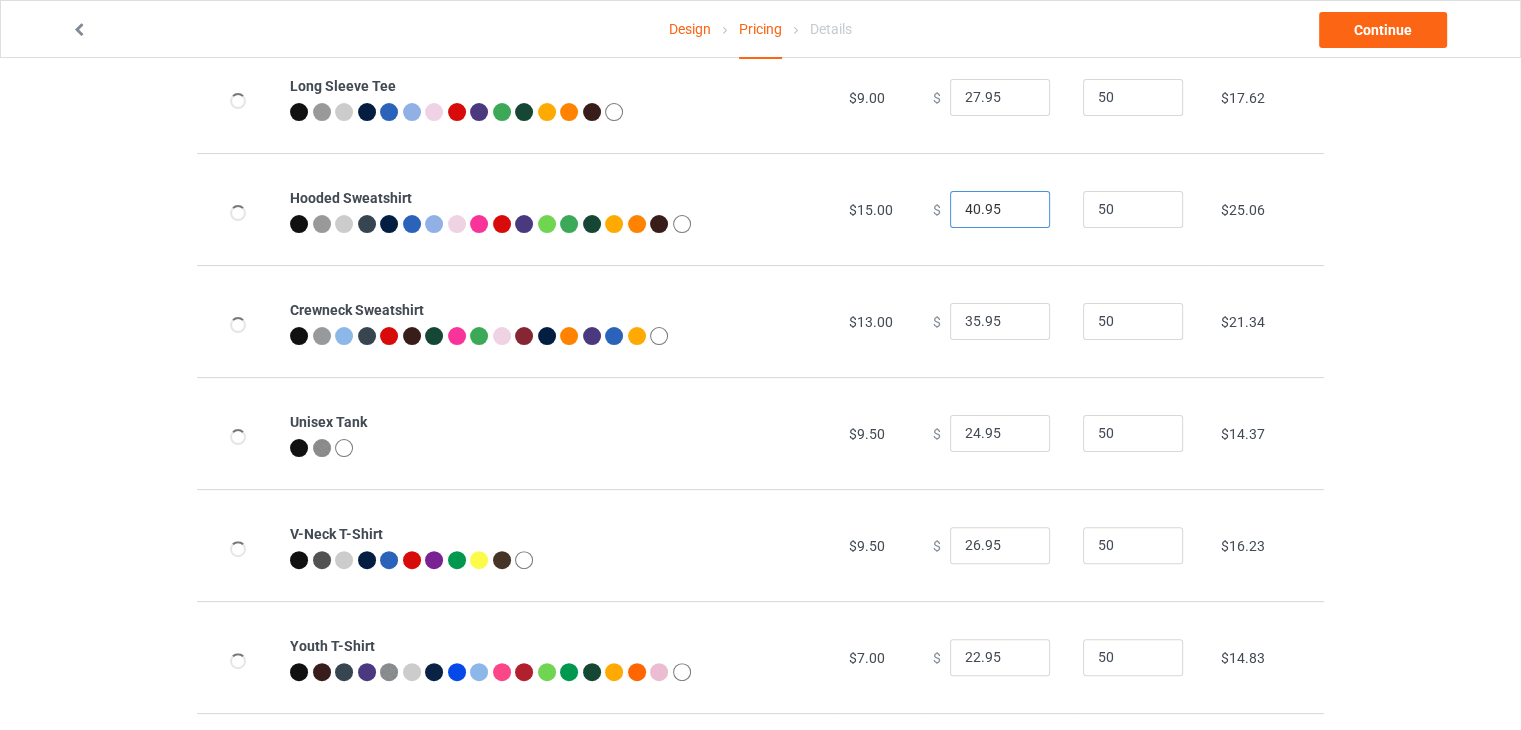 click on "40.95" at bounding box center [1000, 210] 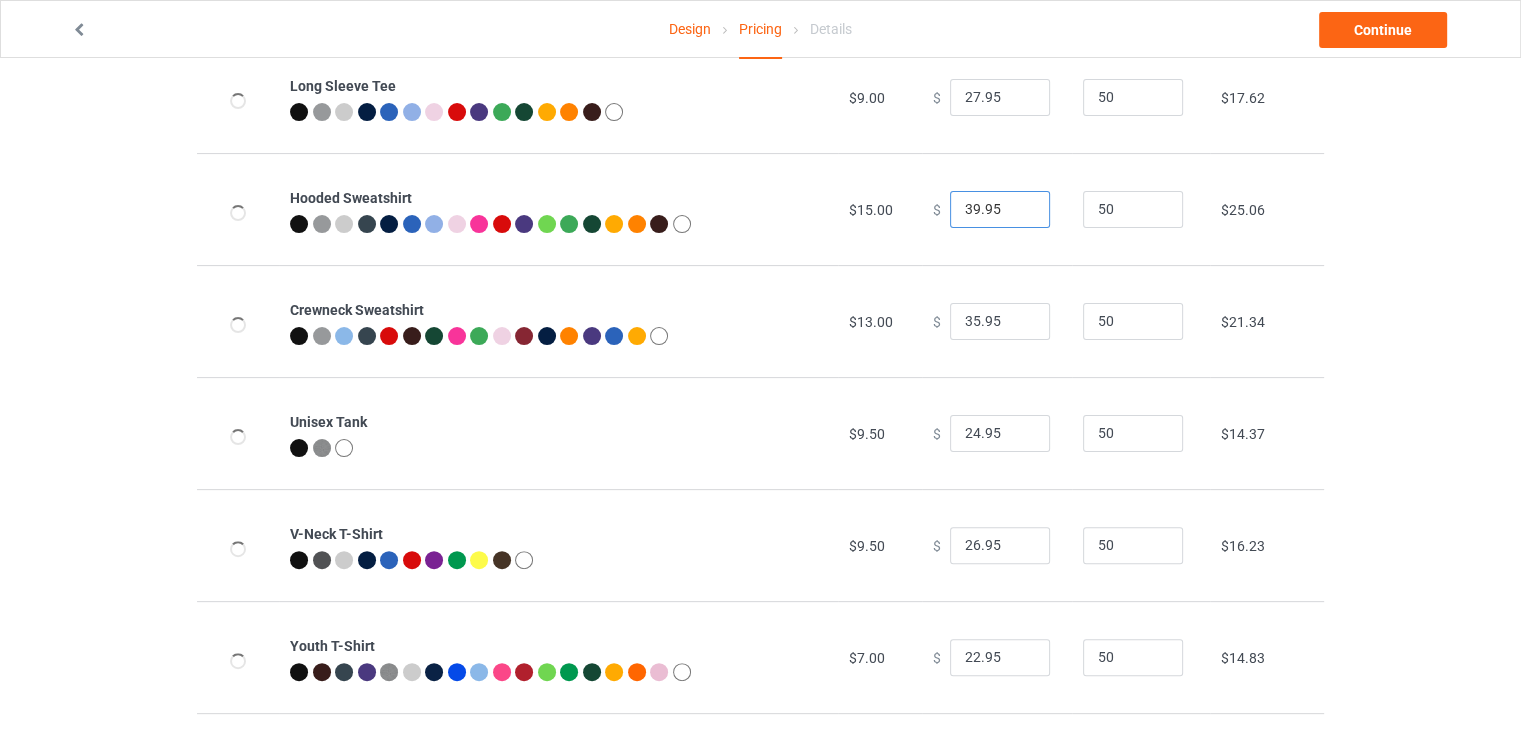 click on "39.95" at bounding box center [1000, 210] 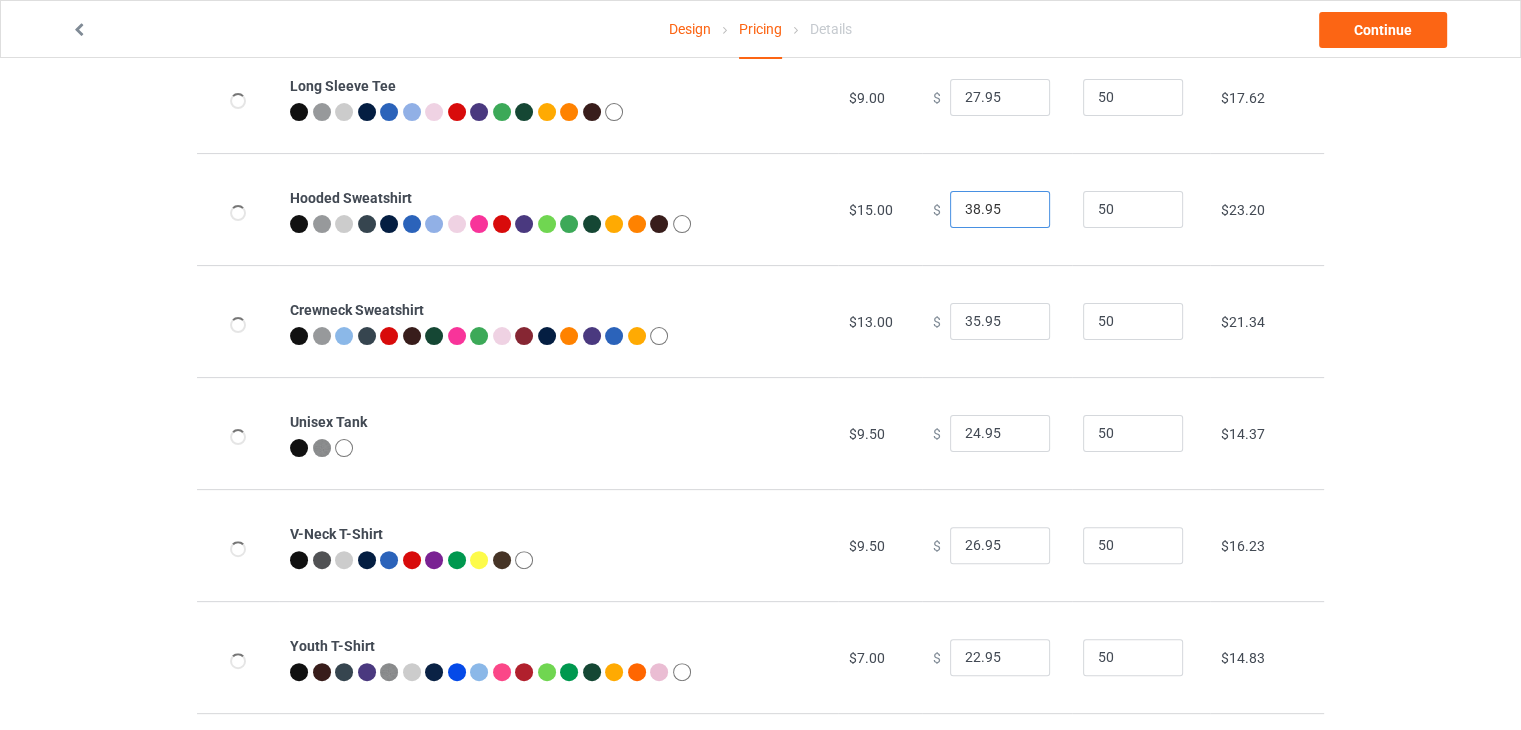 click on "38.95" at bounding box center [1000, 210] 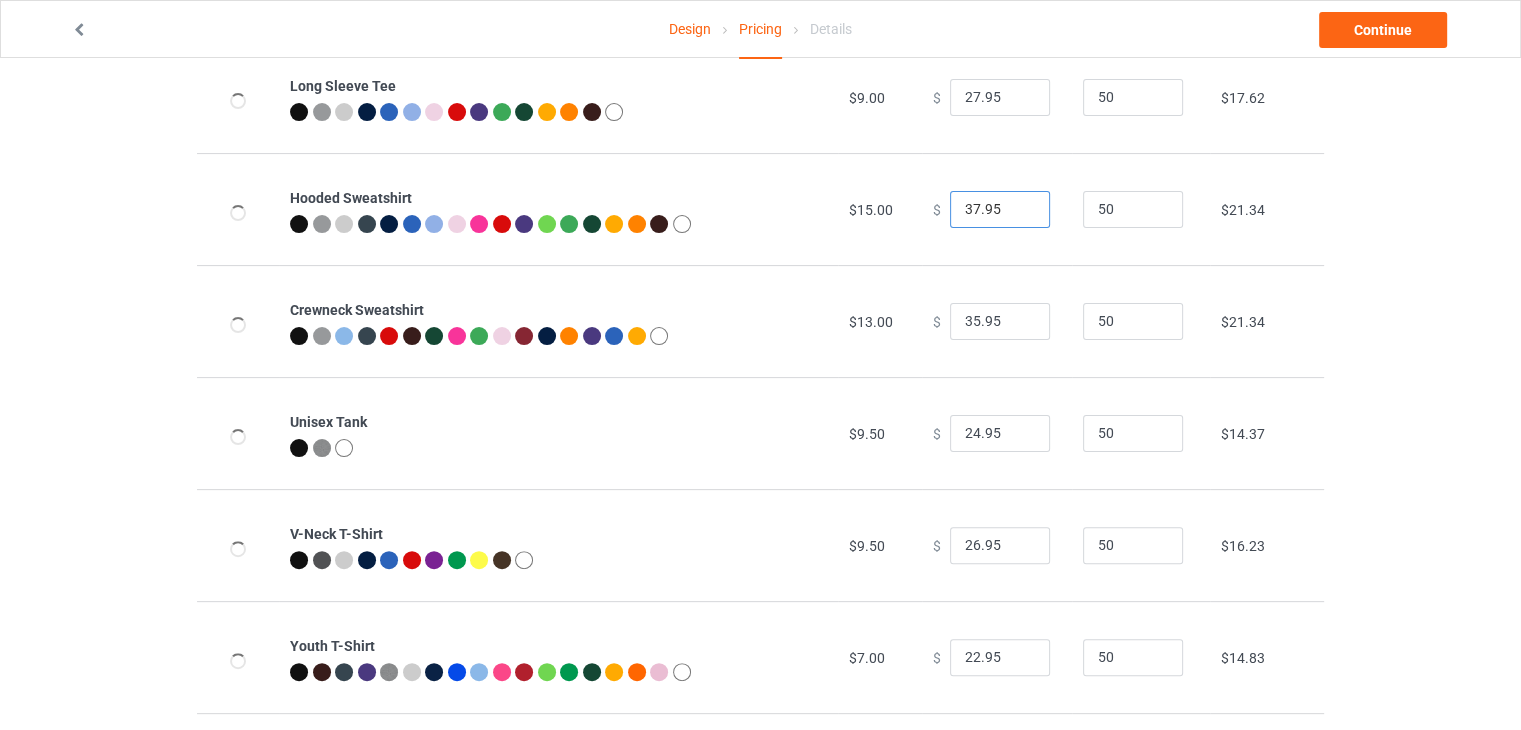 click on "37.95" at bounding box center (1000, 210) 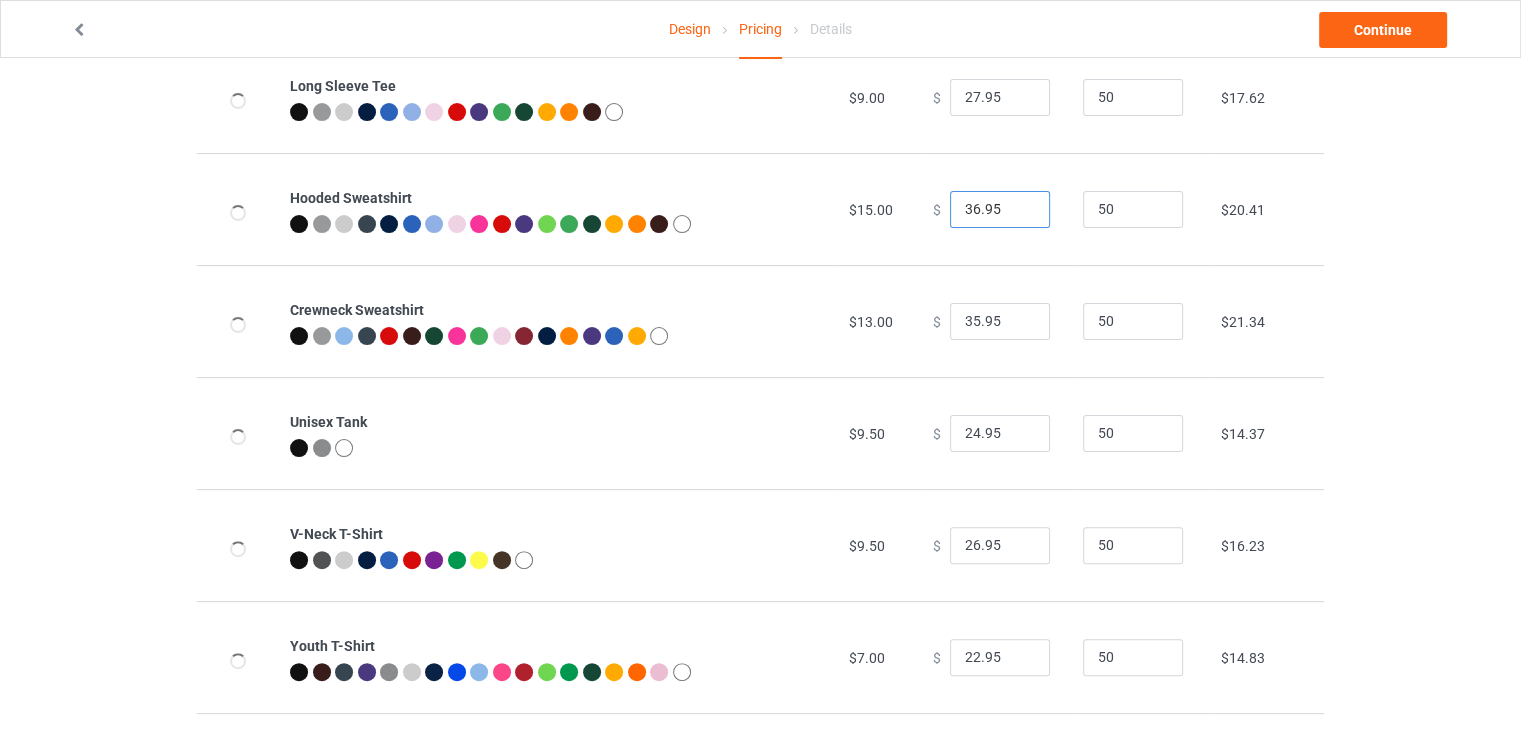 type on "36.95" 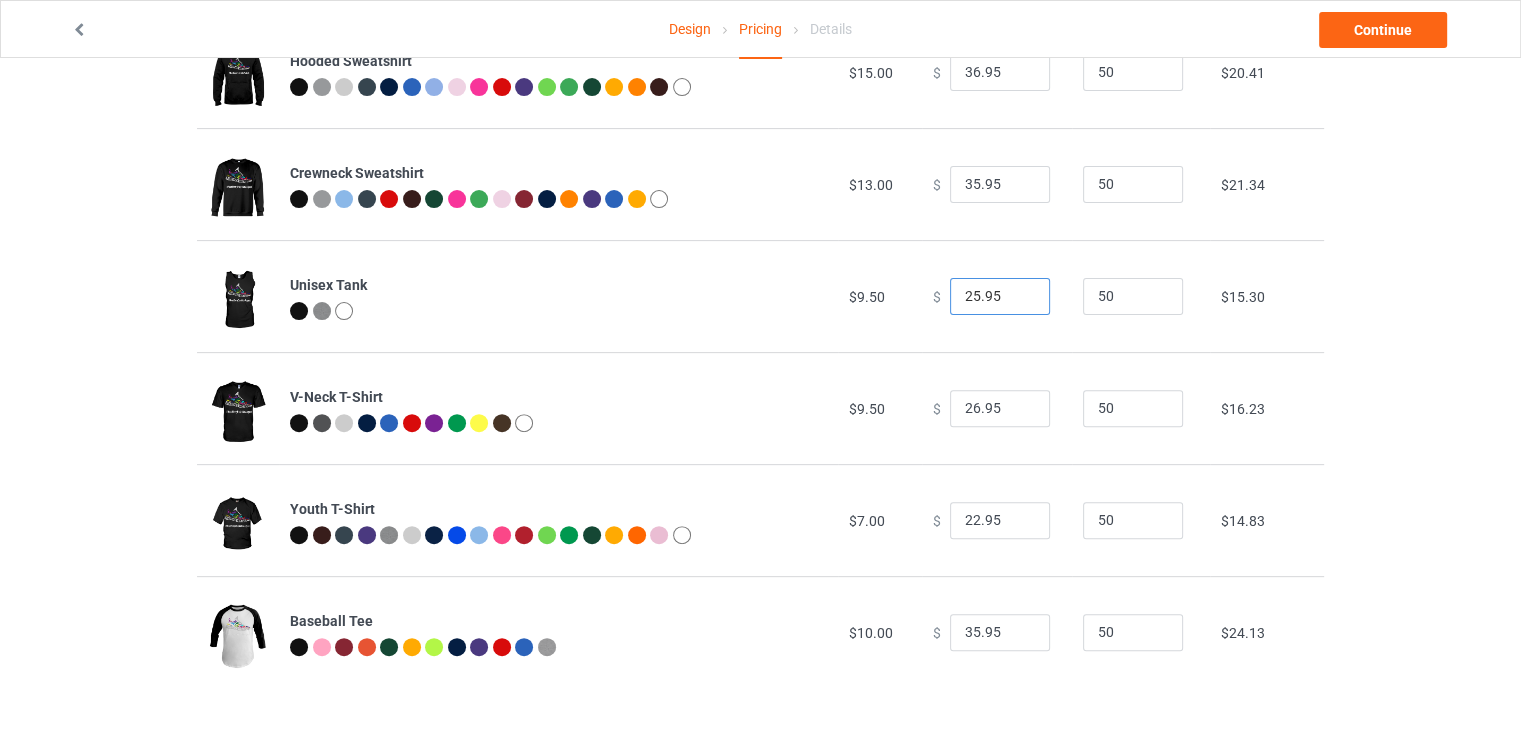 type on "25.95" 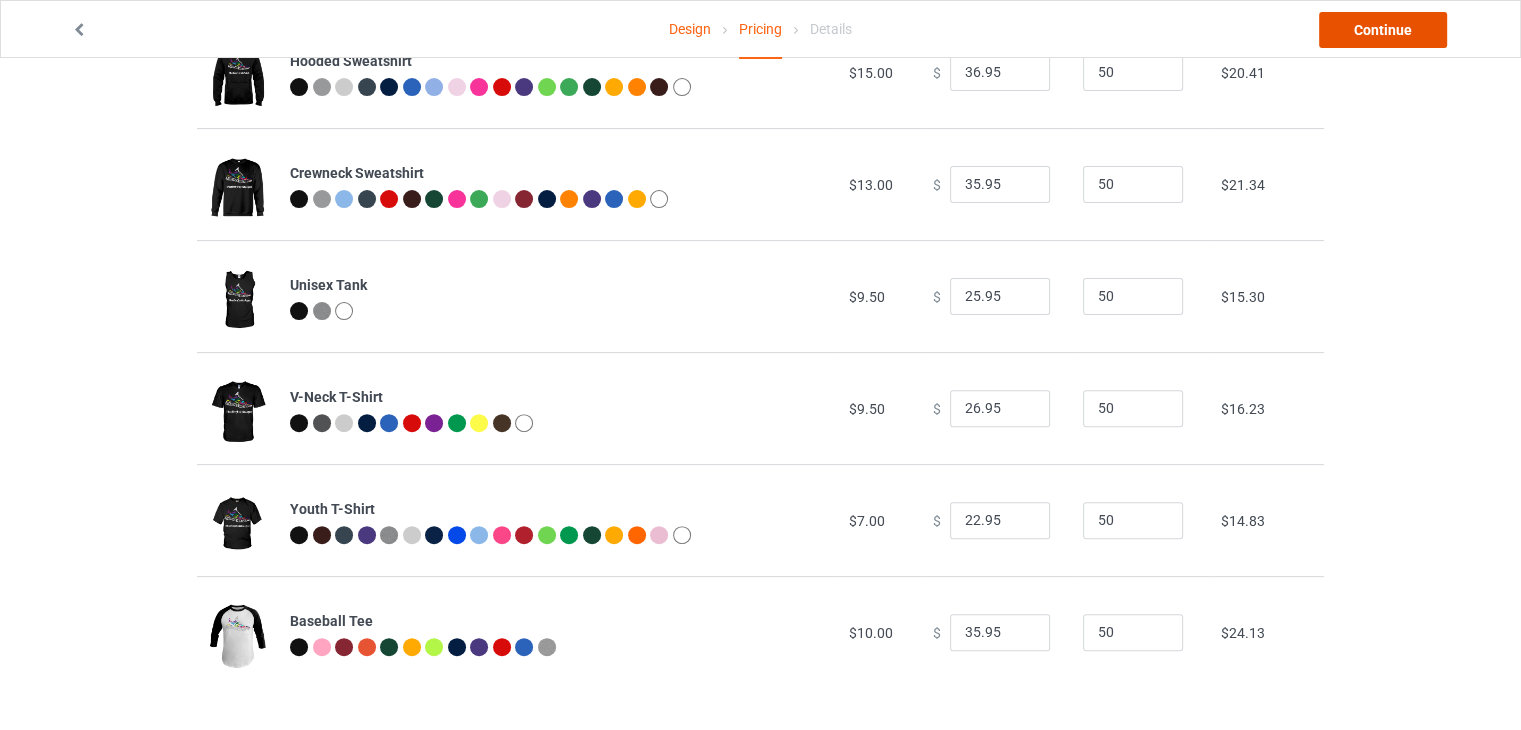 click on "Continue" at bounding box center [1383, 30] 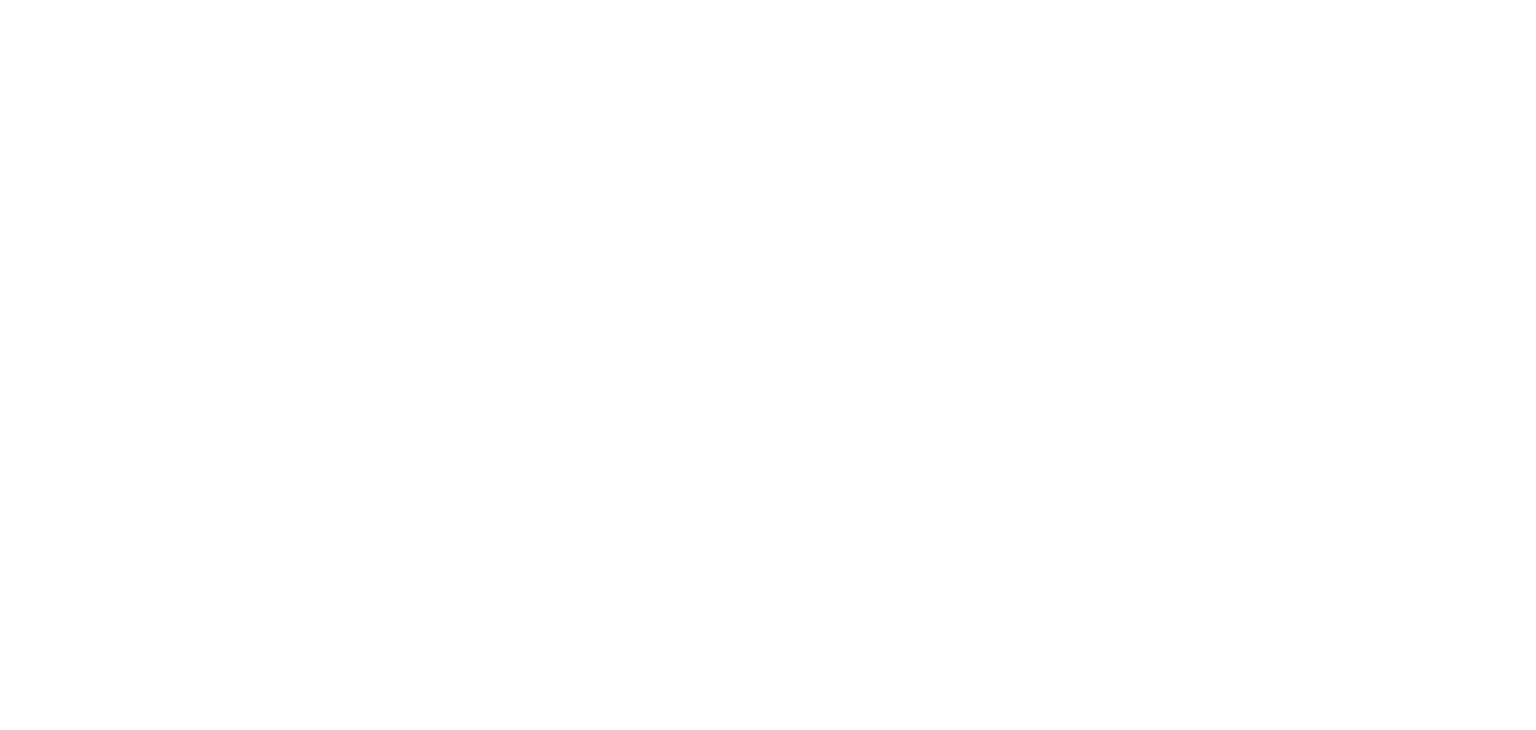scroll, scrollTop: 0, scrollLeft: 0, axis: both 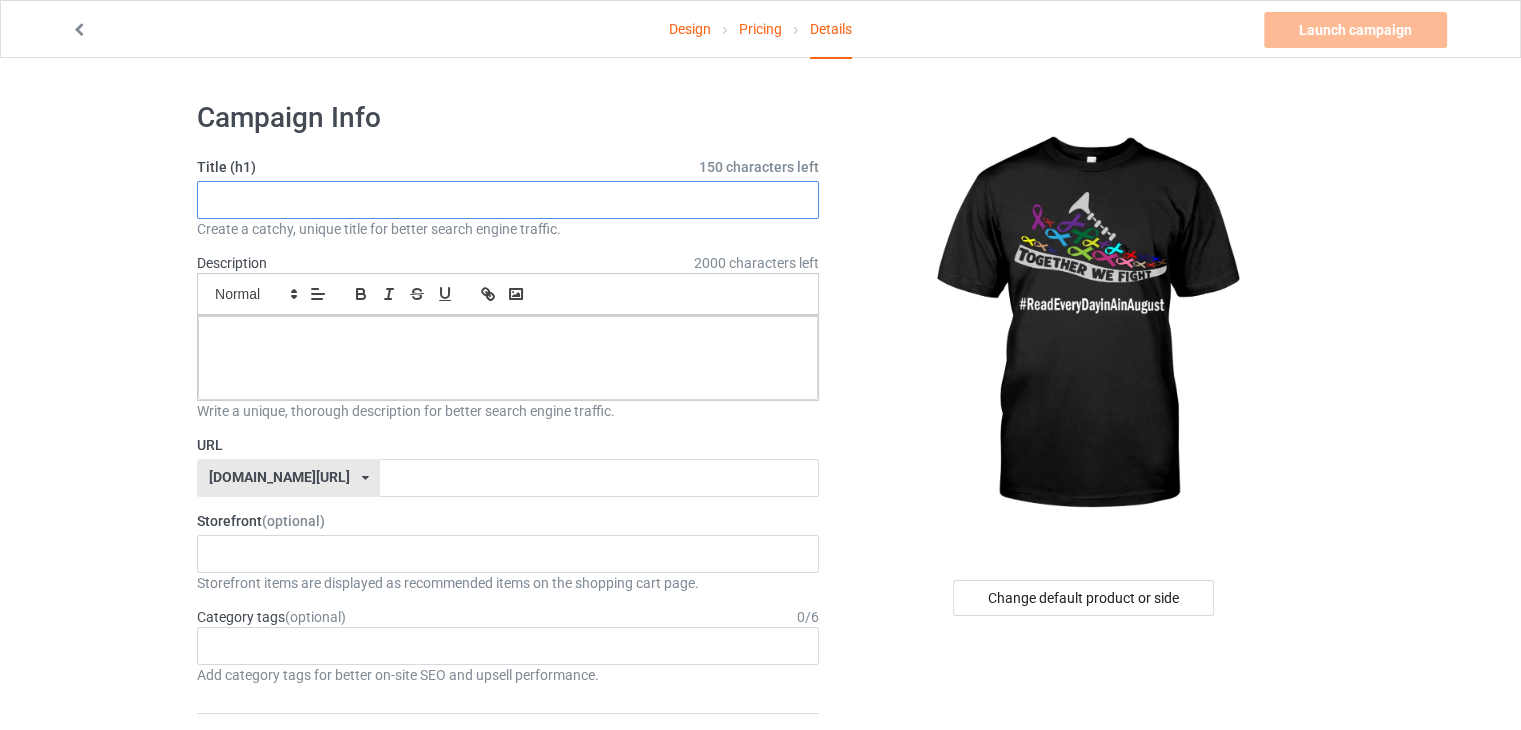 click at bounding box center [508, 200] 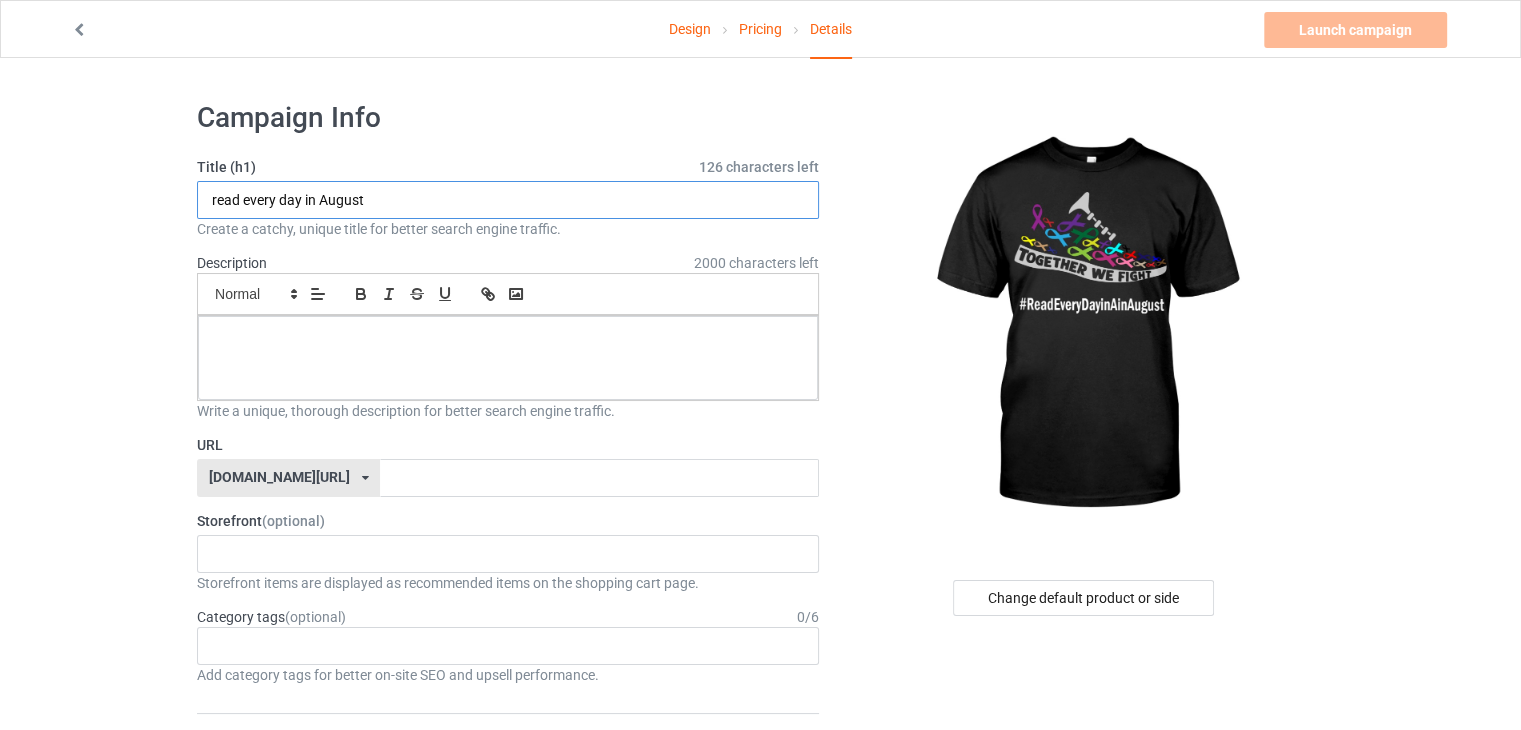type on "read every day in August" 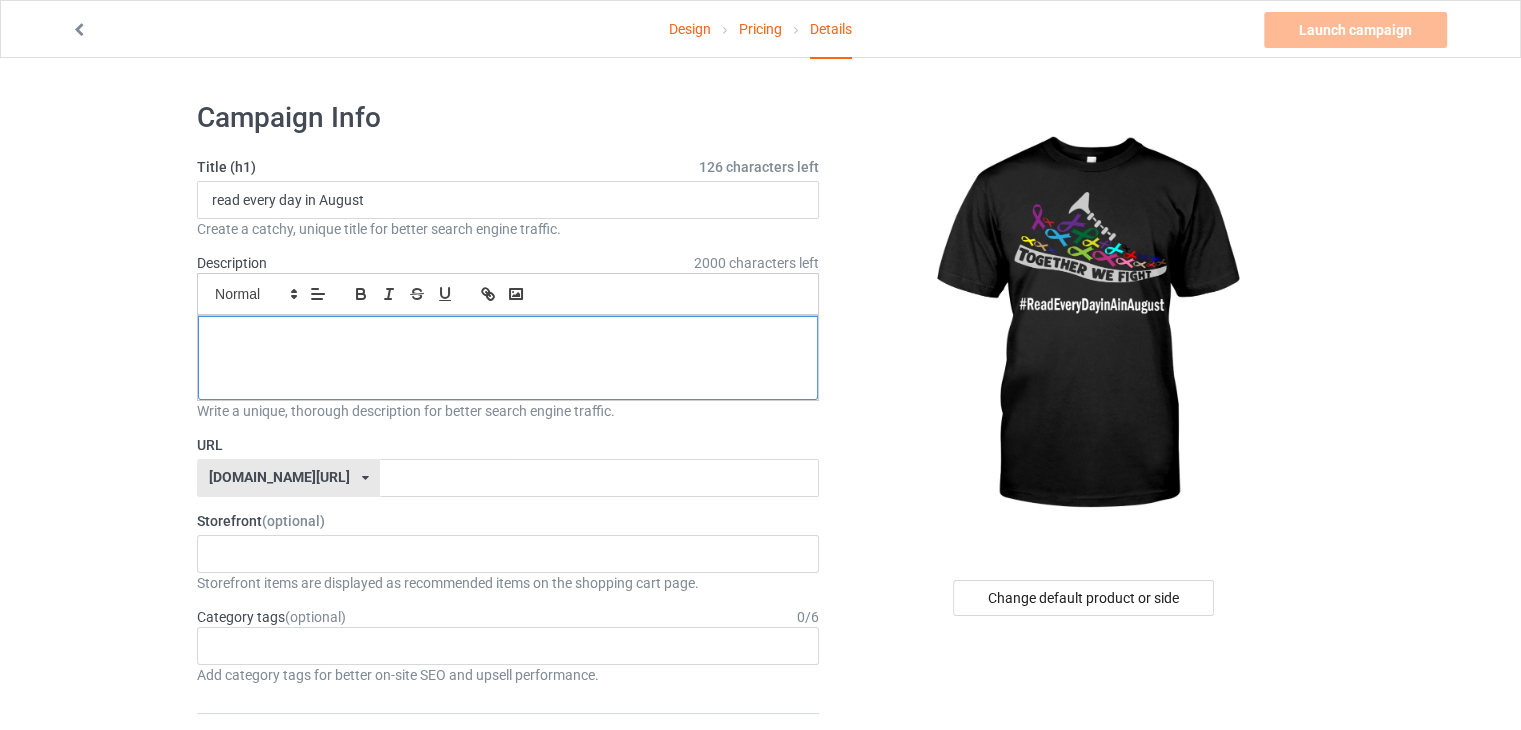 click at bounding box center (508, 358) 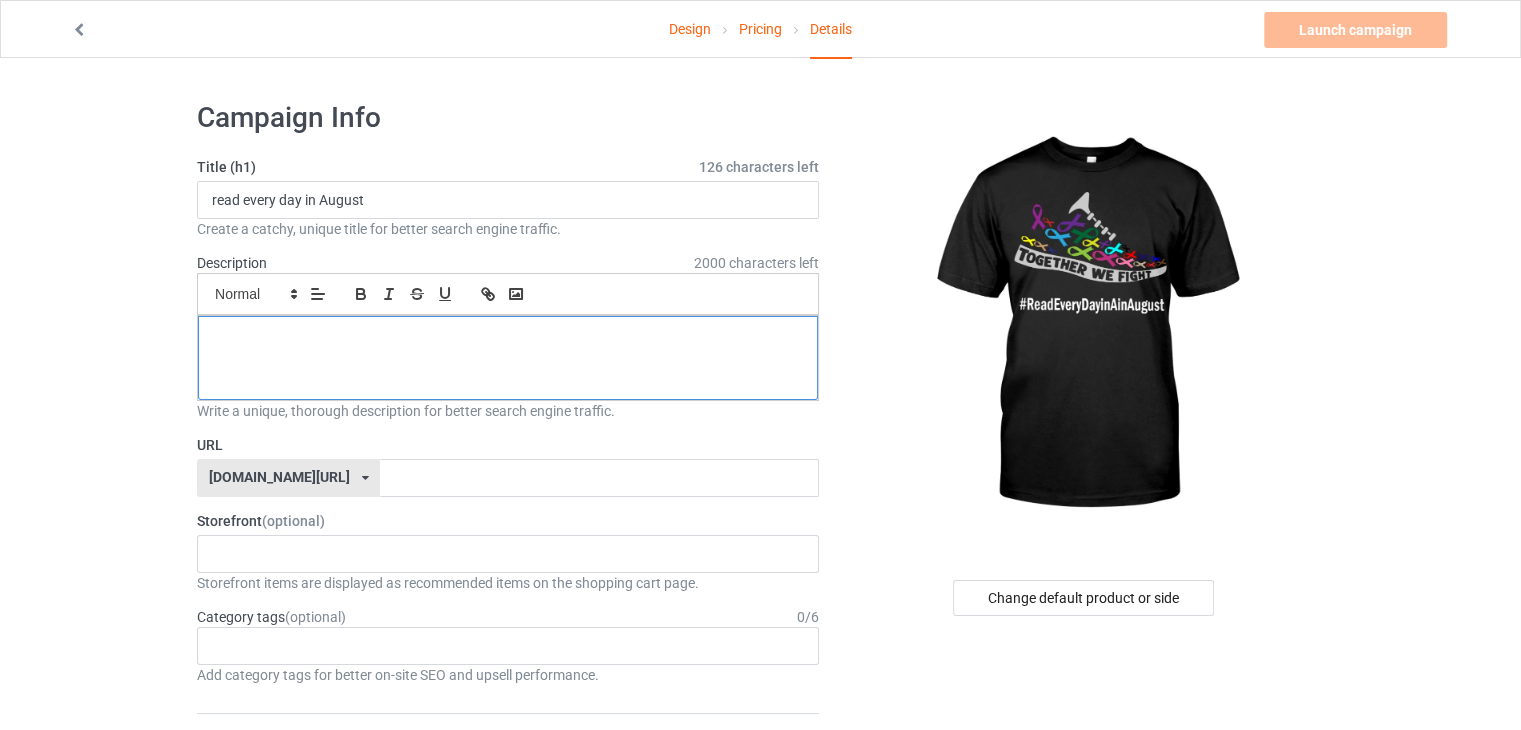 type 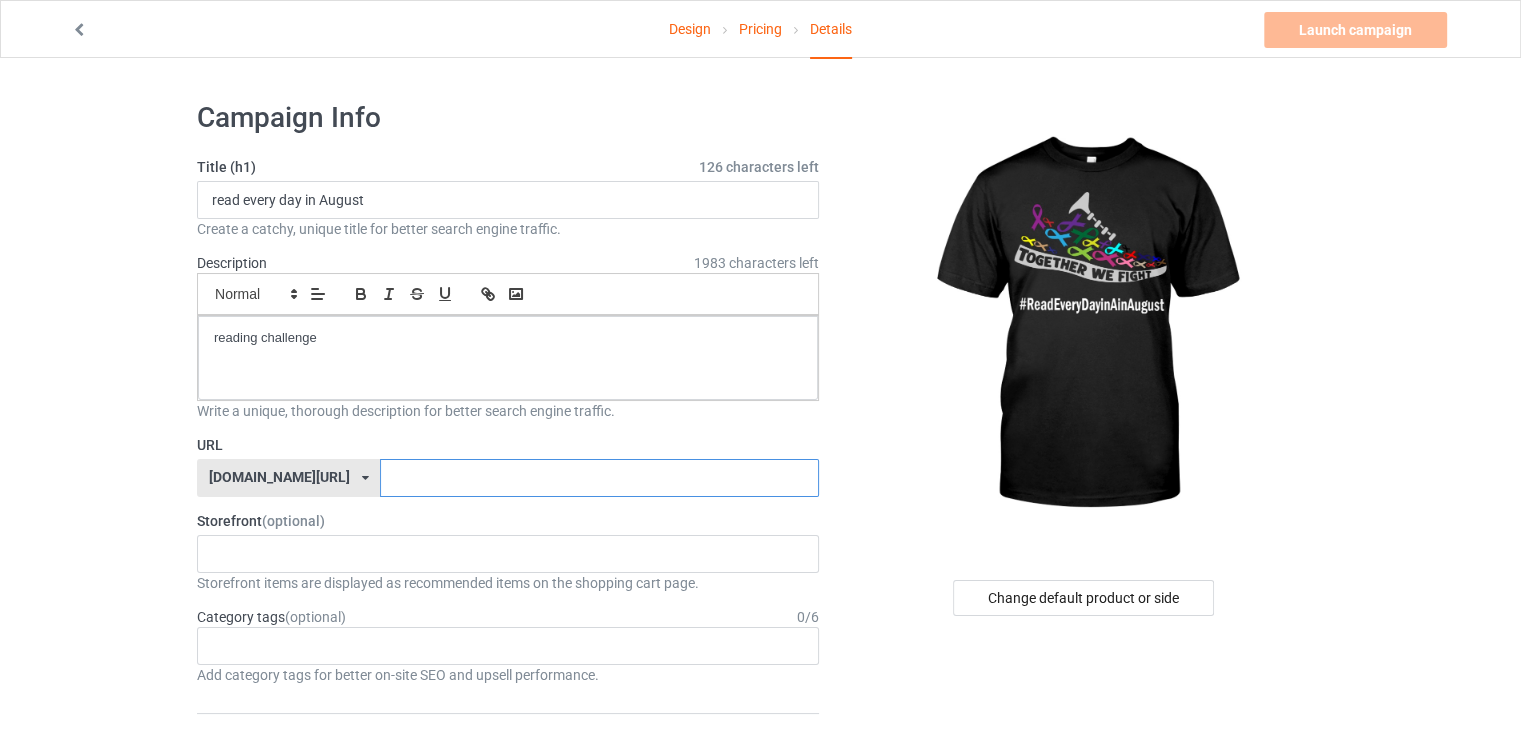 click at bounding box center [599, 478] 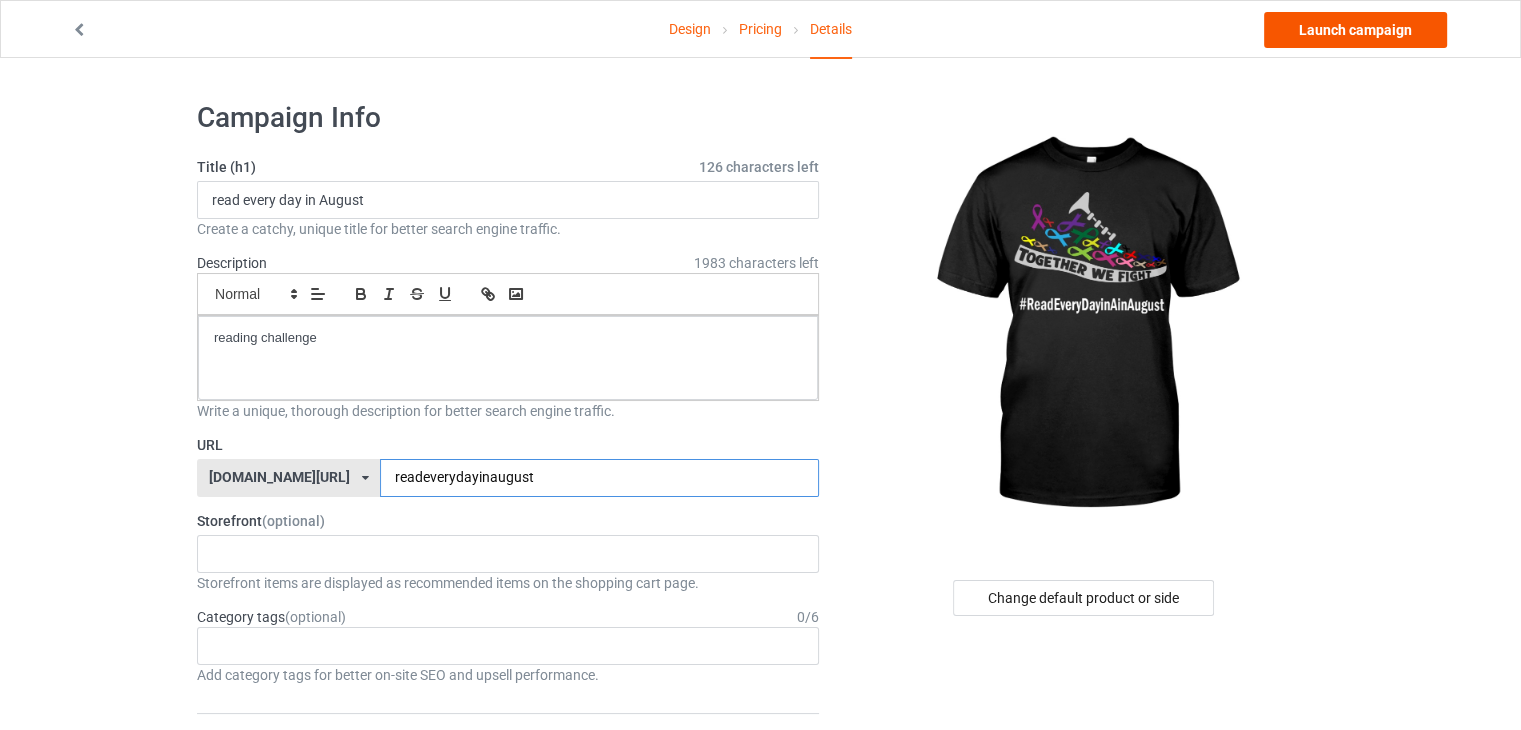 type on "readeverydayinaugust" 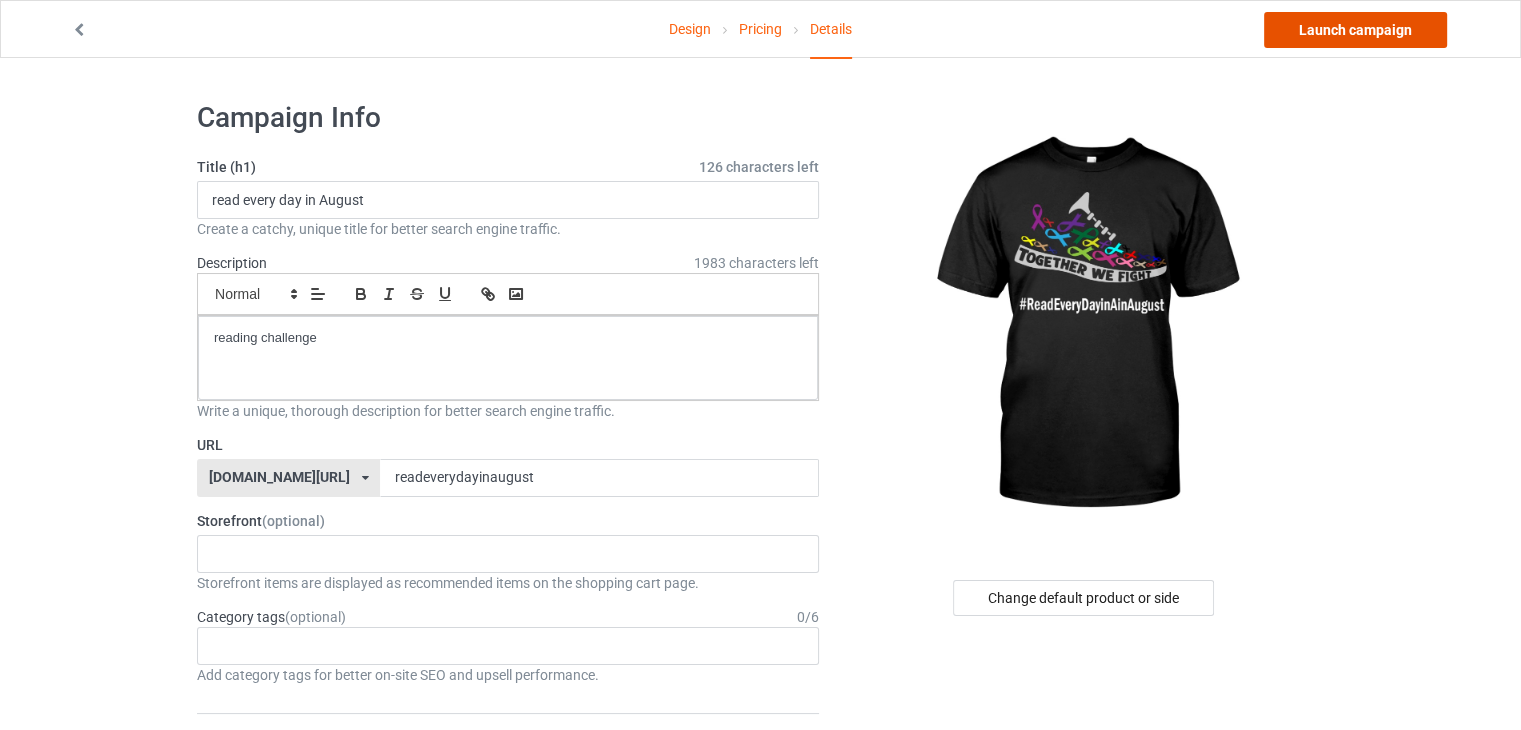 click on "Launch campaign" at bounding box center (1355, 30) 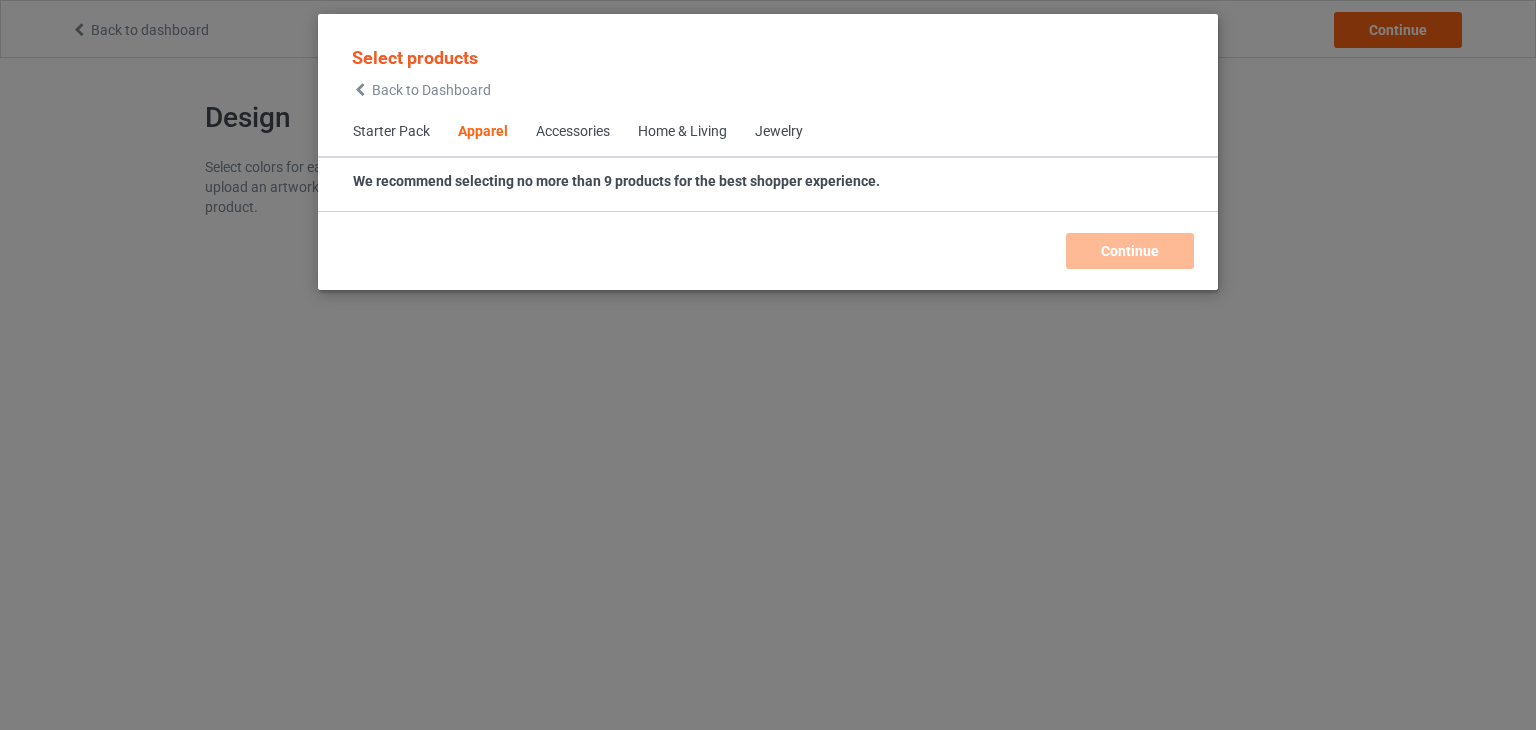 scroll, scrollTop: 0, scrollLeft: 0, axis: both 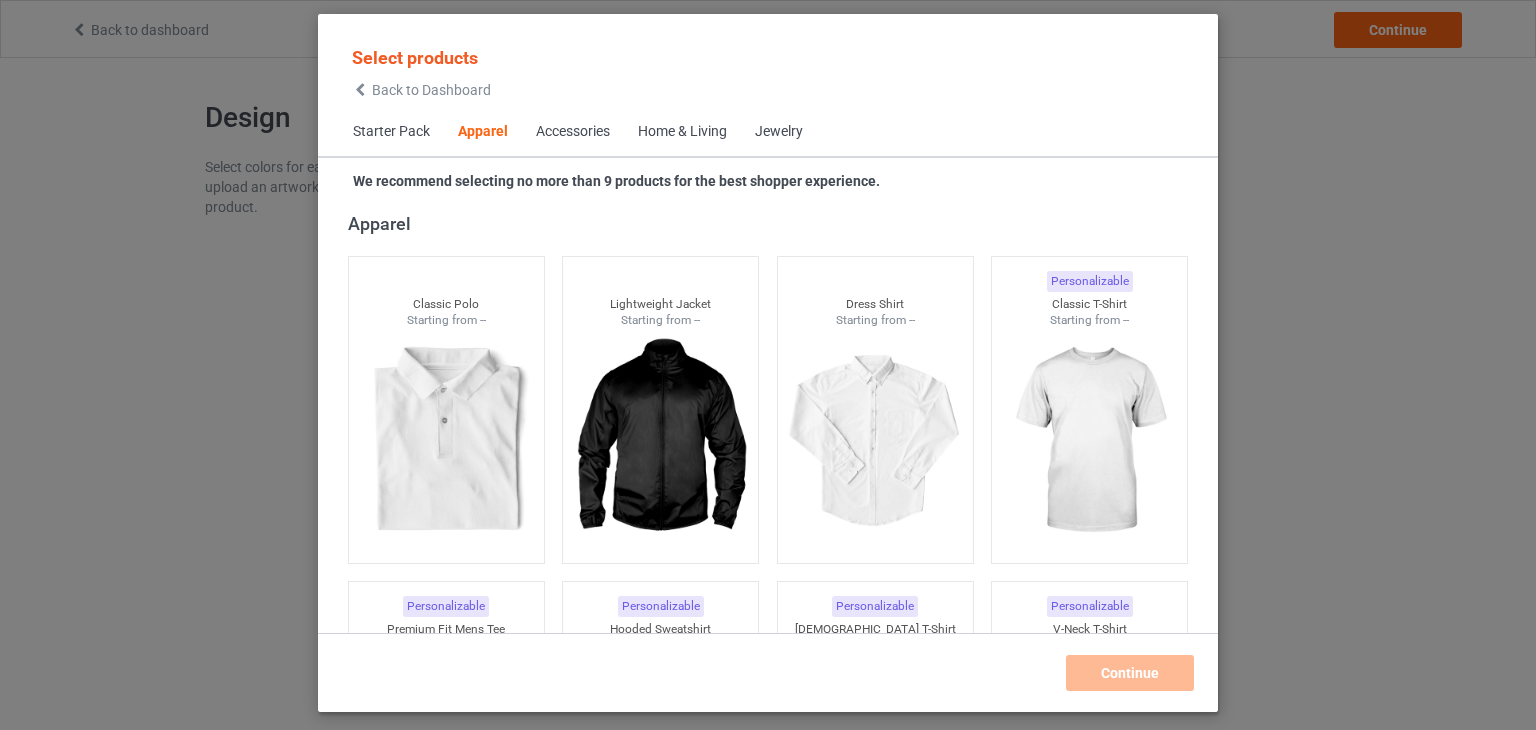 click on "Starter Pack" at bounding box center [391, 132] 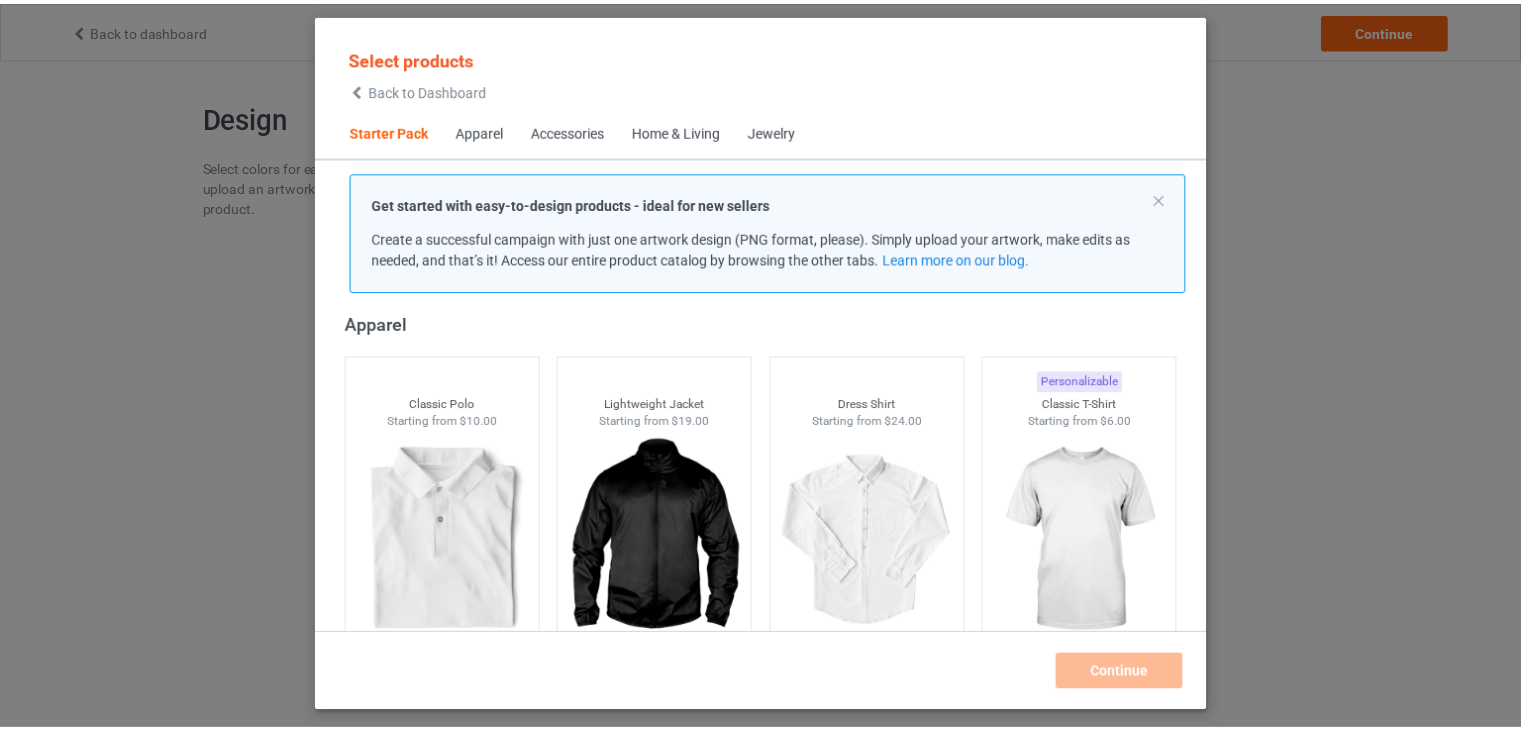 scroll, scrollTop: 26, scrollLeft: 0, axis: vertical 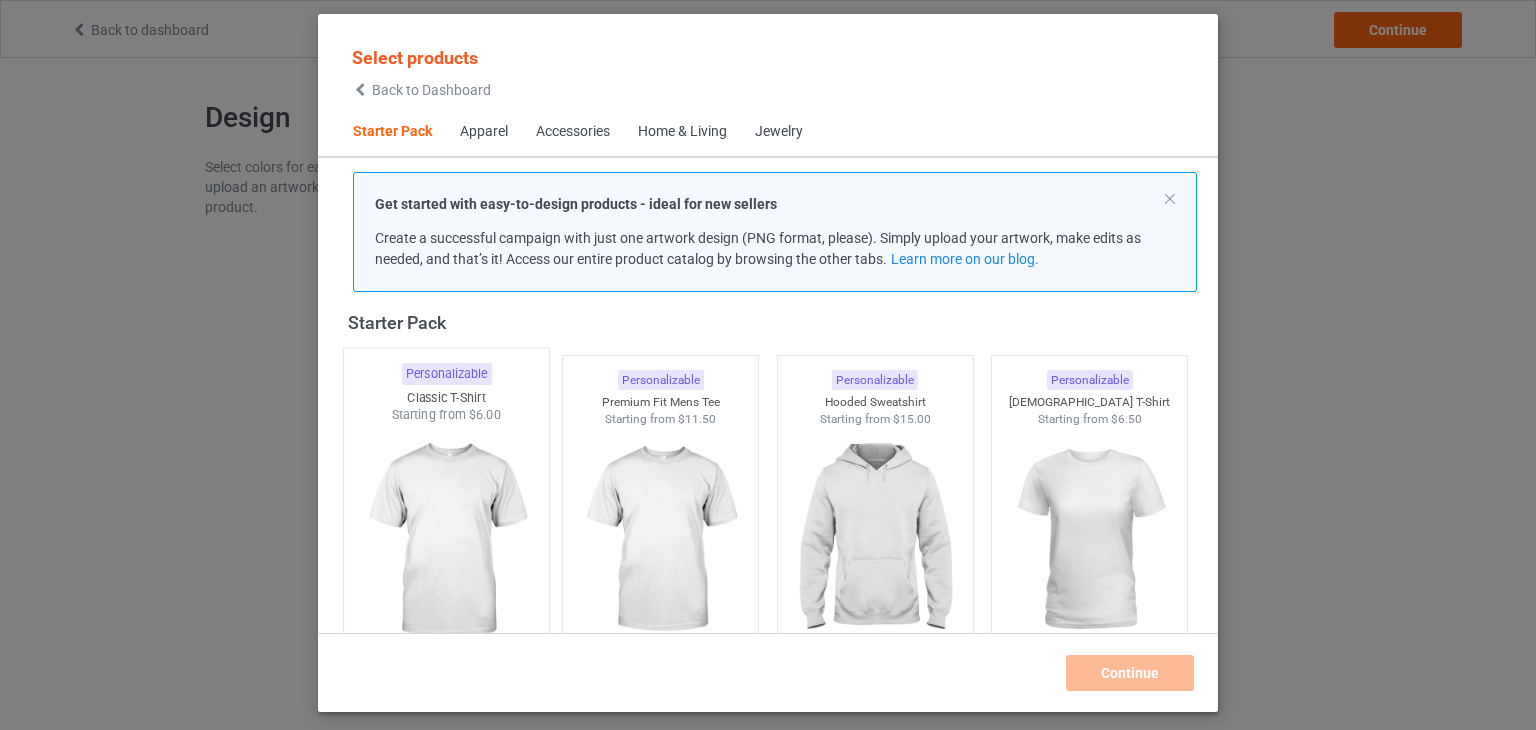 click at bounding box center (446, 541) 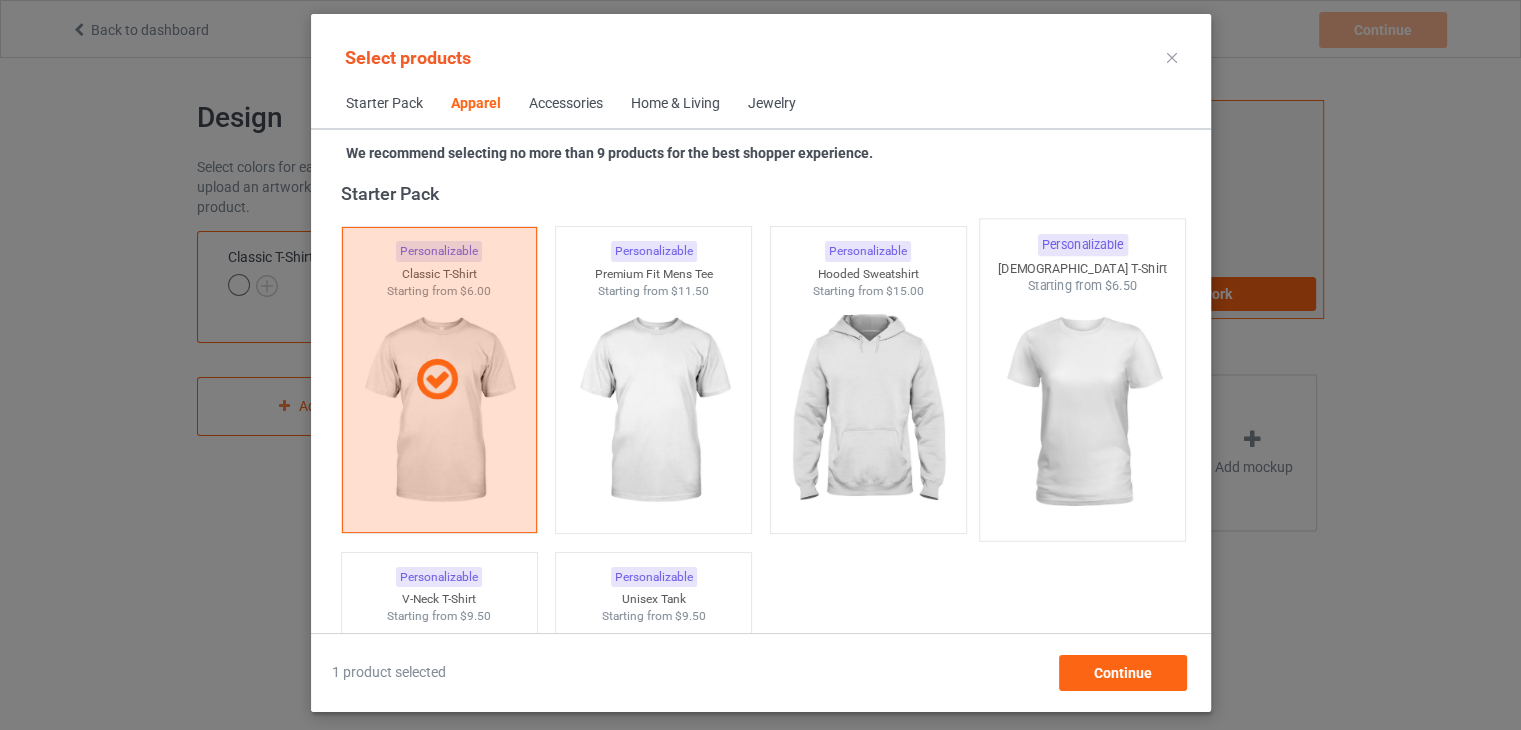 click at bounding box center (1082, 412) 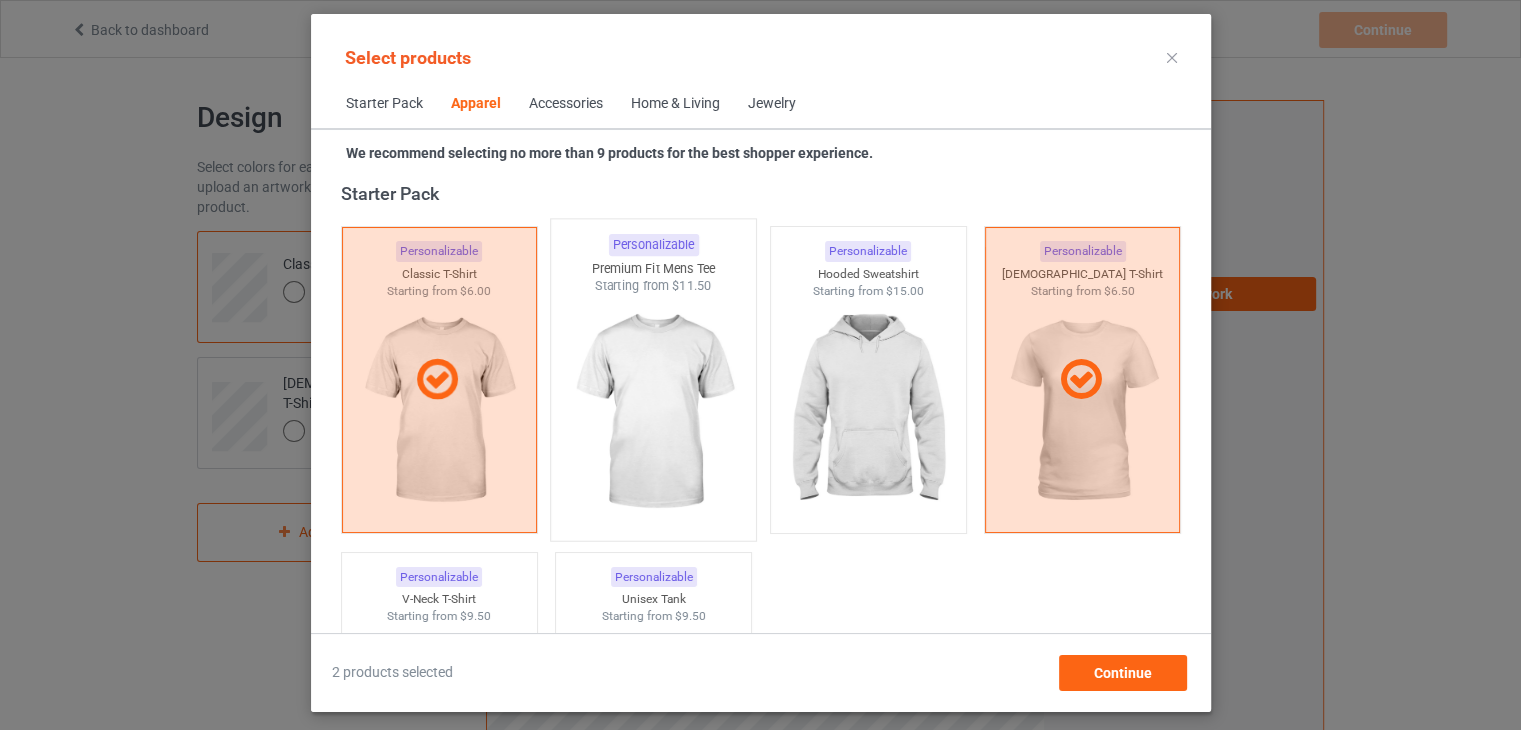 click at bounding box center [653, 412] 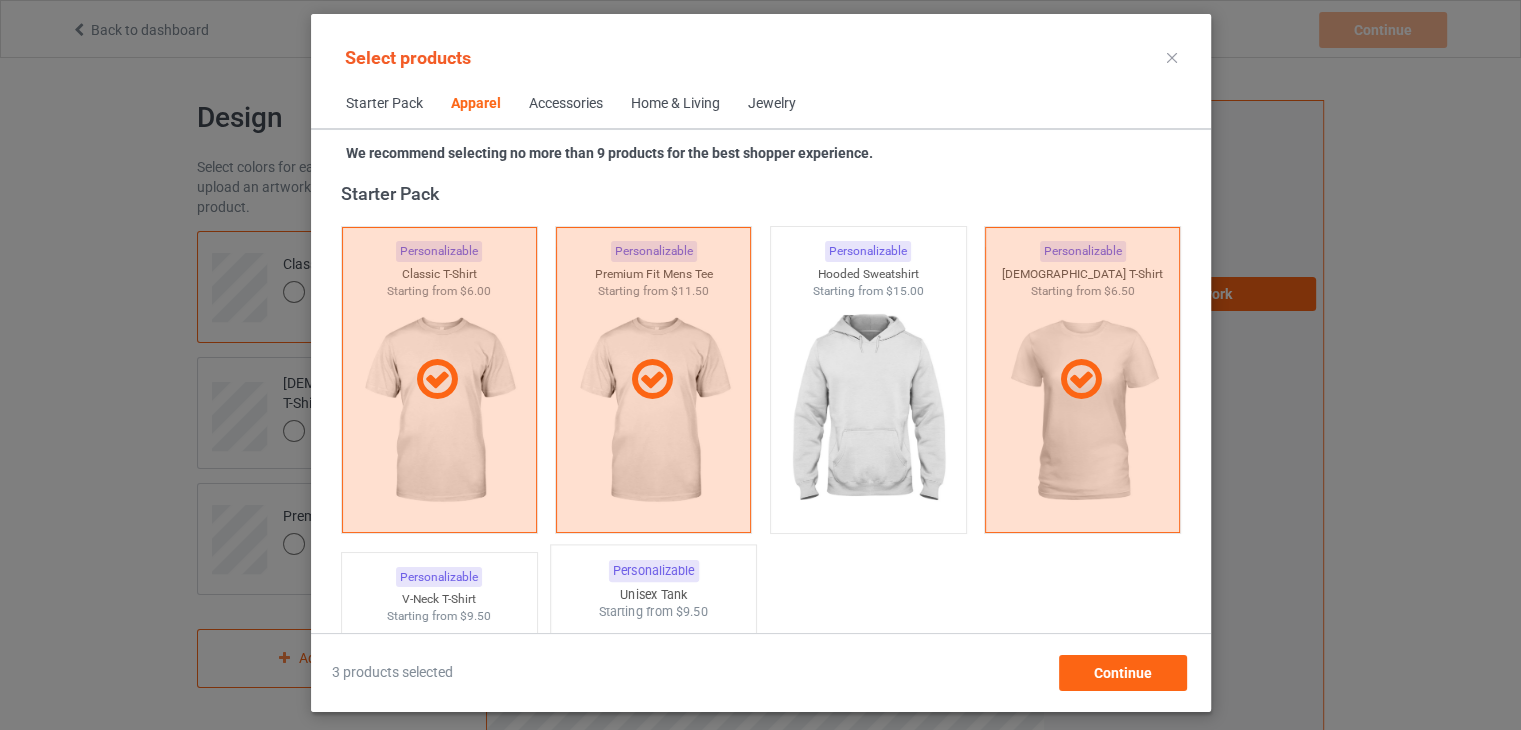 click on "Starting from   $9.50" at bounding box center [653, 611] 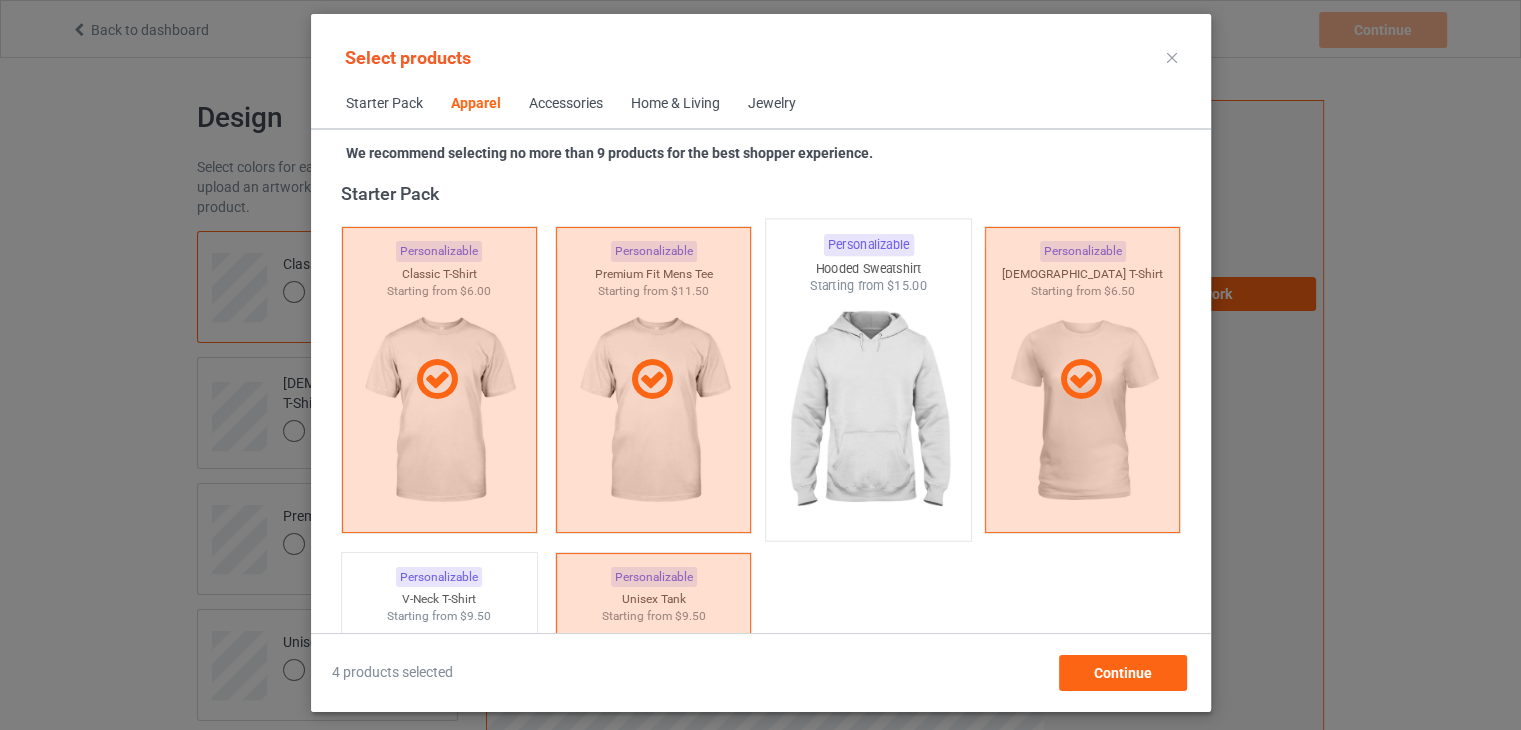 click at bounding box center [868, 412] 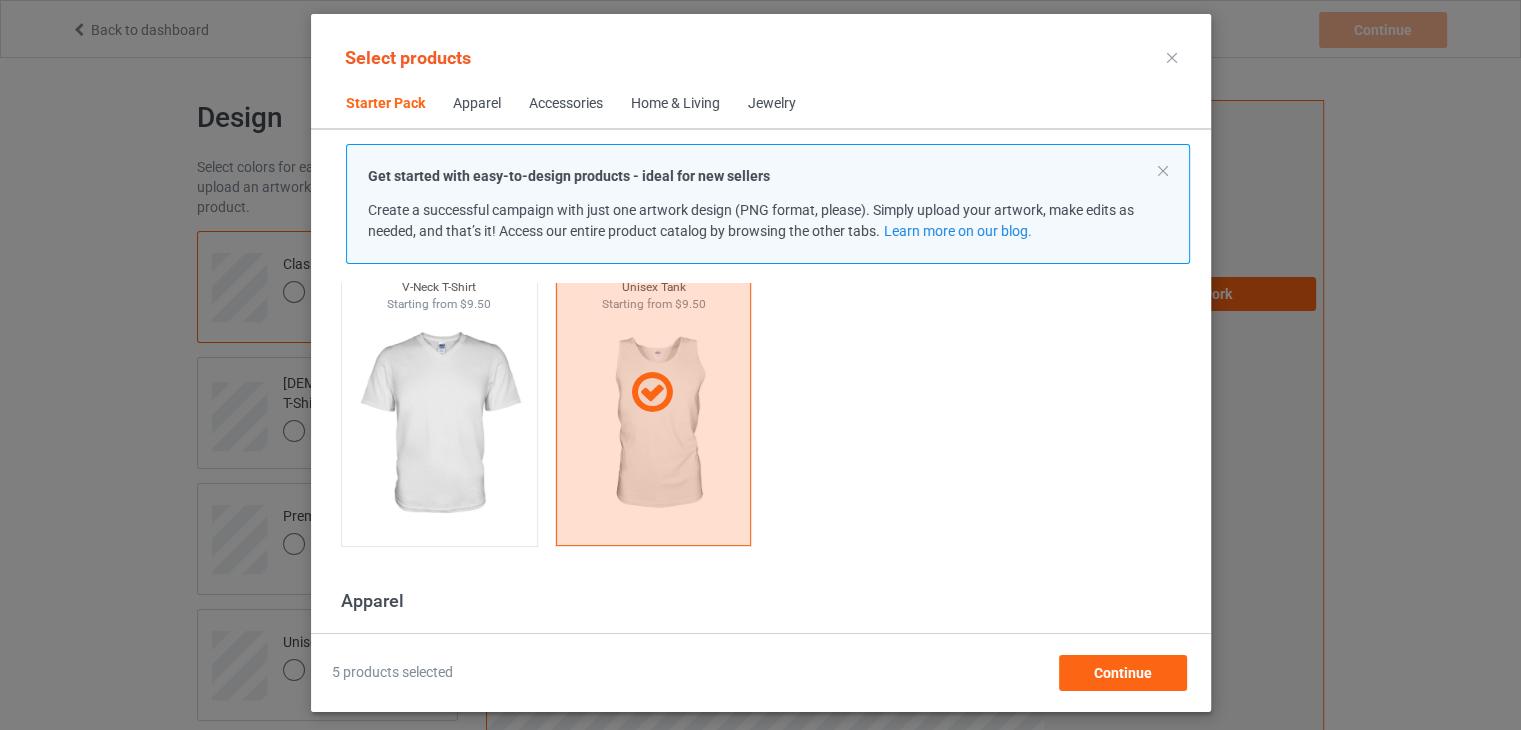 scroll, scrollTop: 506, scrollLeft: 0, axis: vertical 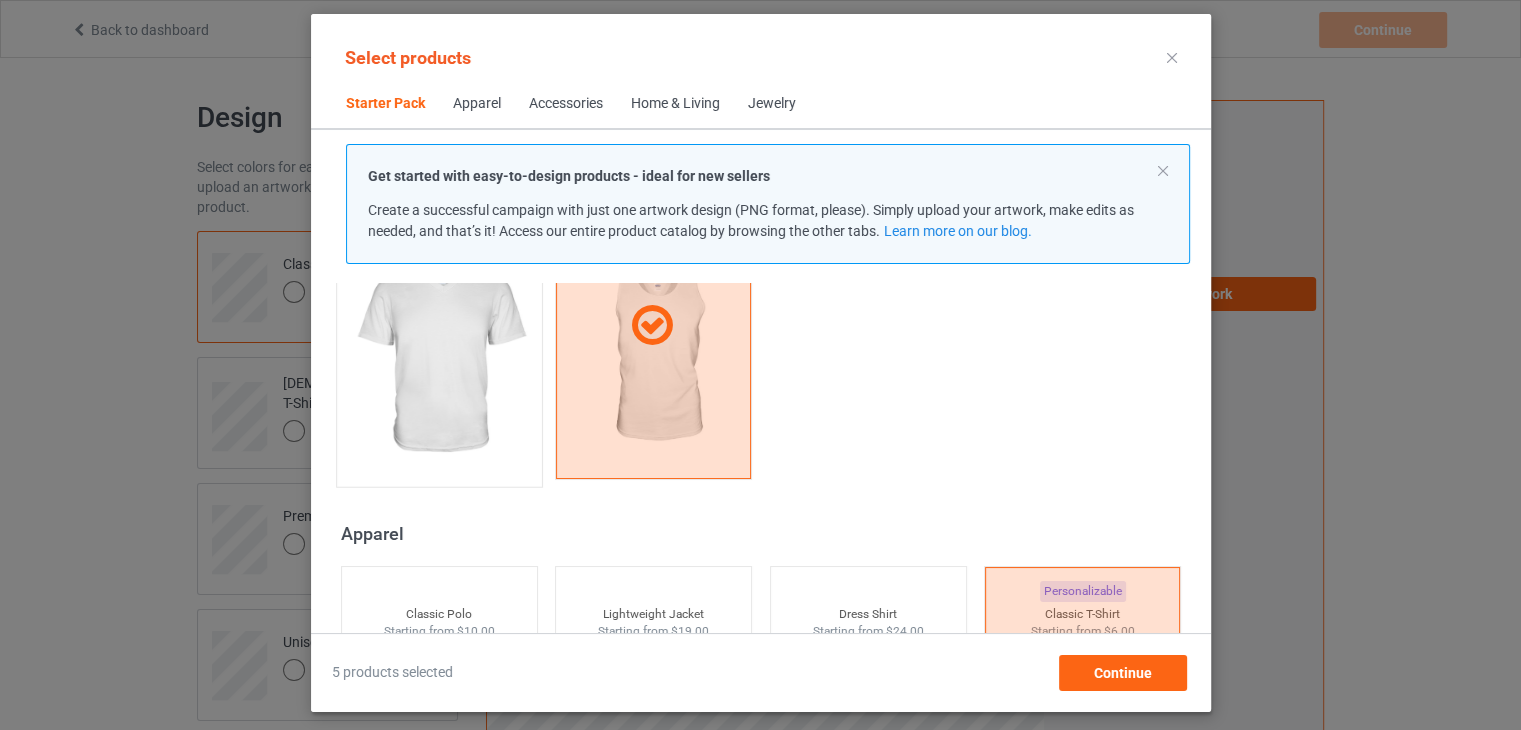 click at bounding box center (439, 358) 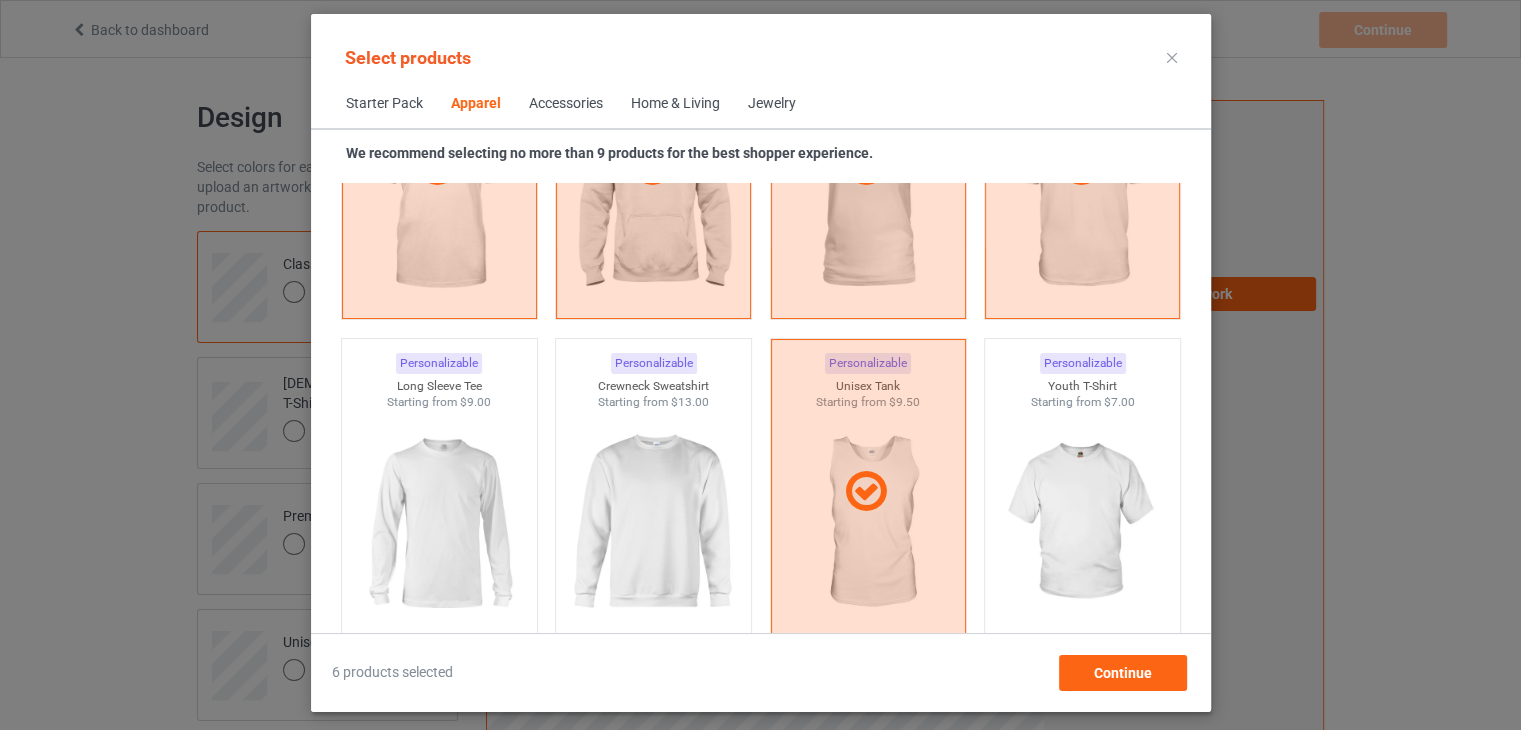 scroll, scrollTop: 1426, scrollLeft: 0, axis: vertical 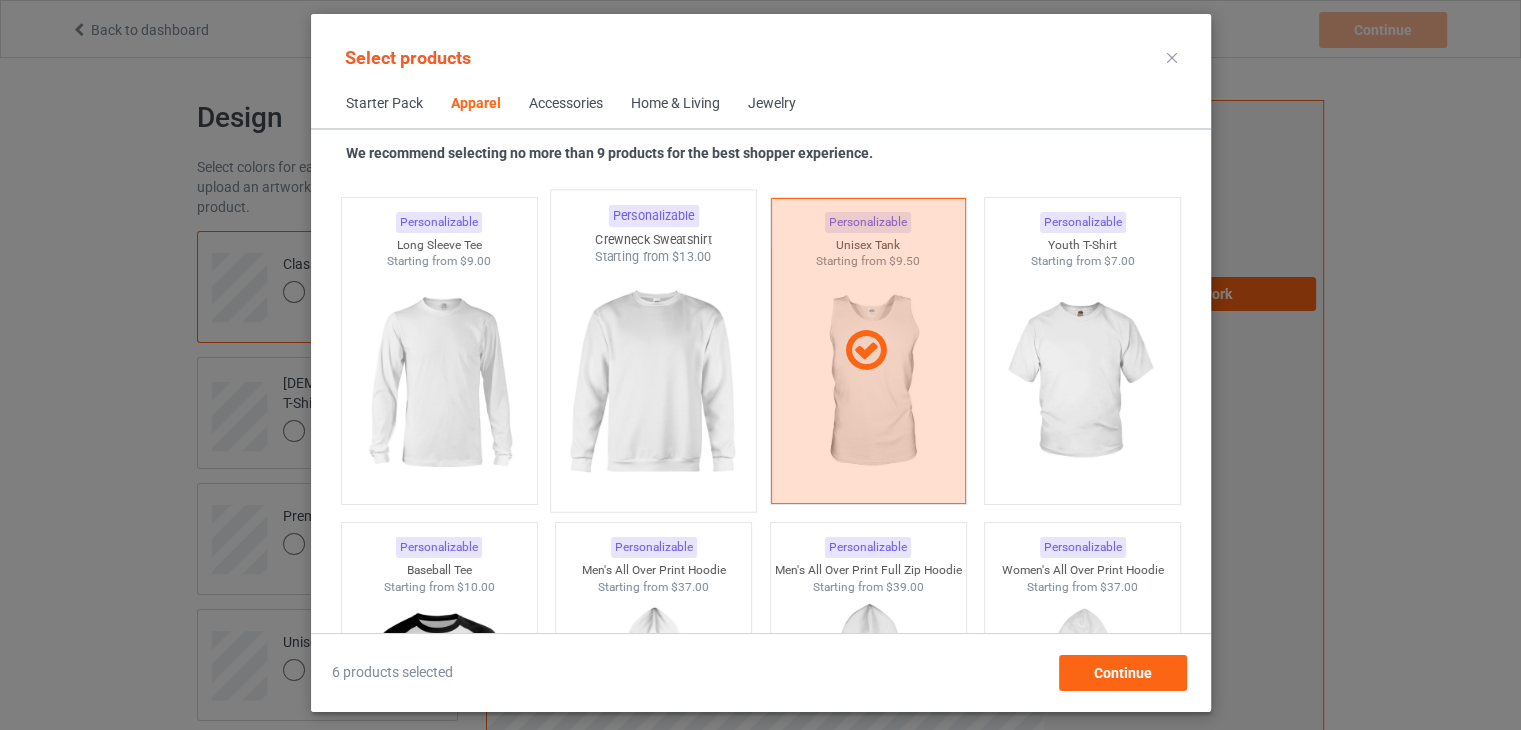 click at bounding box center (653, 383) 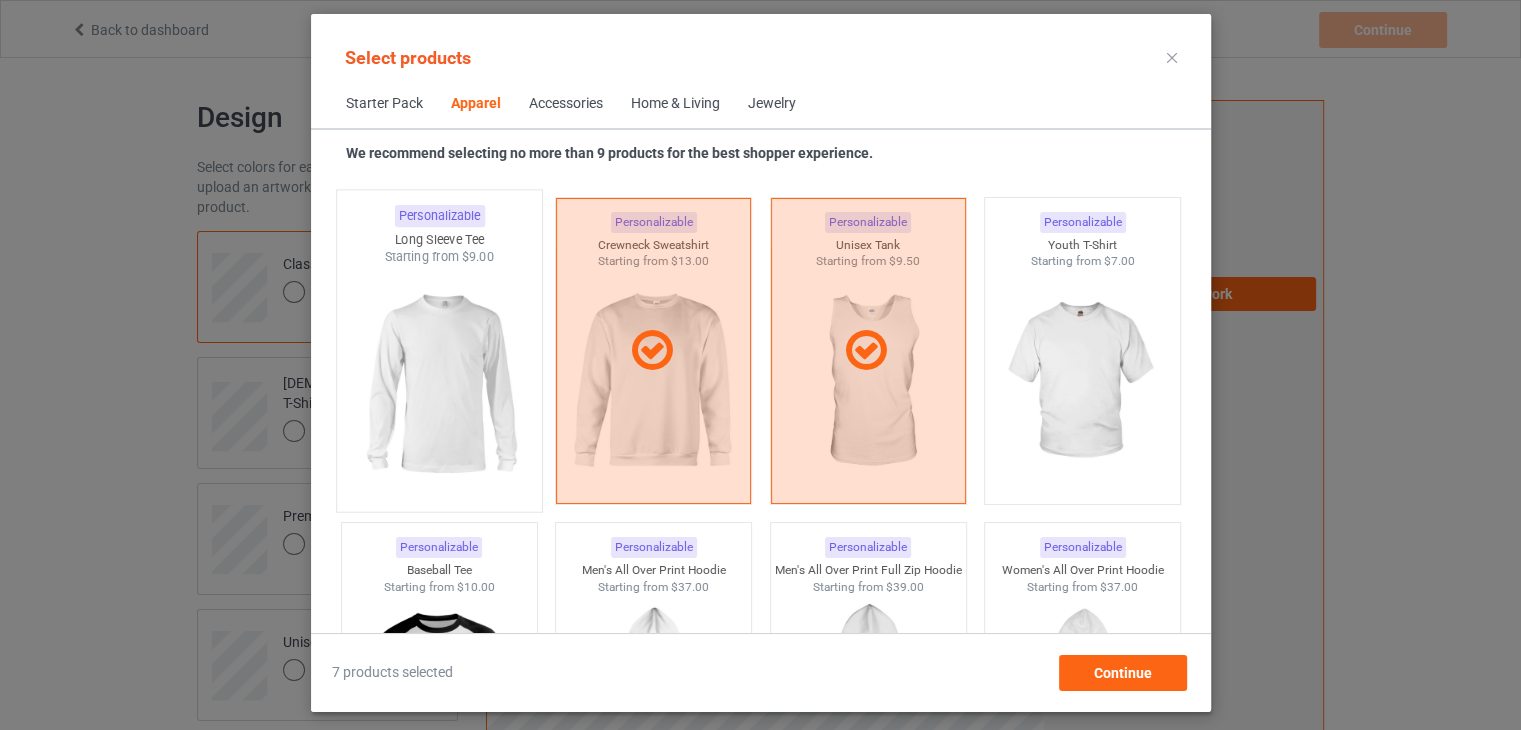 click at bounding box center (439, 383) 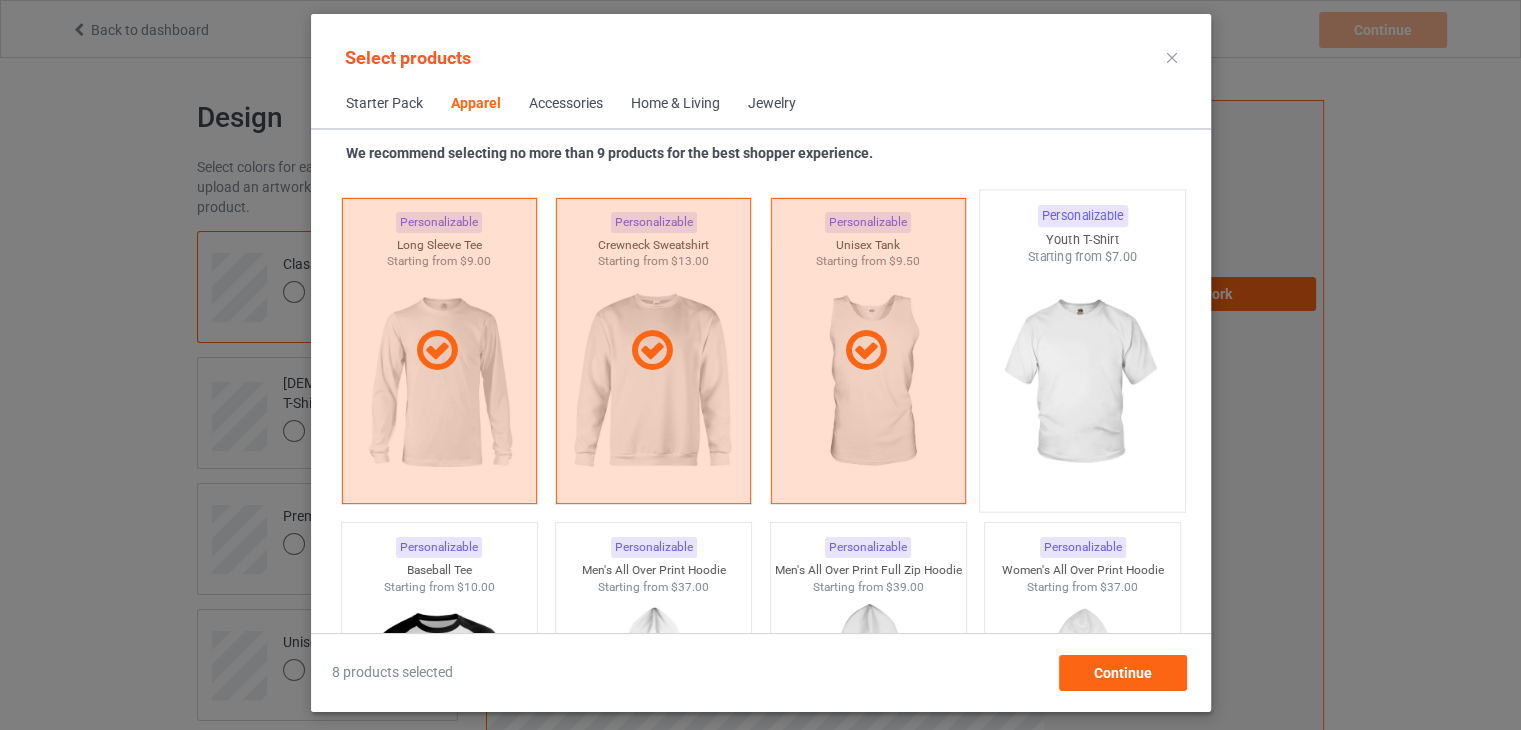 click at bounding box center (1082, 383) 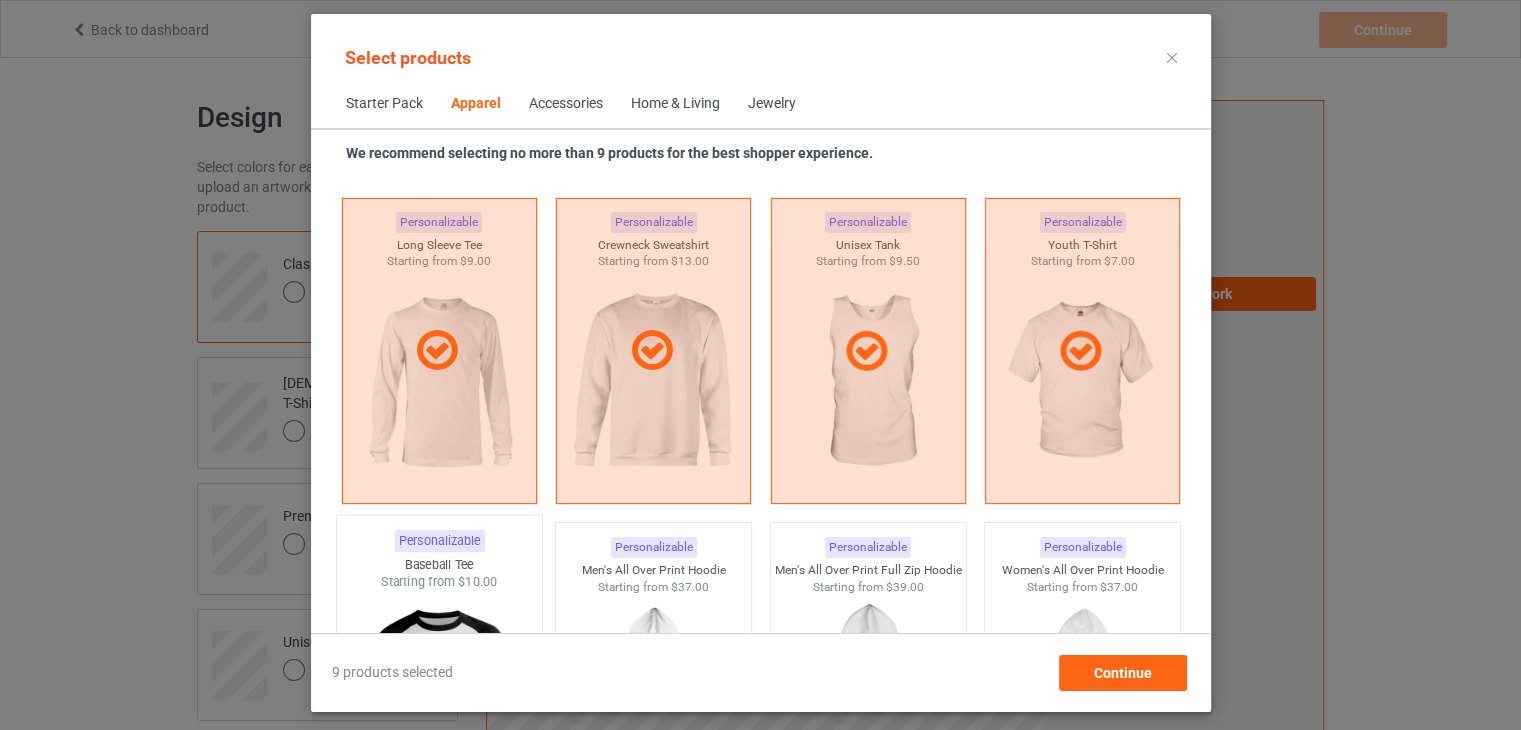 click on "Starting from   $10.00" at bounding box center (438, 582) 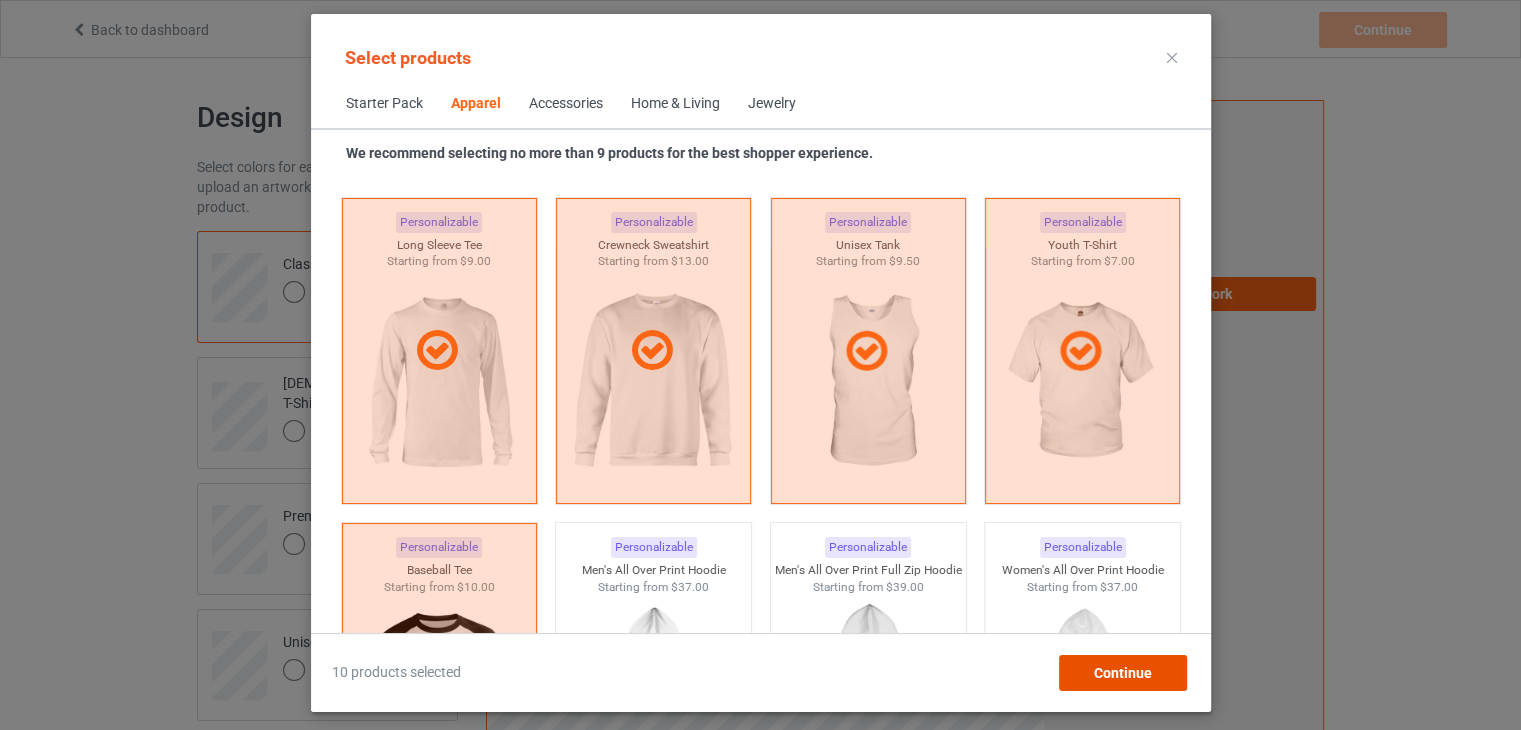 click on "Continue" at bounding box center (1122, 673) 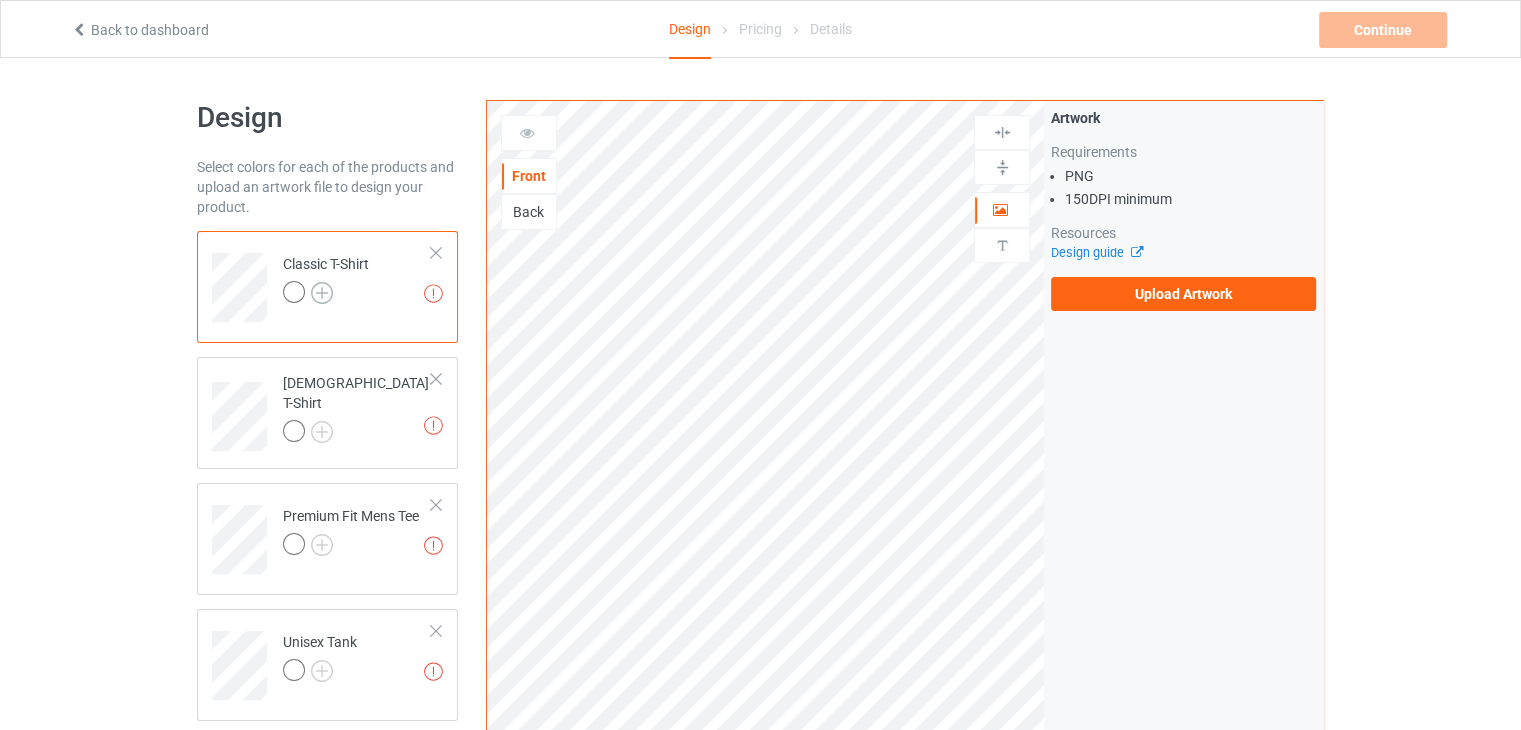 click at bounding box center [322, 293] 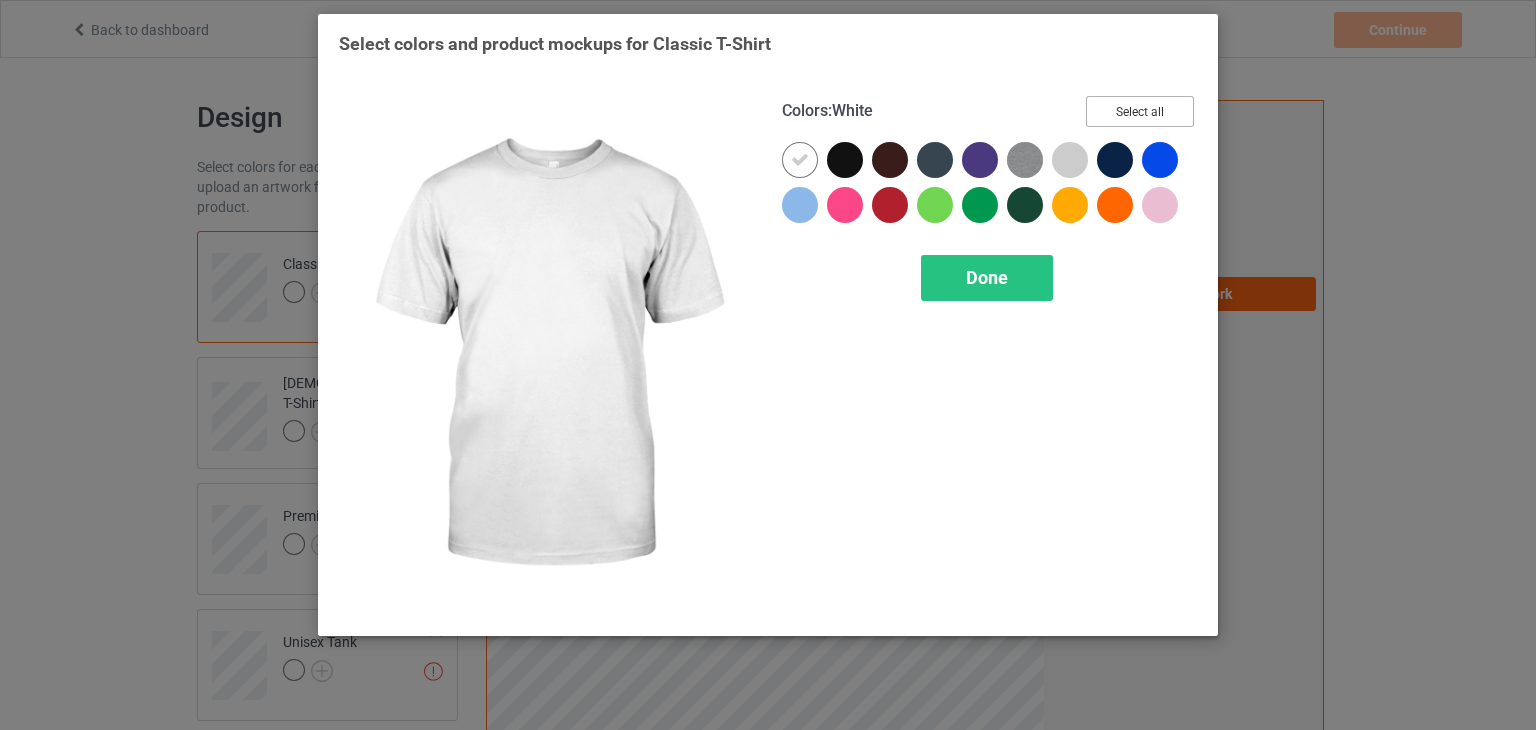 click on "Select all" at bounding box center [1140, 111] 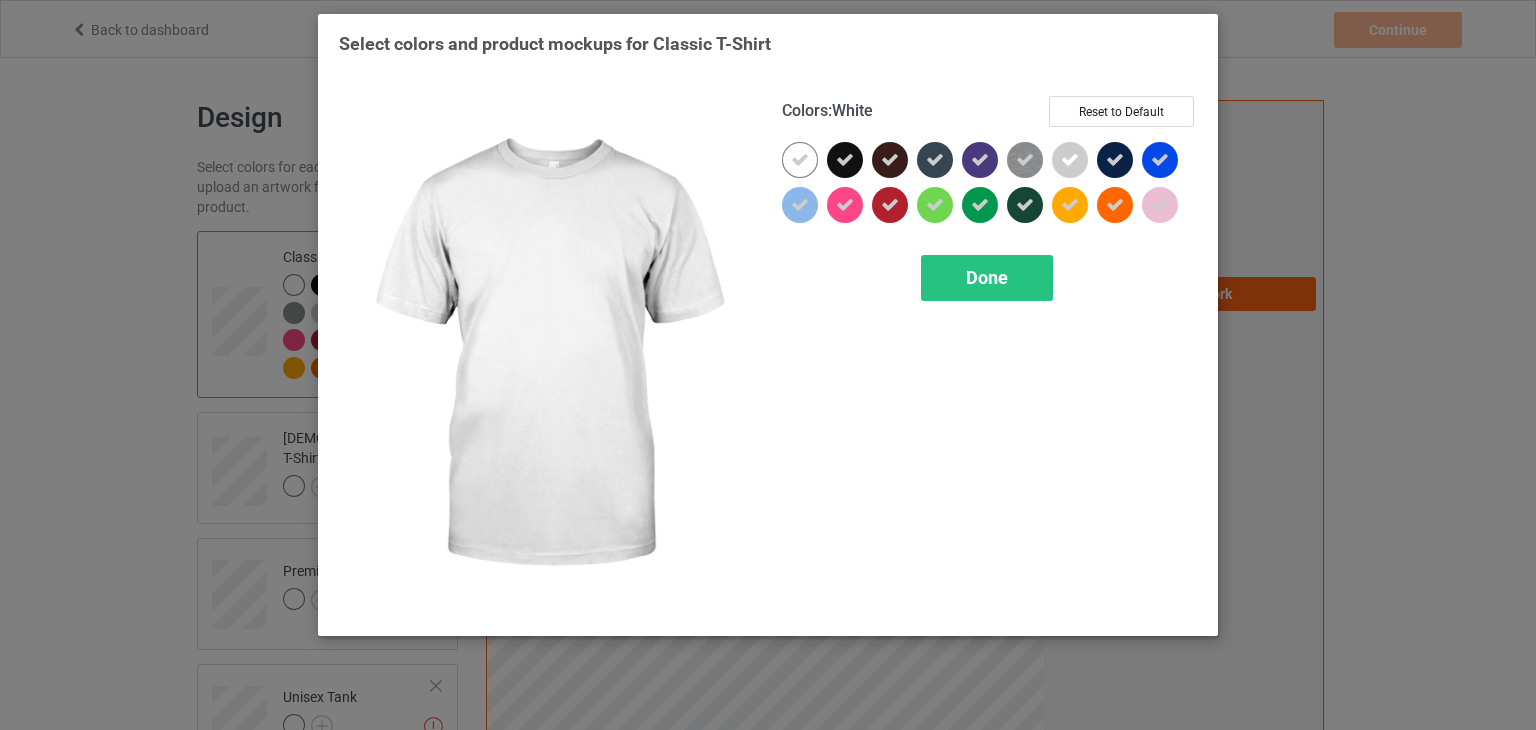 click at bounding box center (800, 160) 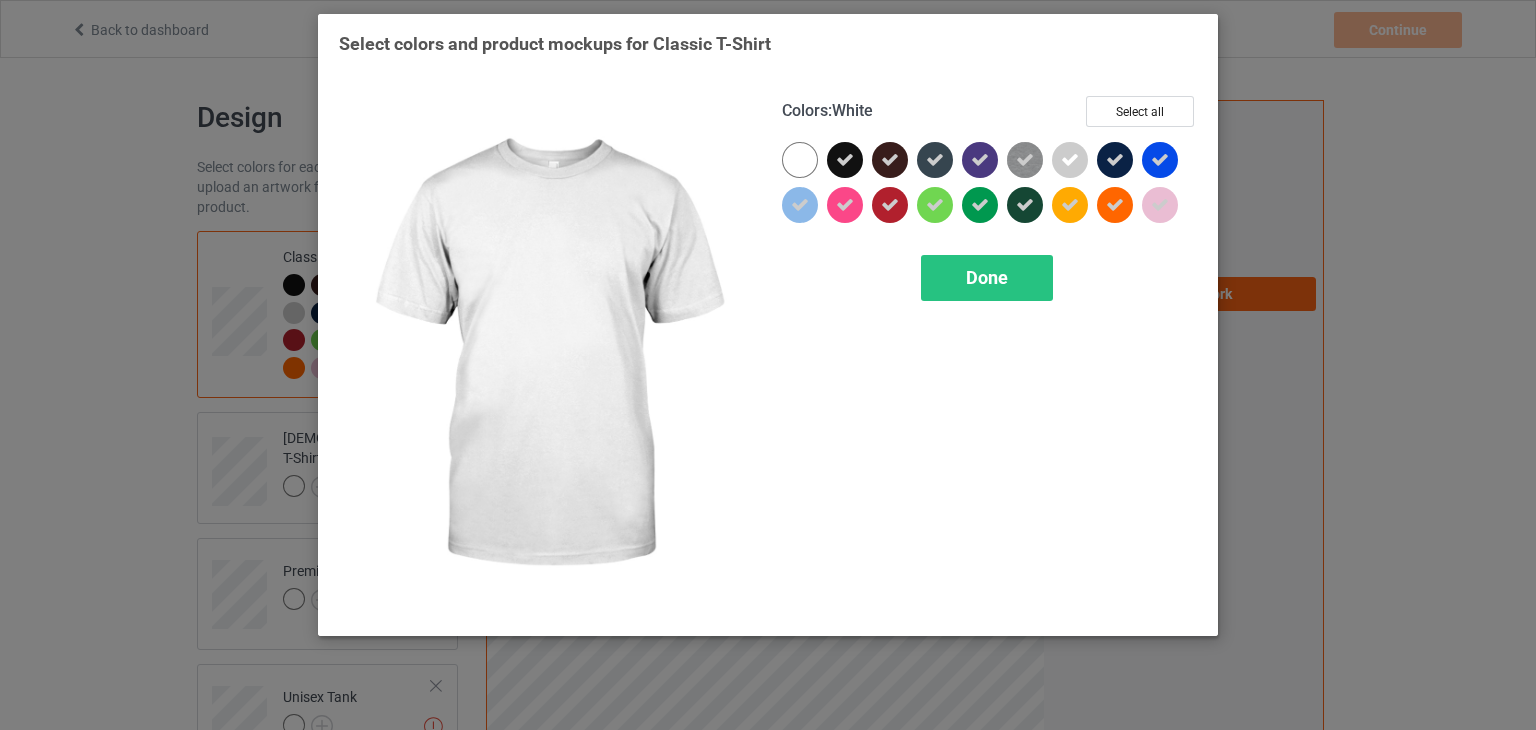 click at bounding box center (800, 160) 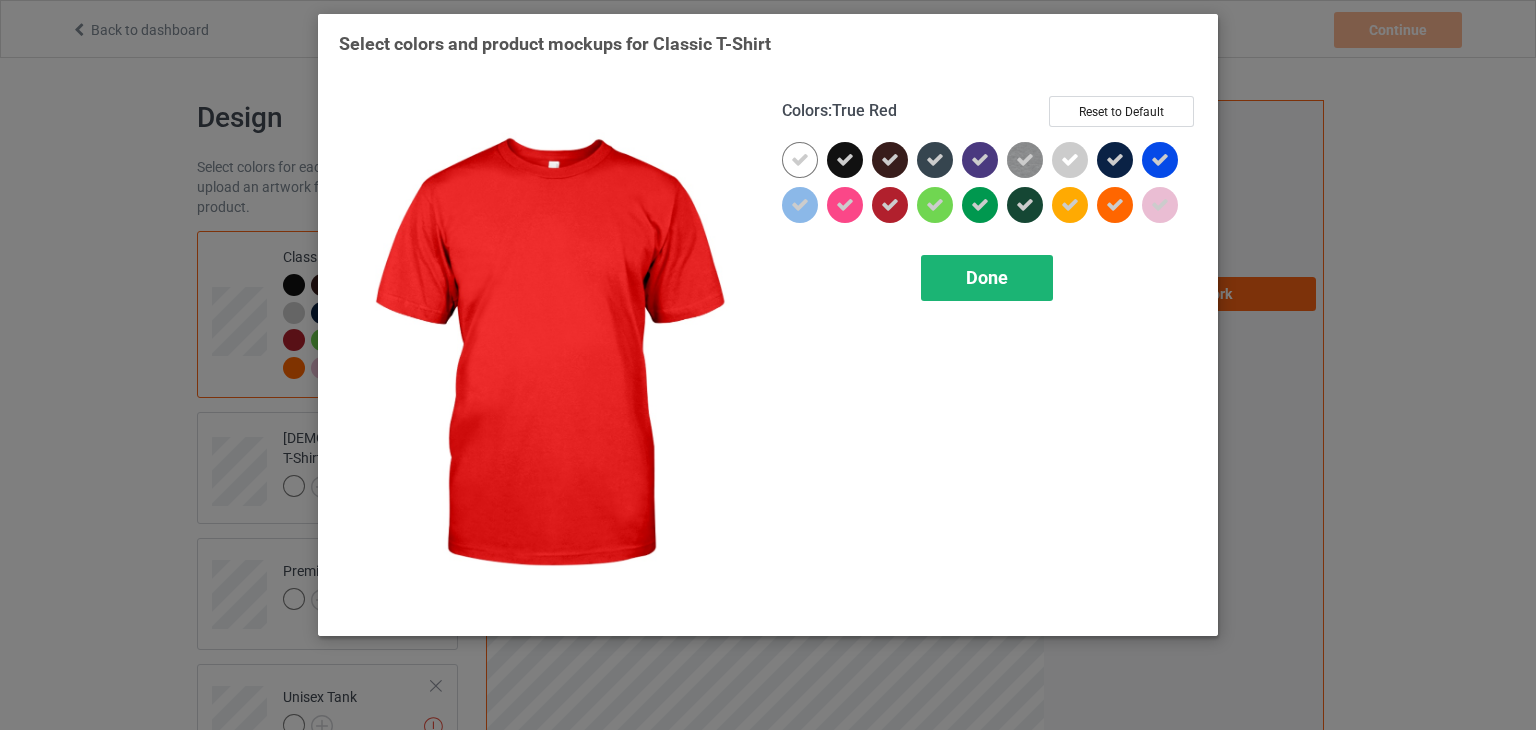 click on "Done" at bounding box center [987, 277] 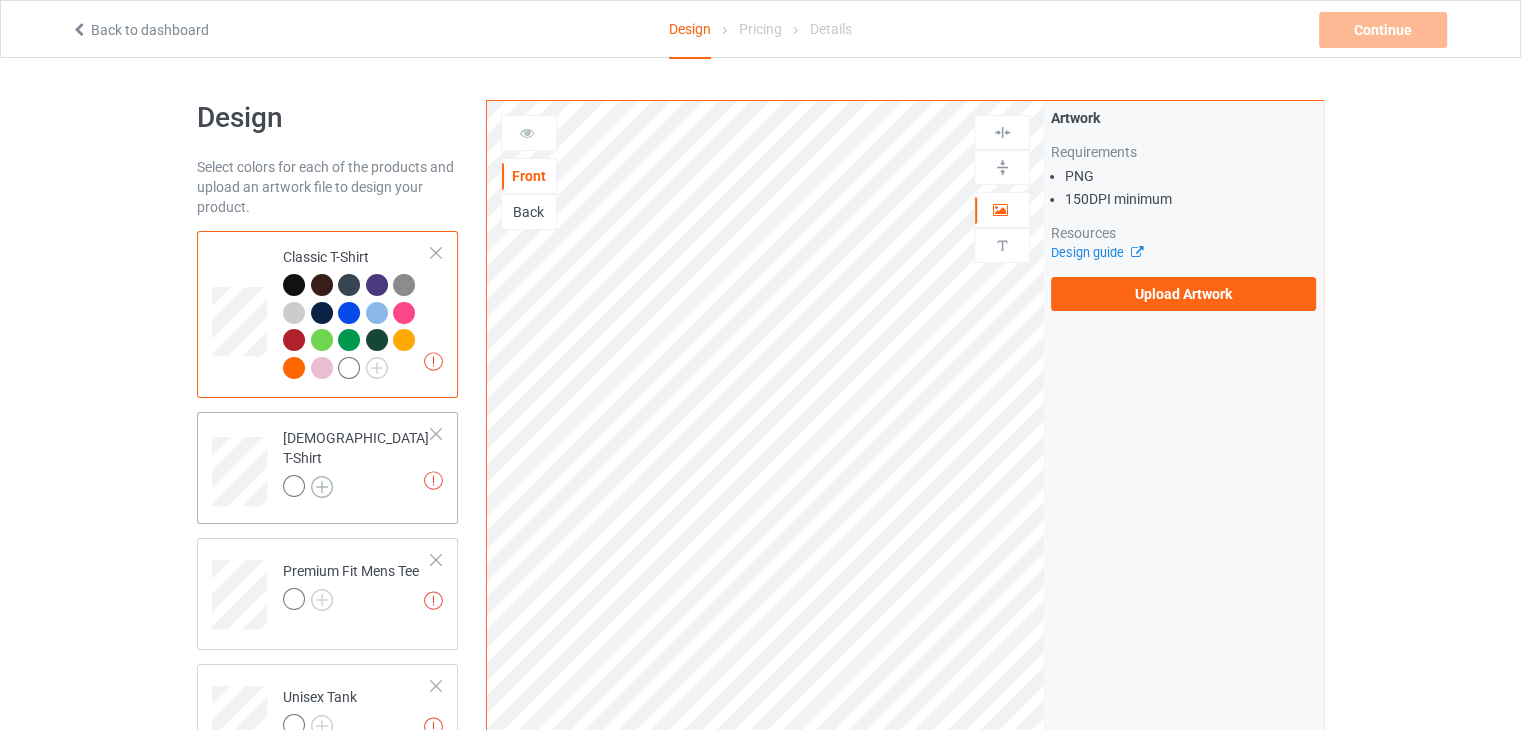 click at bounding box center (322, 487) 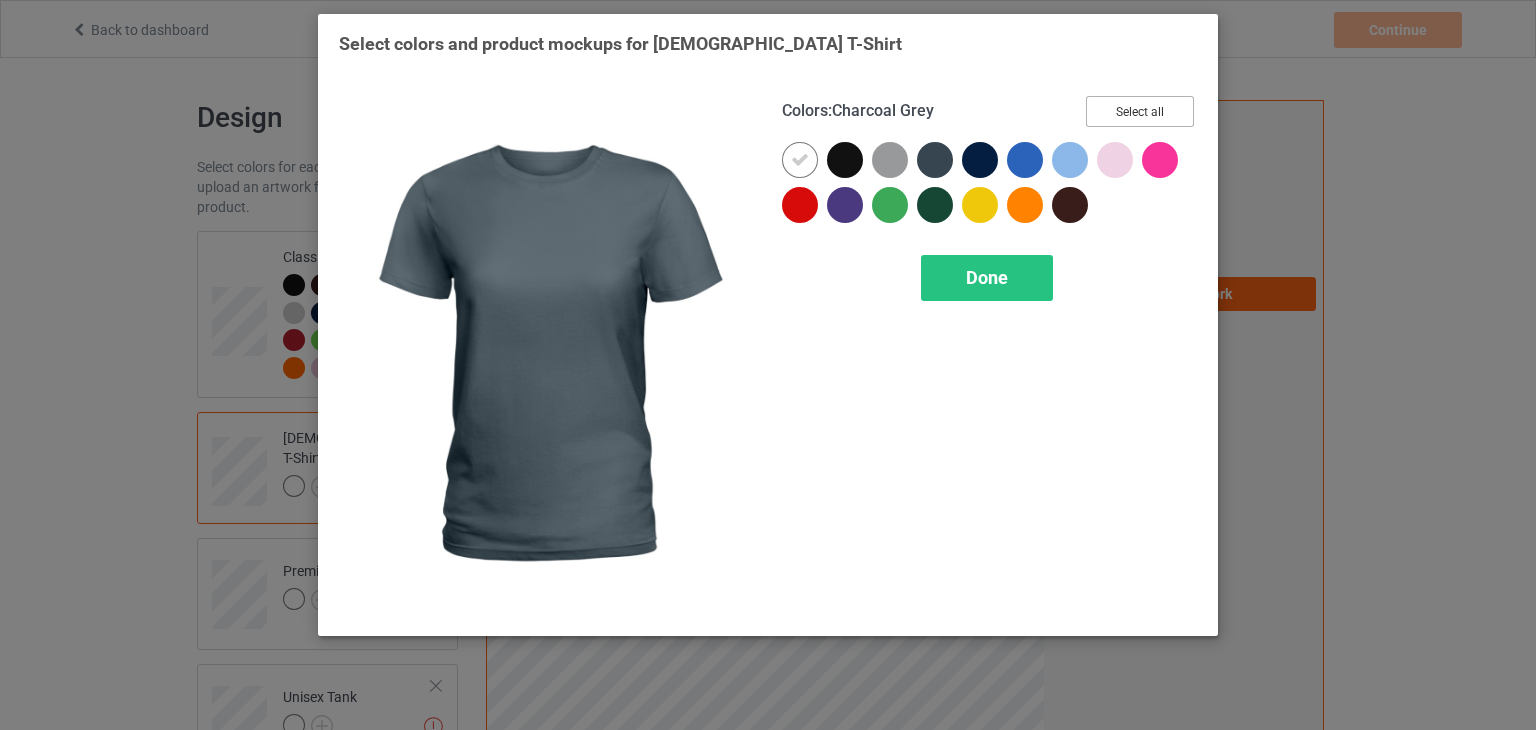 click on "Select all" at bounding box center [1140, 111] 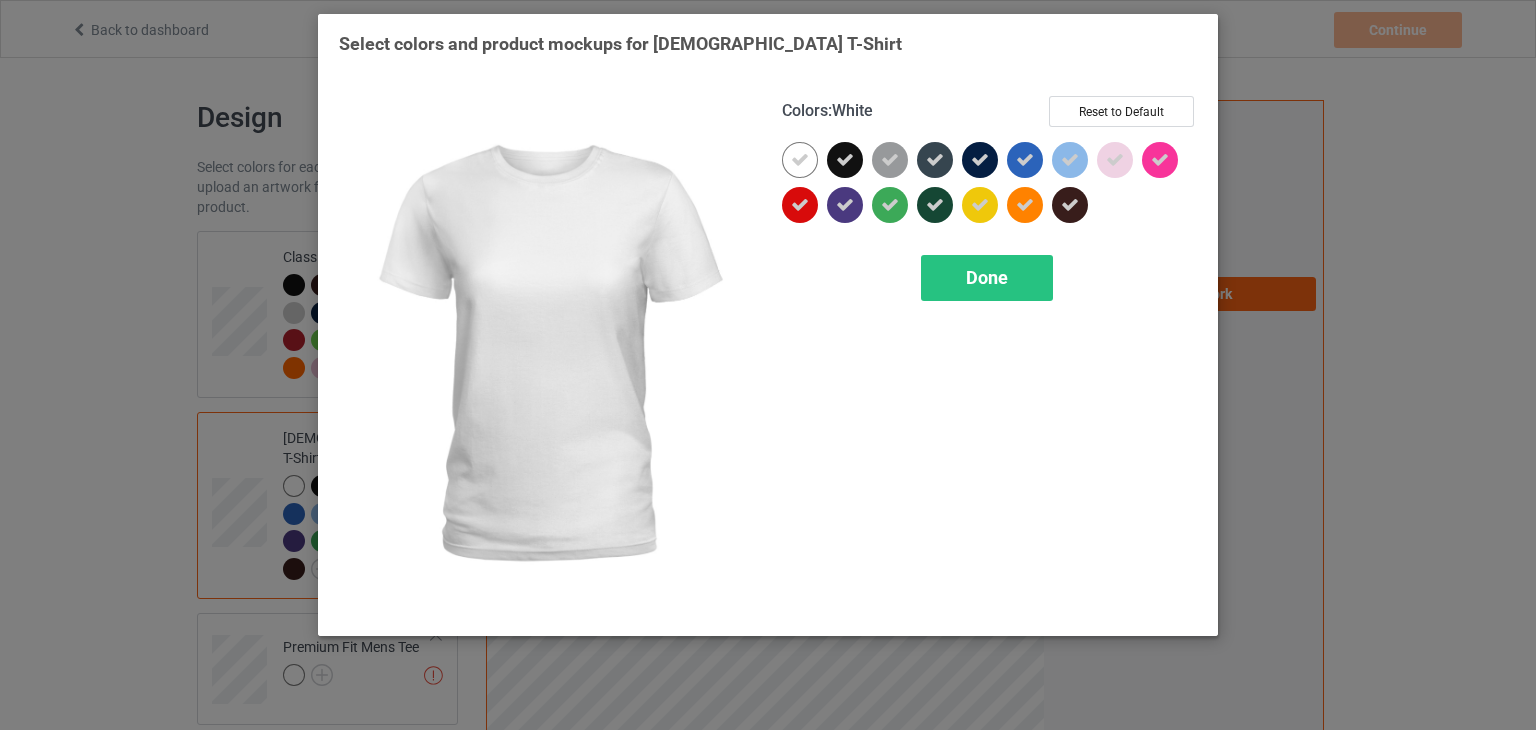 click at bounding box center [800, 160] 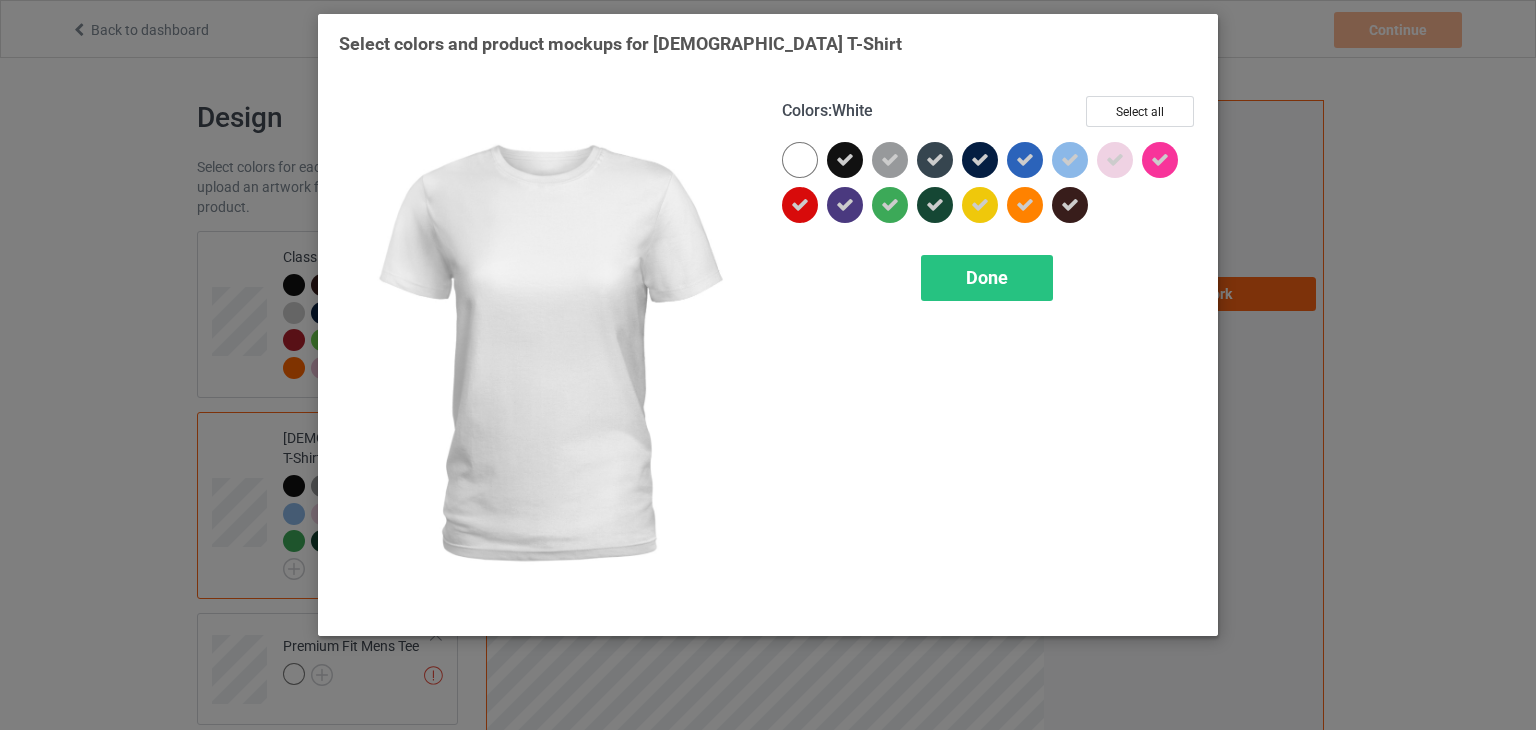 drag, startPoint x: 807, startPoint y: 147, endPoint x: 809, endPoint y: 165, distance: 18.110771 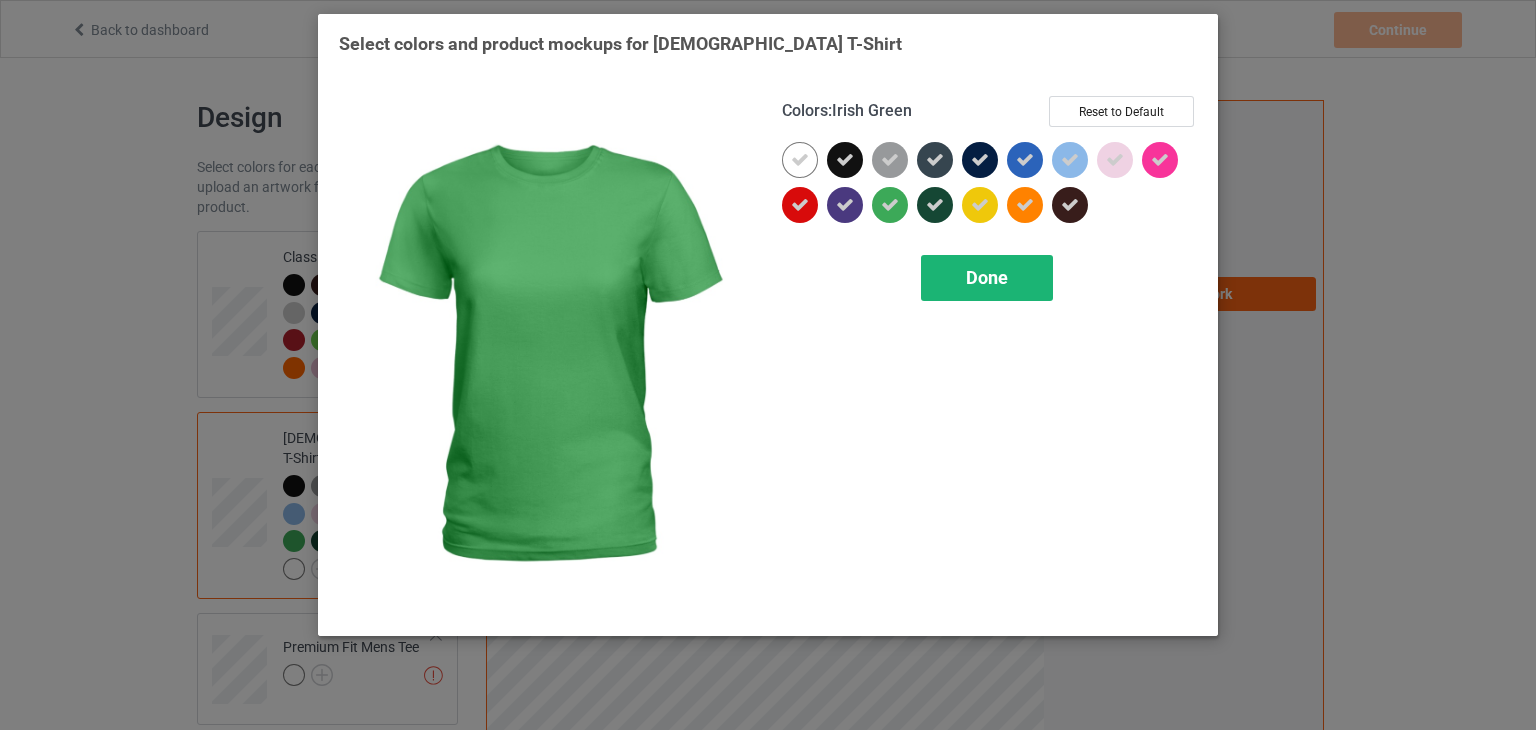click on "Done" at bounding box center [987, 277] 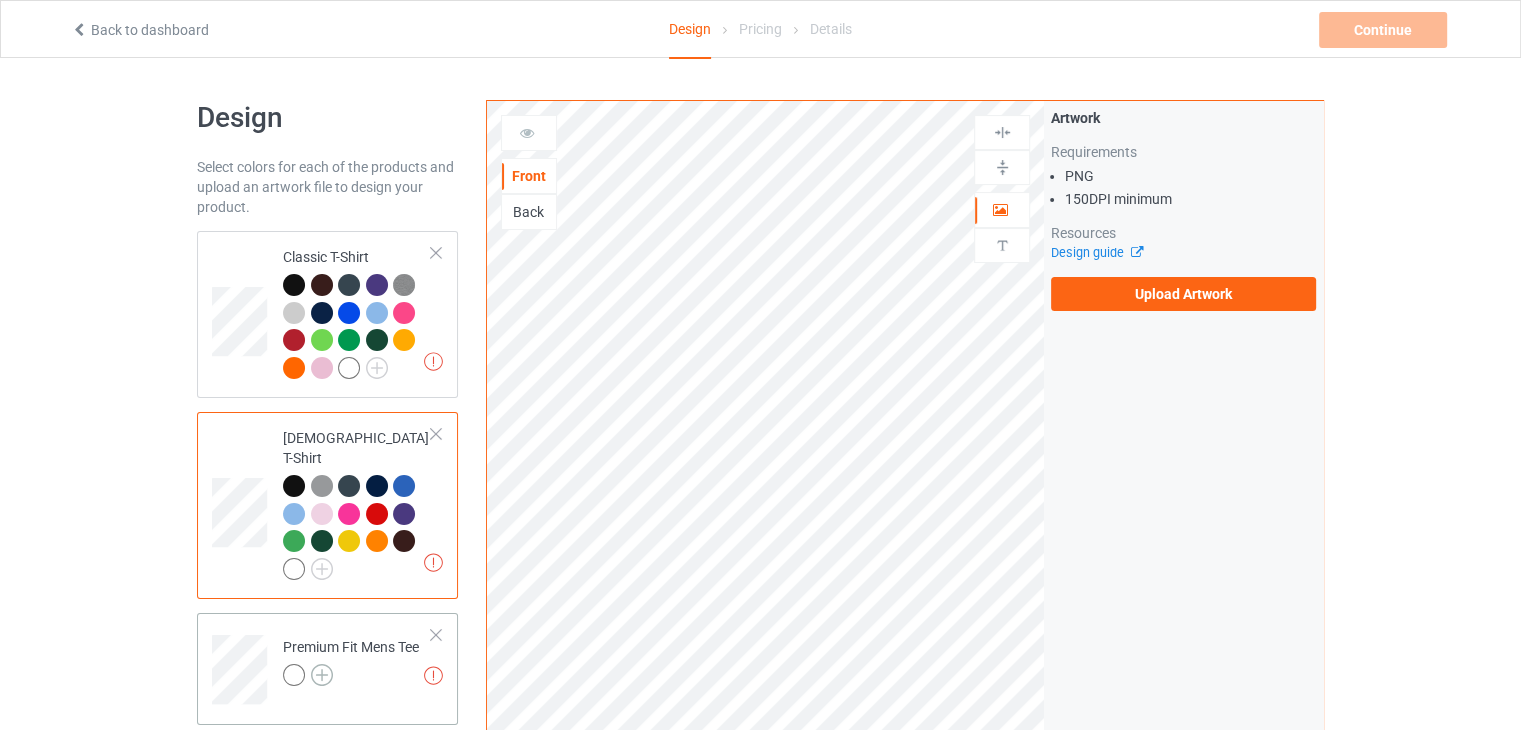 click at bounding box center [322, 675] 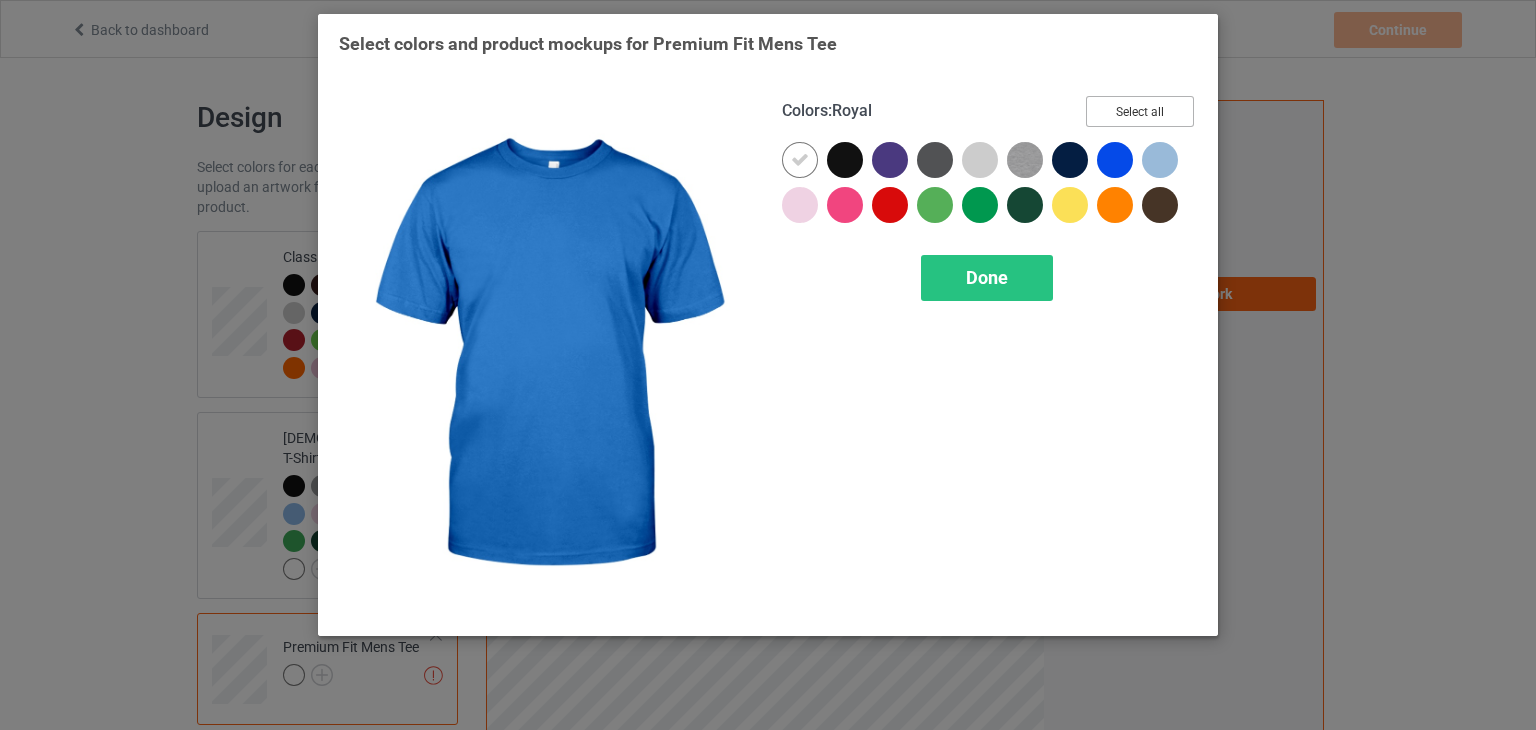 click on "Select all" at bounding box center [1140, 111] 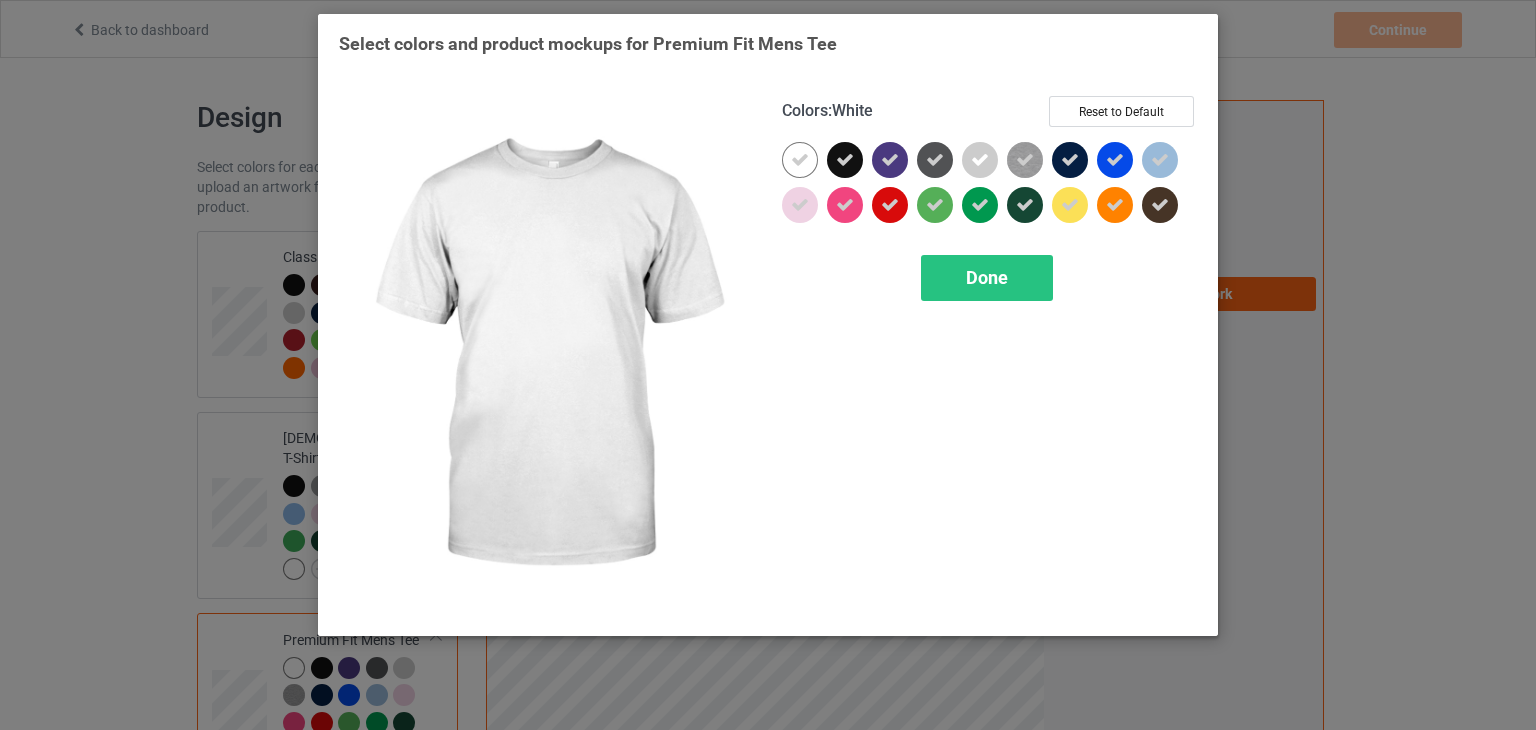 click at bounding box center [800, 160] 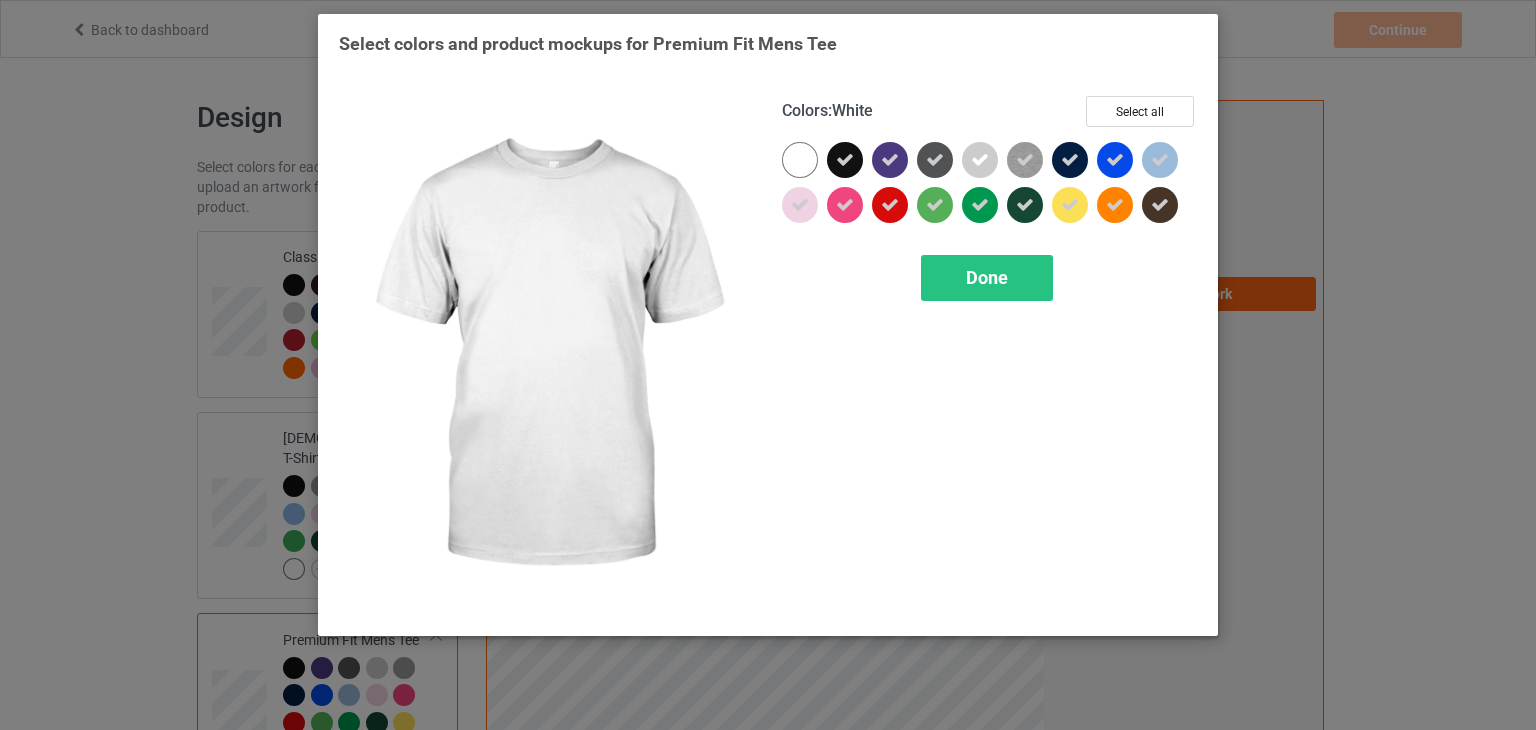click at bounding box center [800, 160] 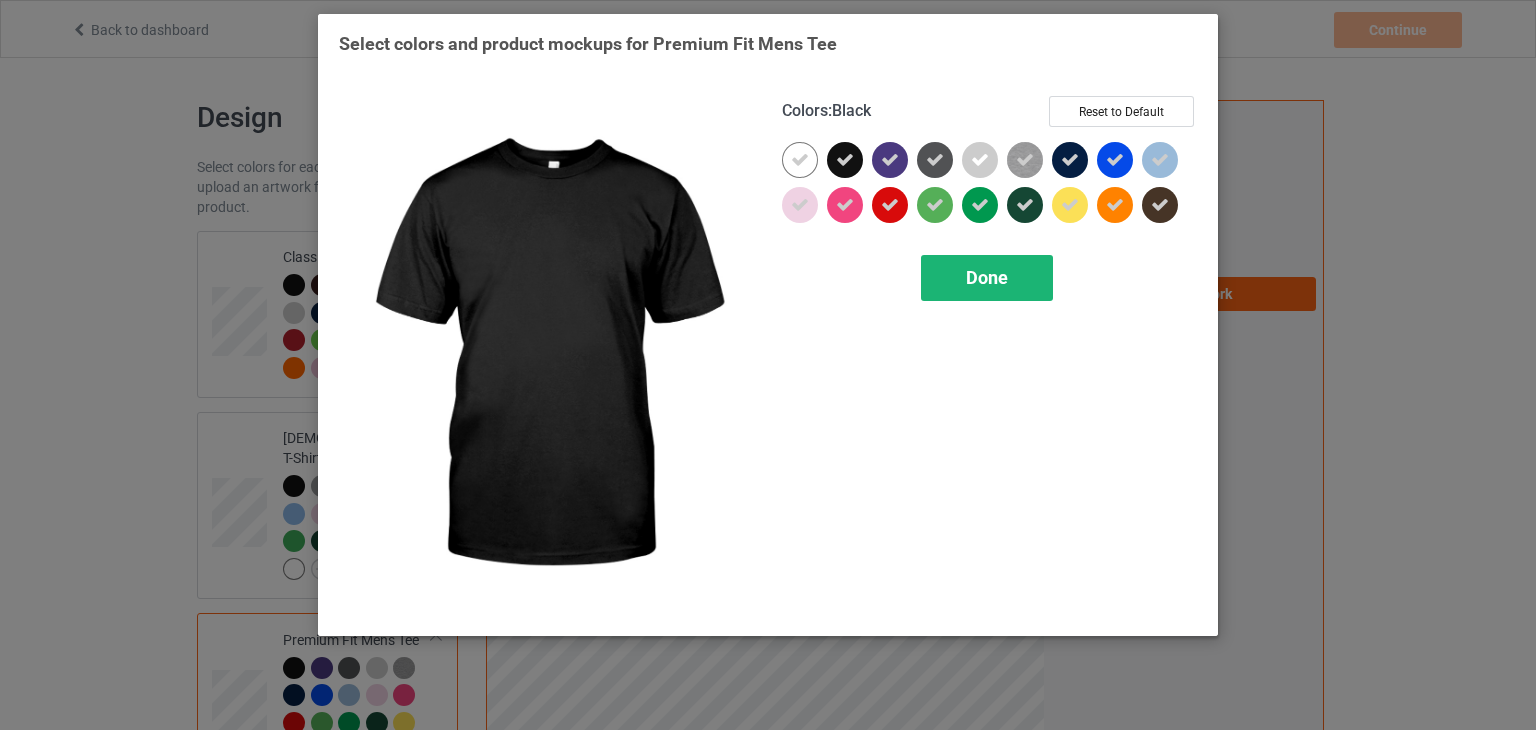 click on "Done" at bounding box center [987, 277] 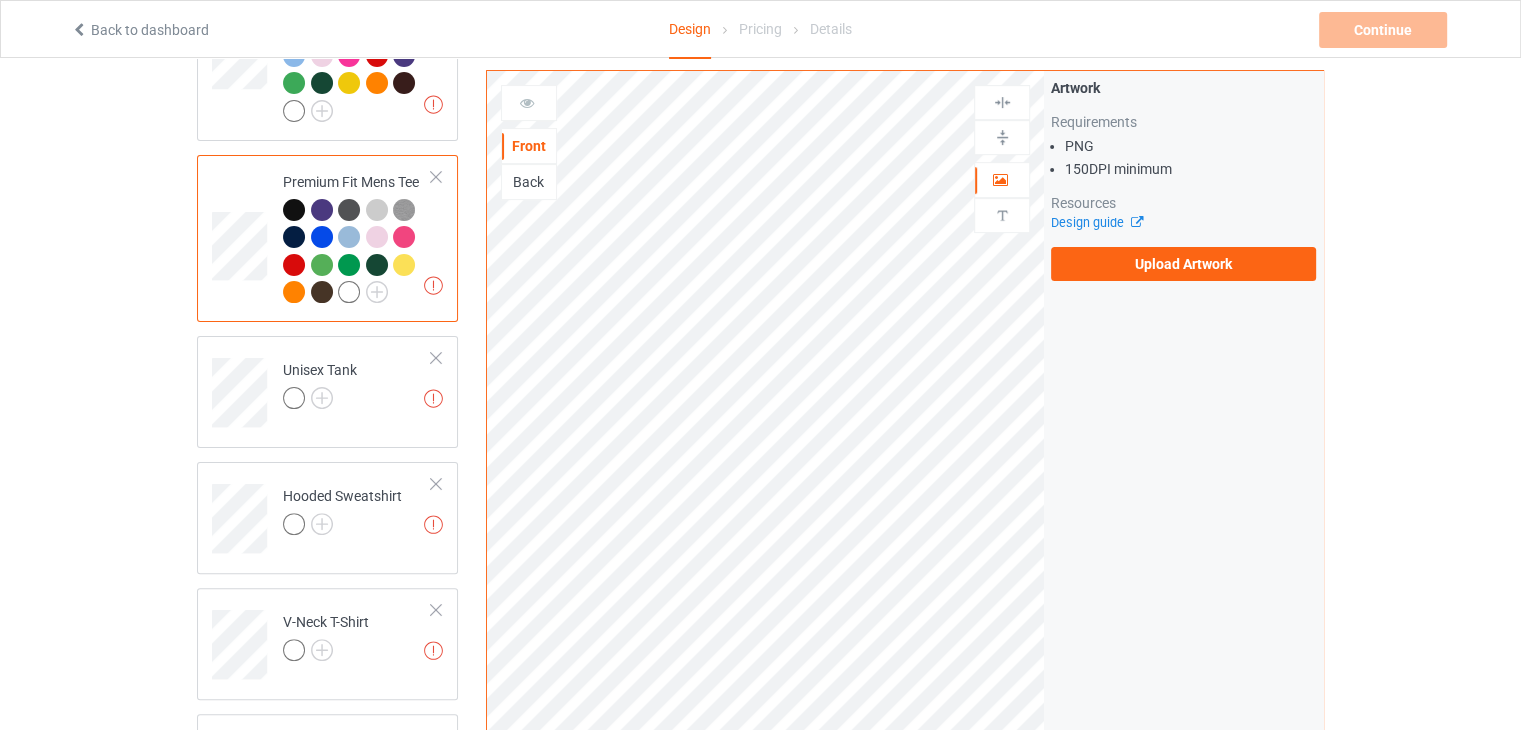 scroll, scrollTop: 475, scrollLeft: 0, axis: vertical 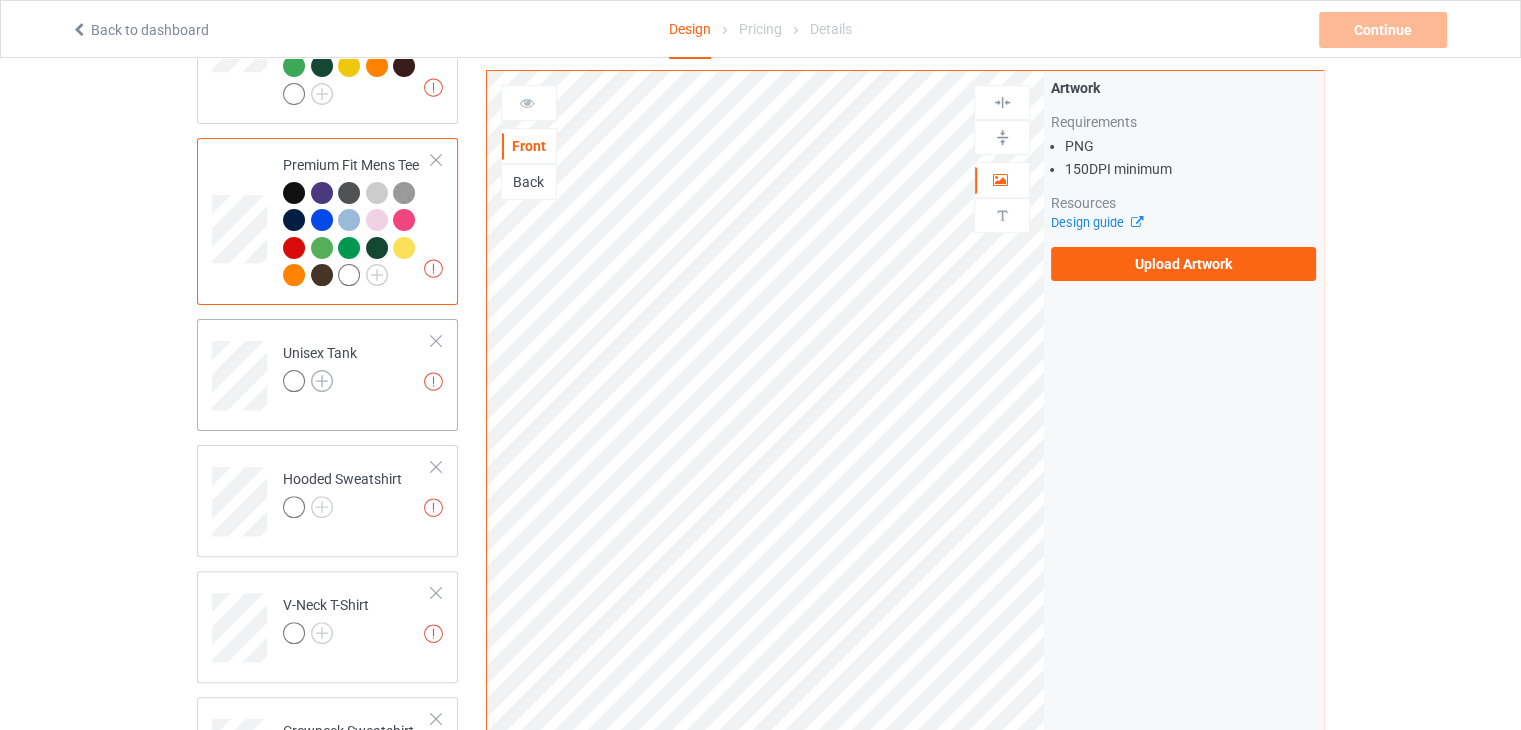 click at bounding box center [322, 381] 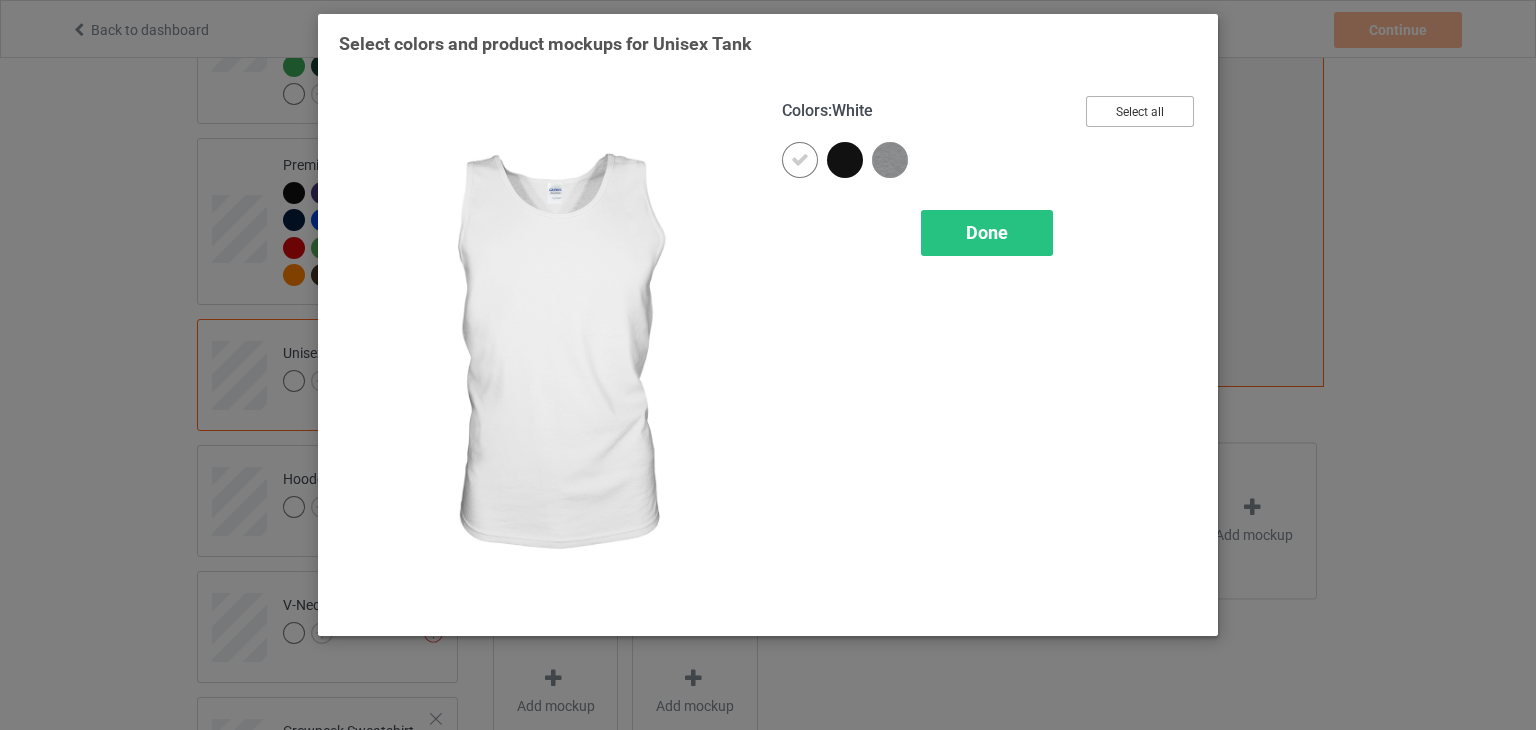 click on "Select all" at bounding box center (1140, 111) 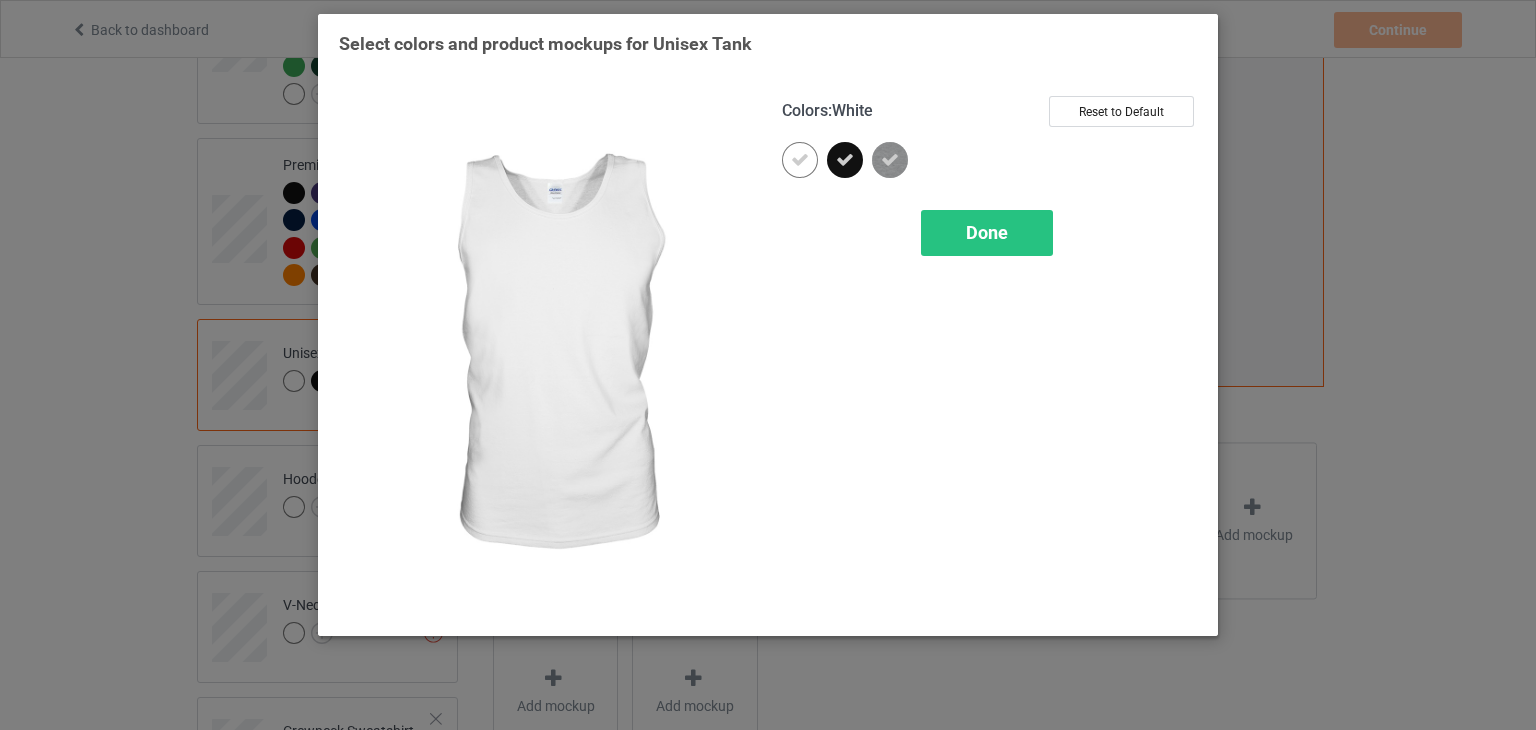 click at bounding box center [800, 160] 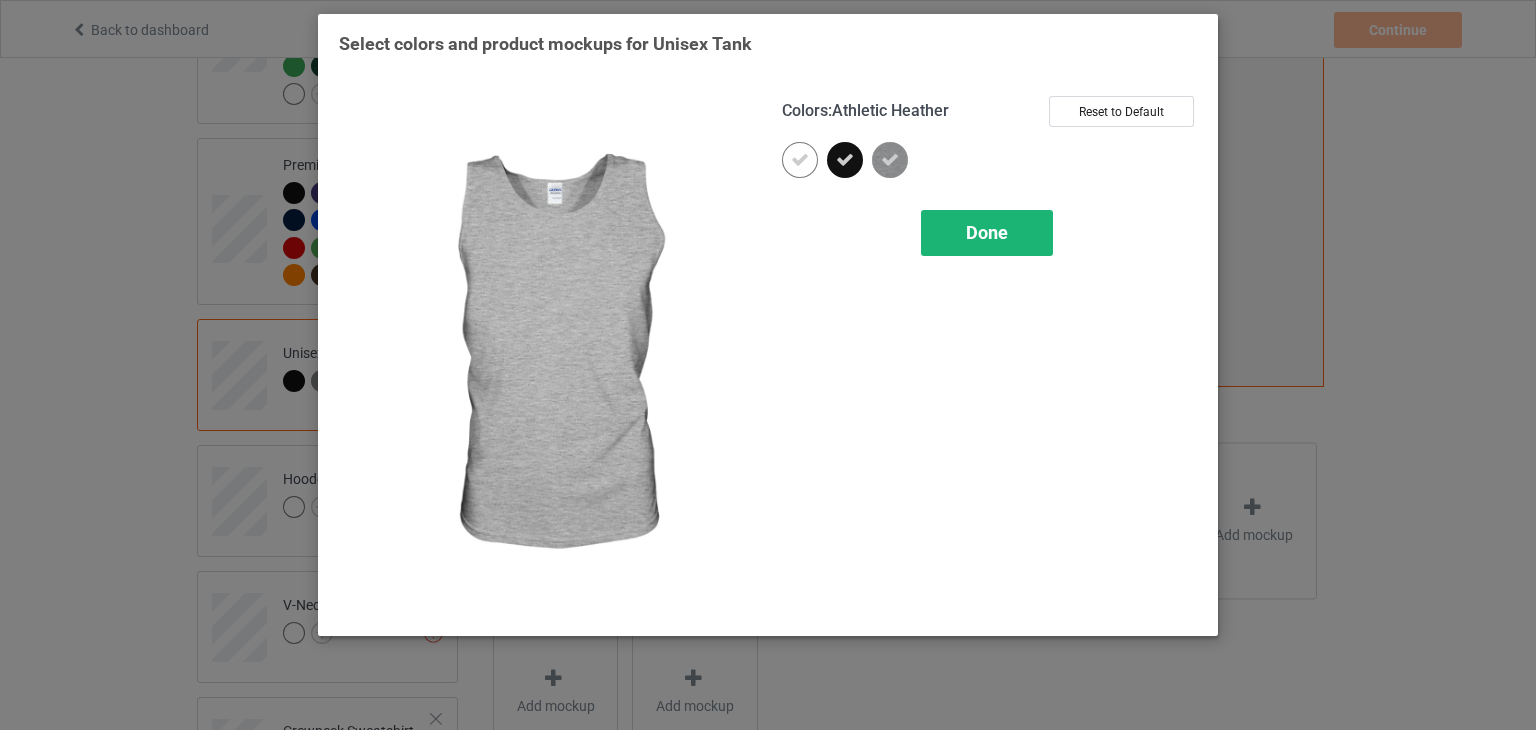 click on "Done" at bounding box center [987, 233] 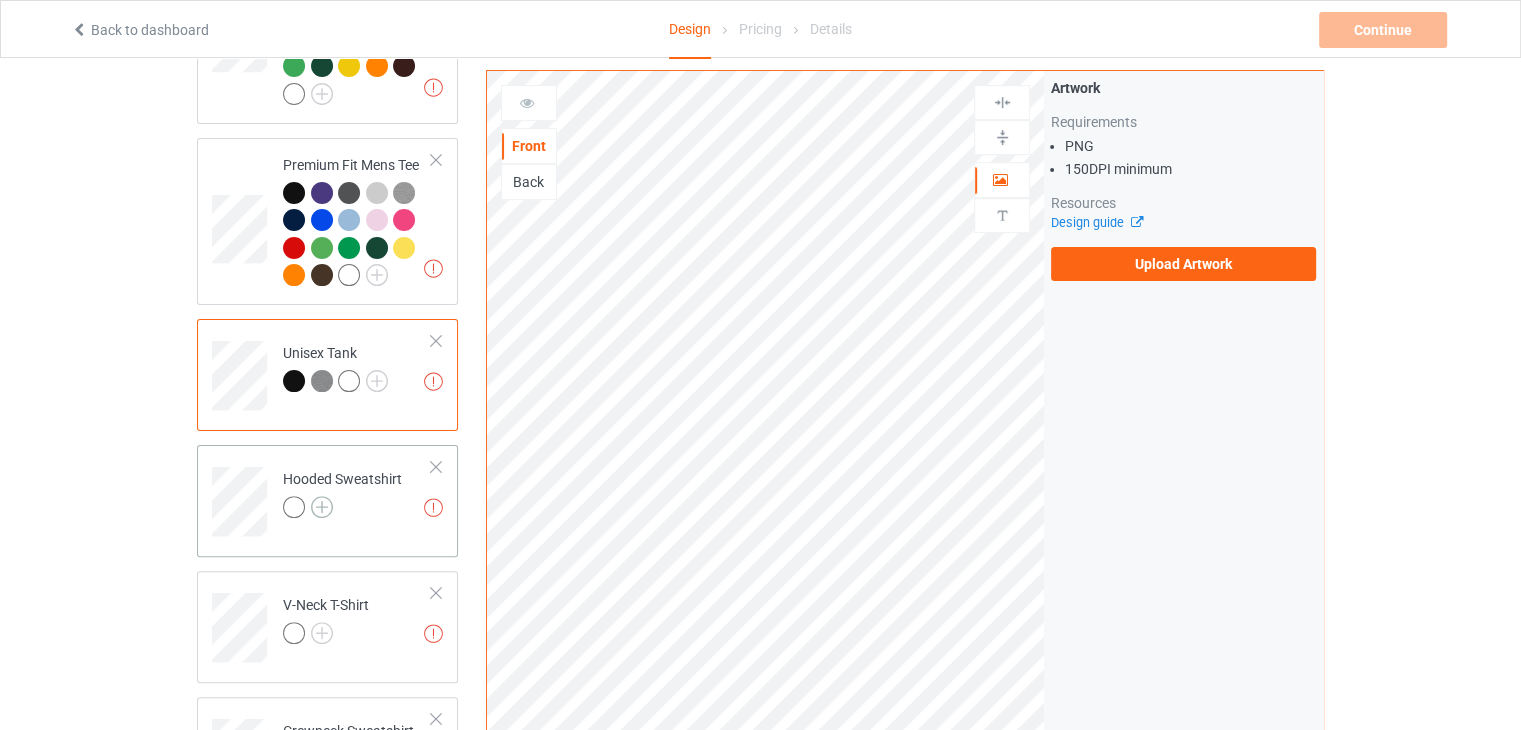 click at bounding box center (322, 507) 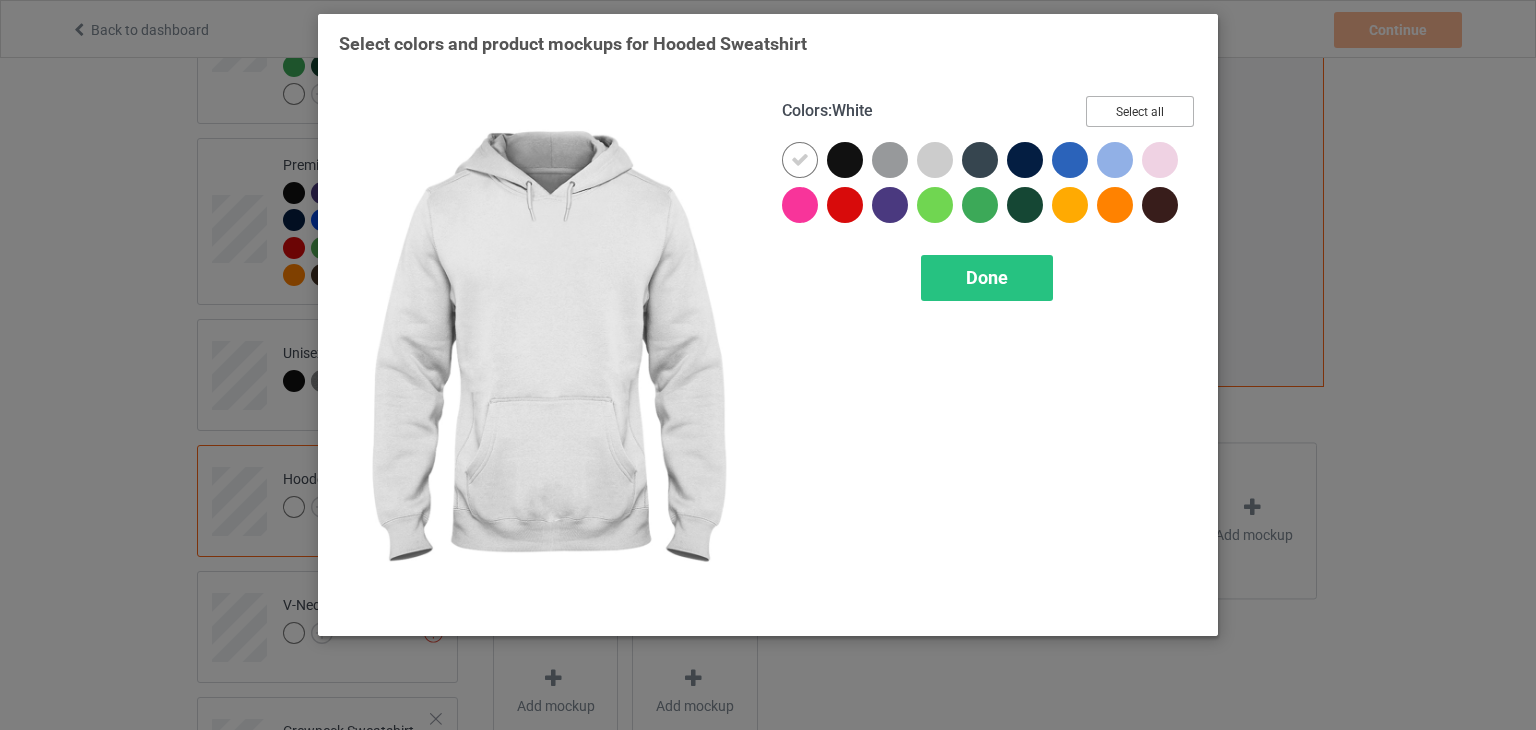 click on "Select all" at bounding box center (1140, 111) 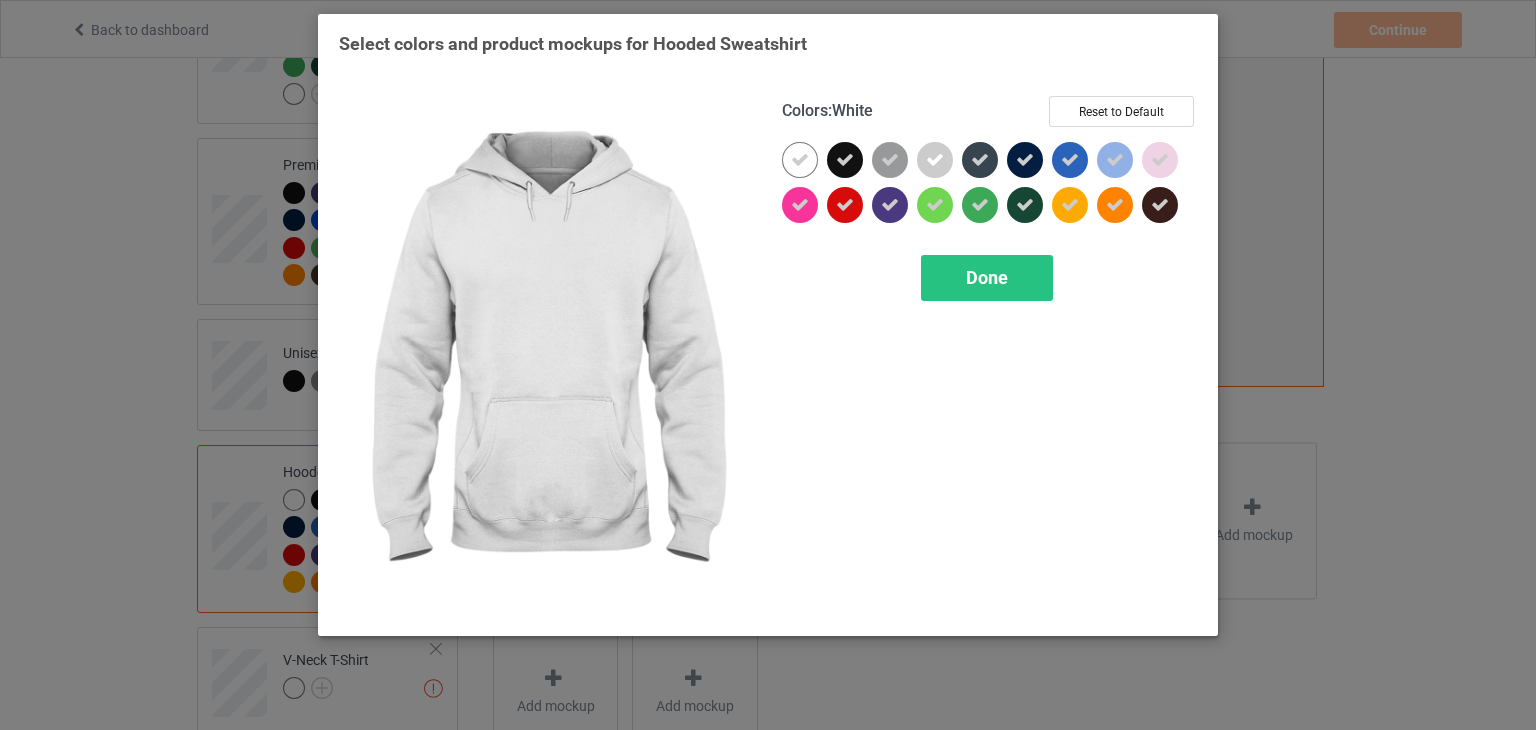 click at bounding box center (800, 160) 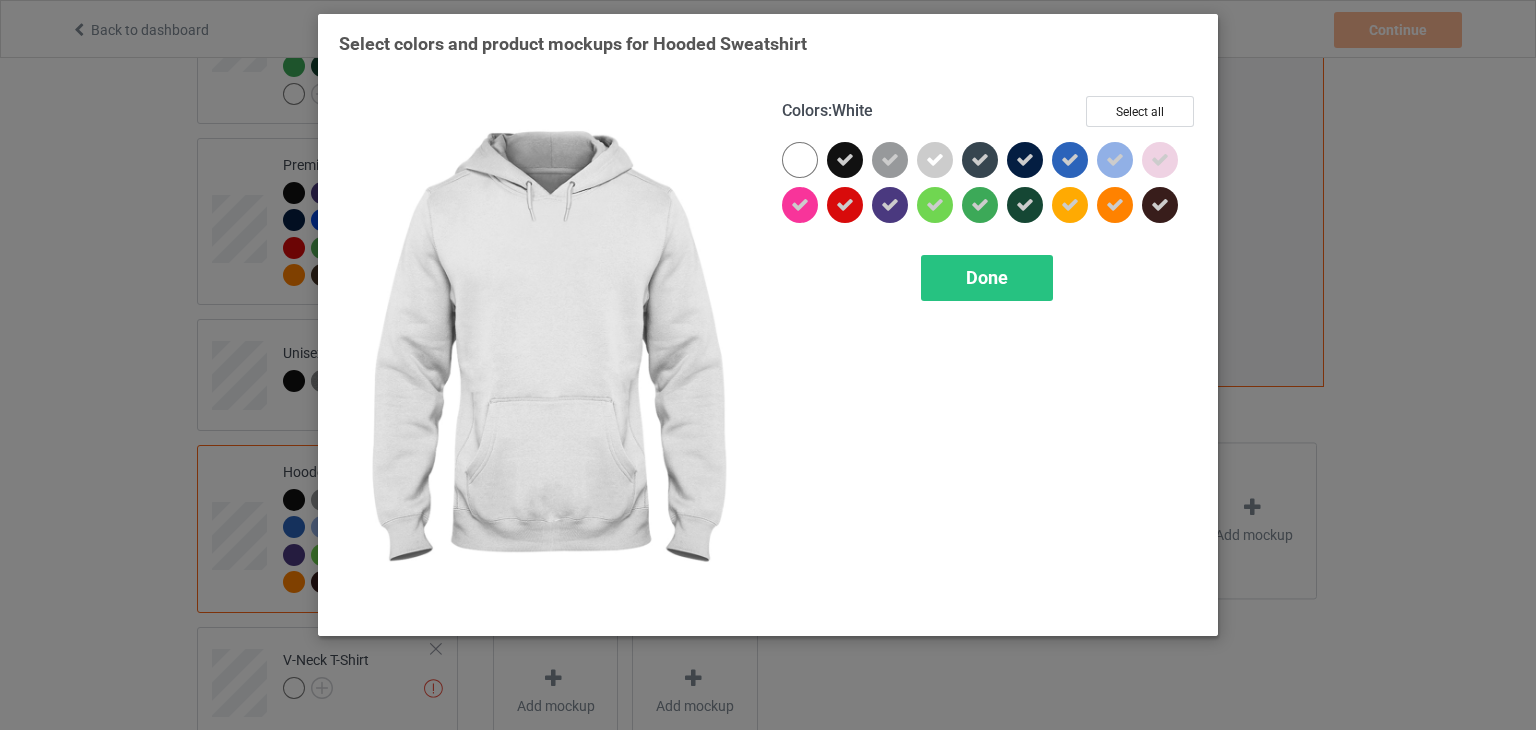 click at bounding box center (800, 160) 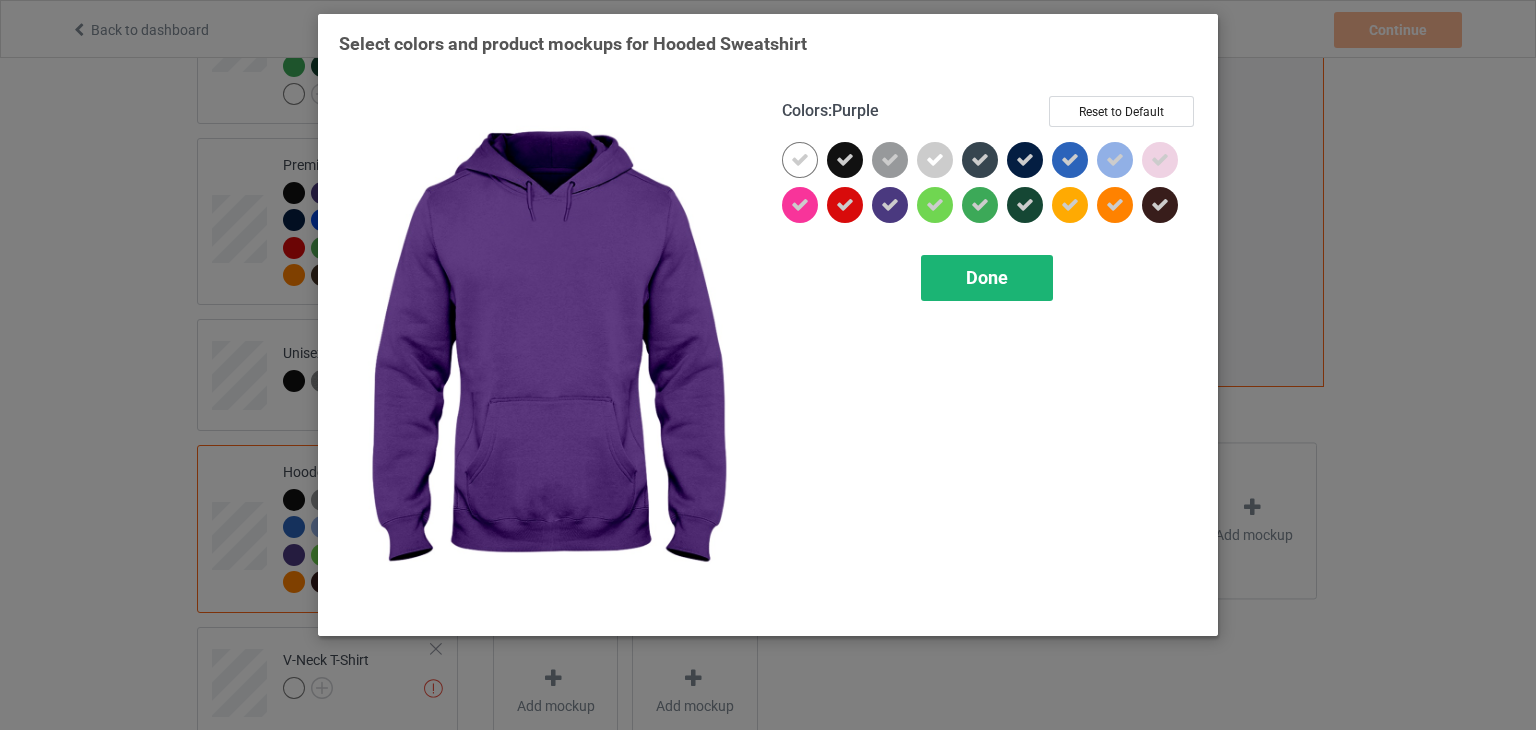 click on "Done" at bounding box center (987, 278) 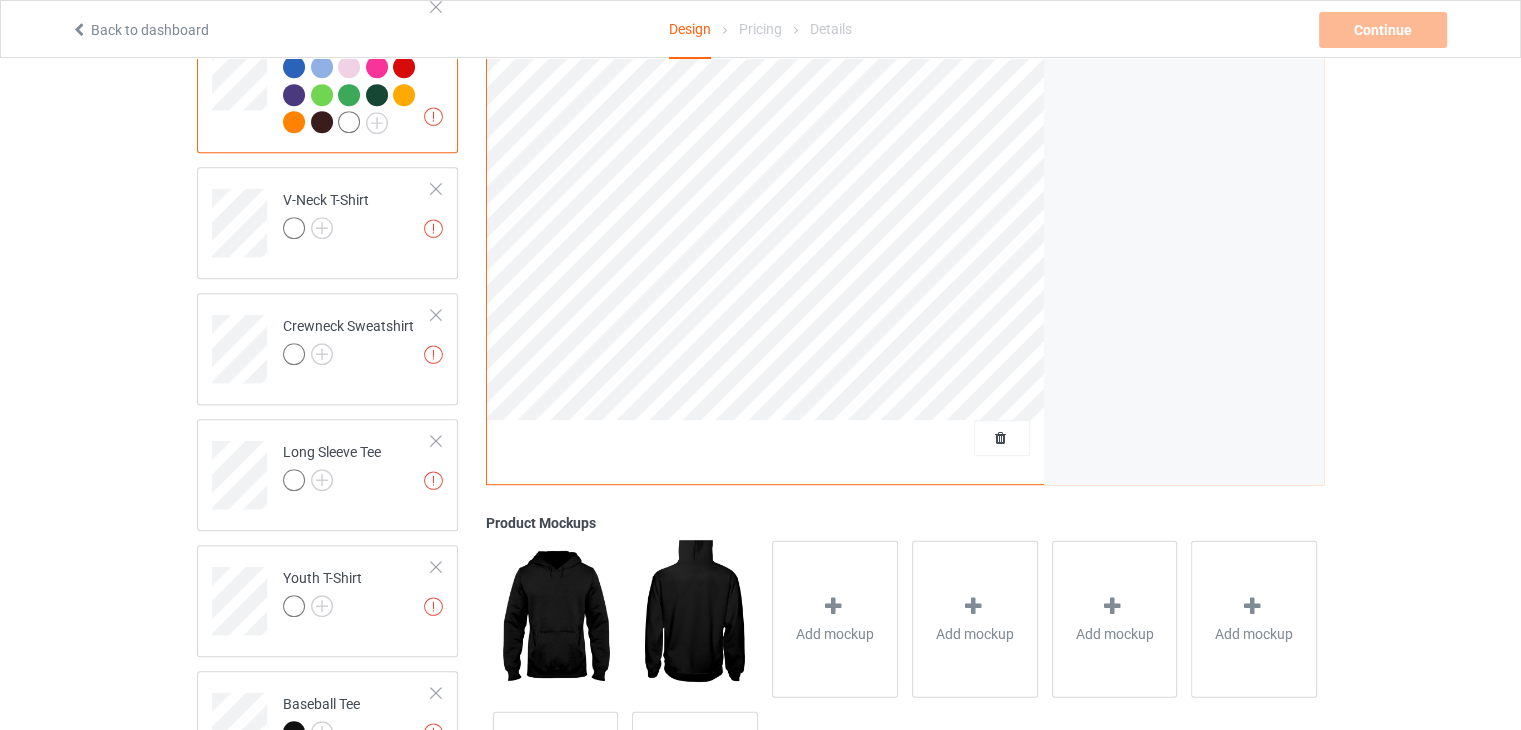 scroll, scrollTop: 924, scrollLeft: 0, axis: vertical 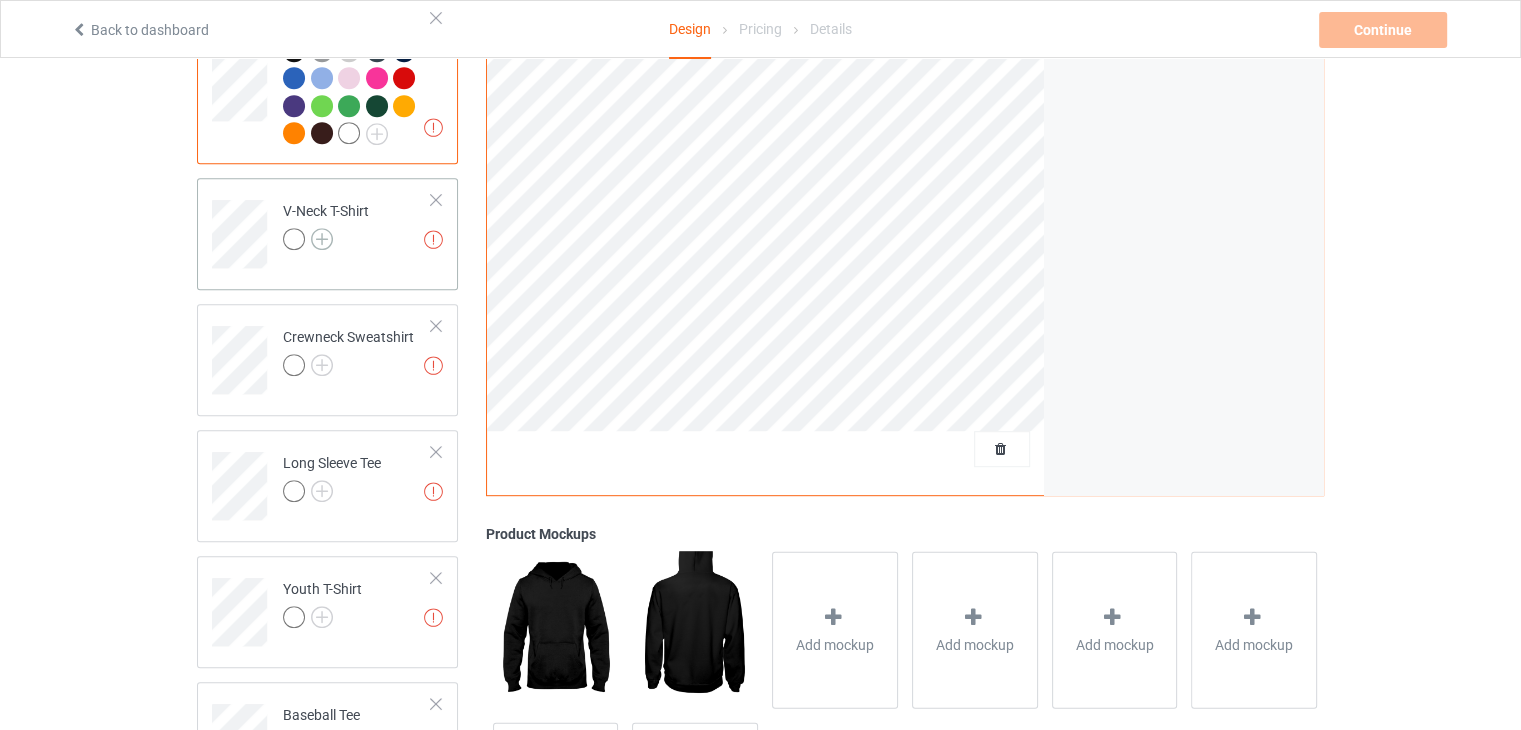 click at bounding box center (322, 239) 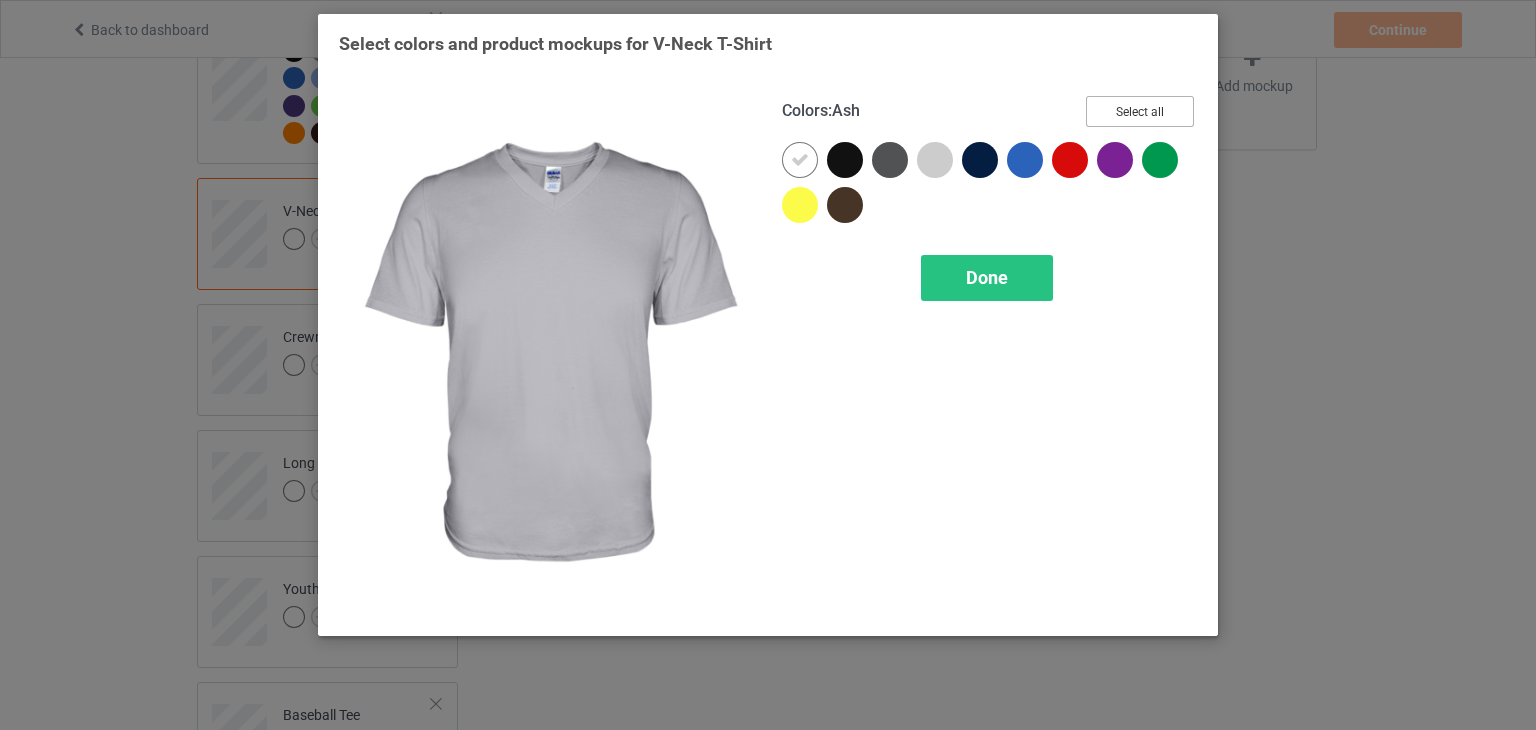 click on "Select all" at bounding box center [1140, 111] 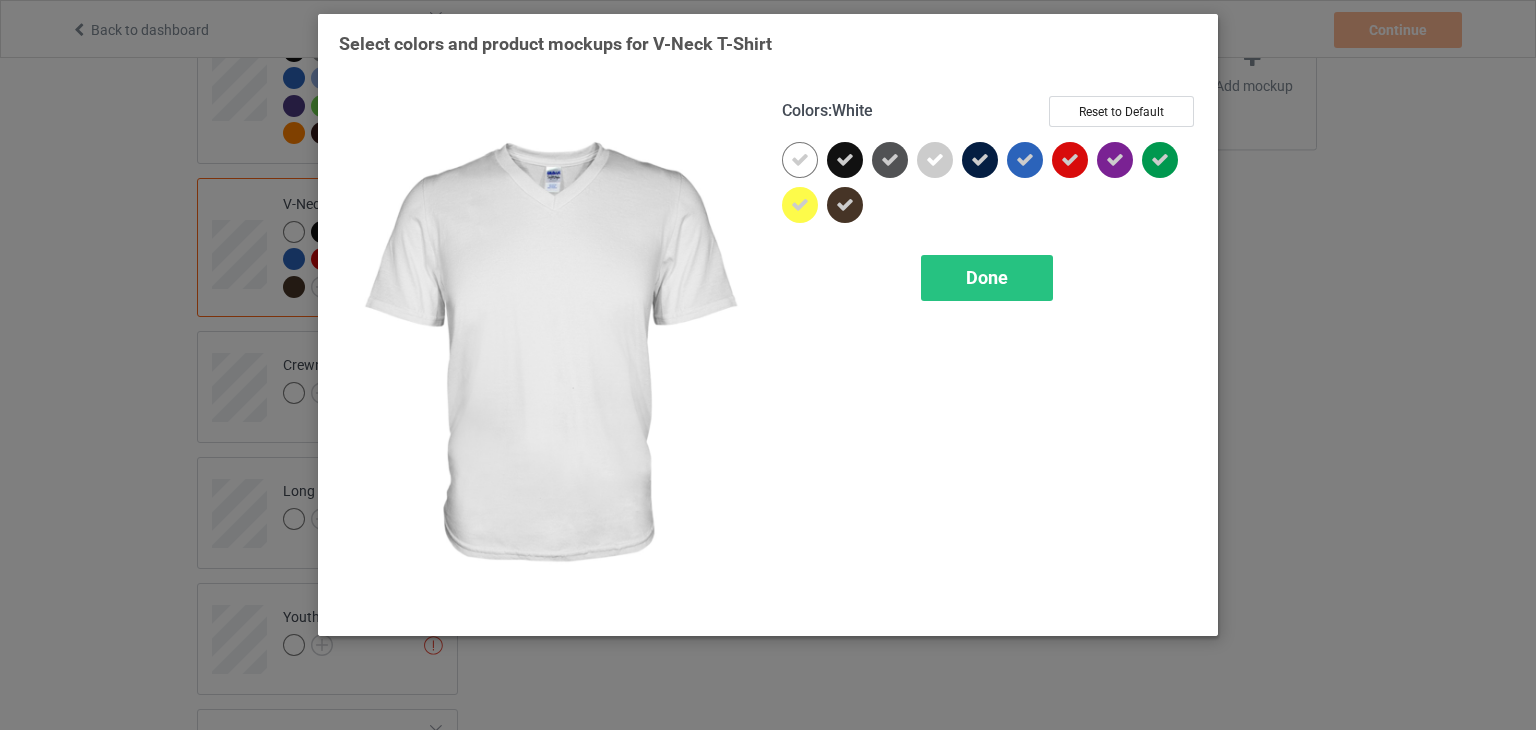 click at bounding box center (800, 160) 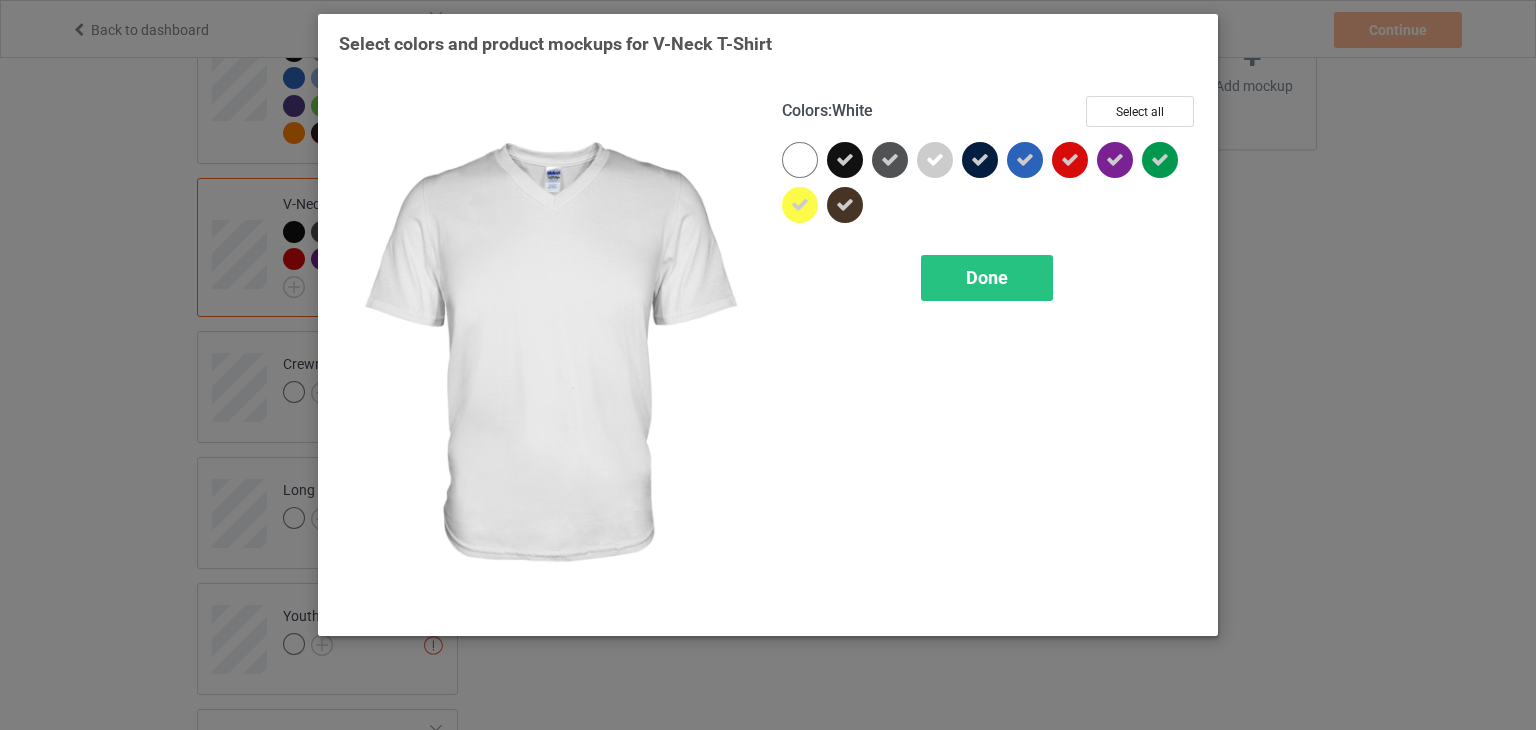 click at bounding box center [800, 160] 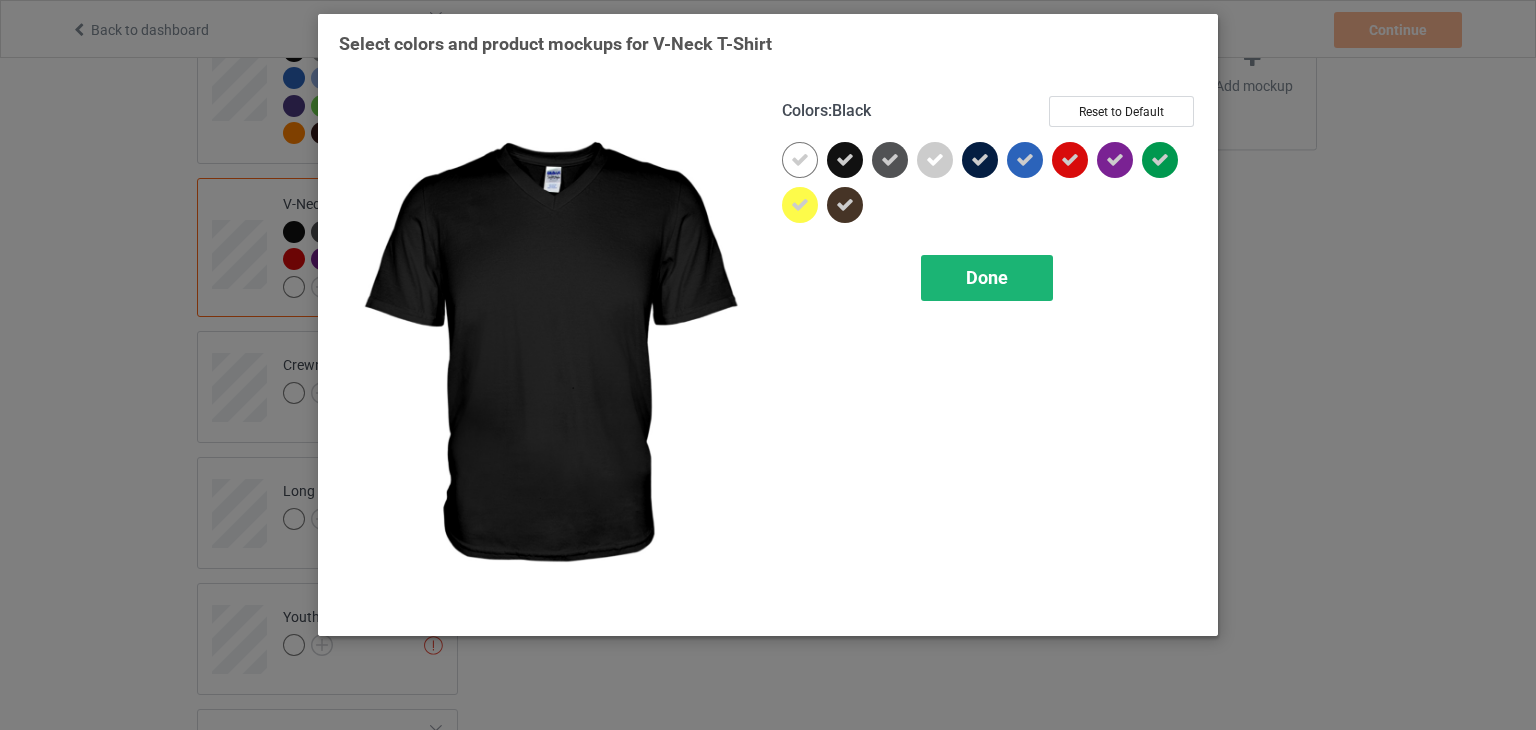 click on "Done" at bounding box center [987, 277] 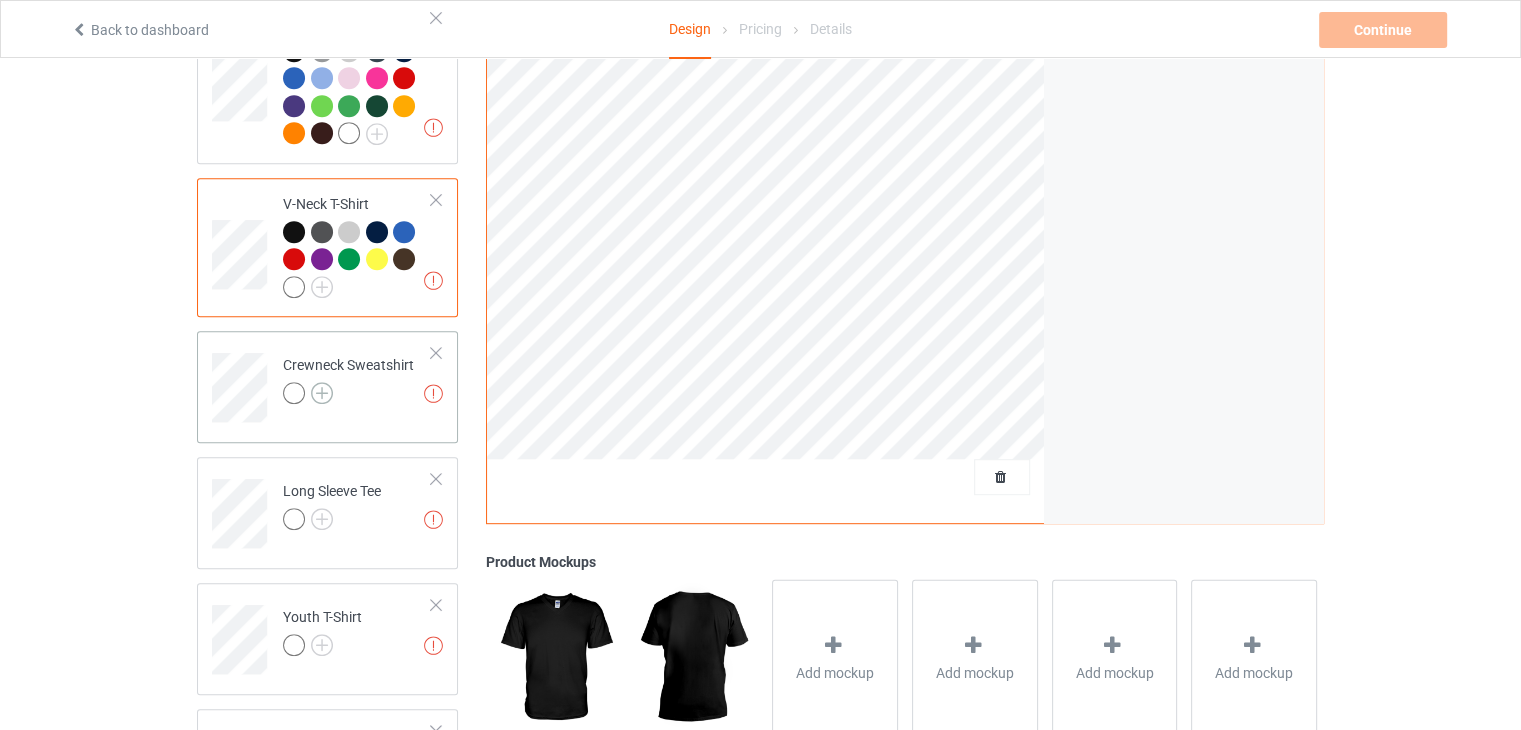 click at bounding box center (322, 393) 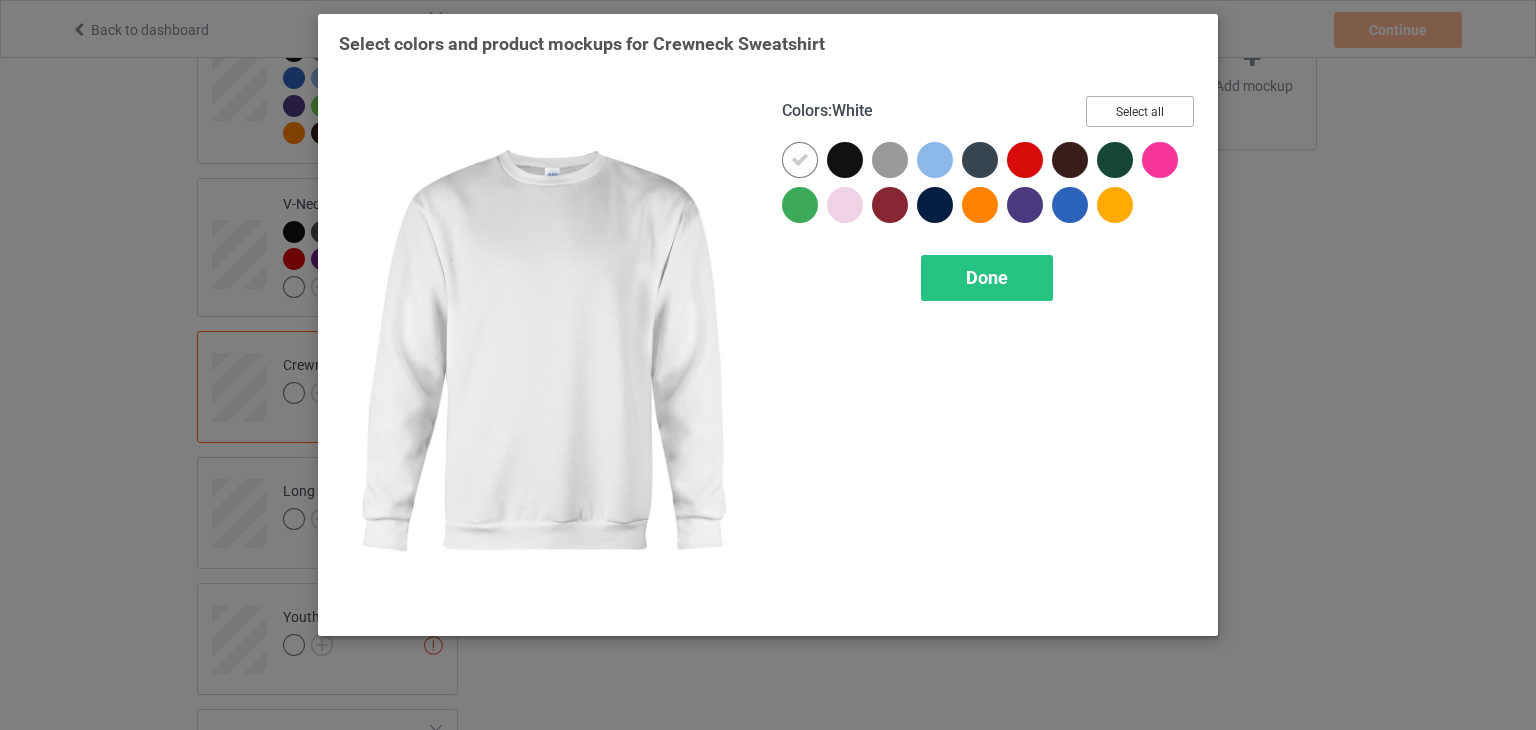 click on "Select all" at bounding box center [1140, 111] 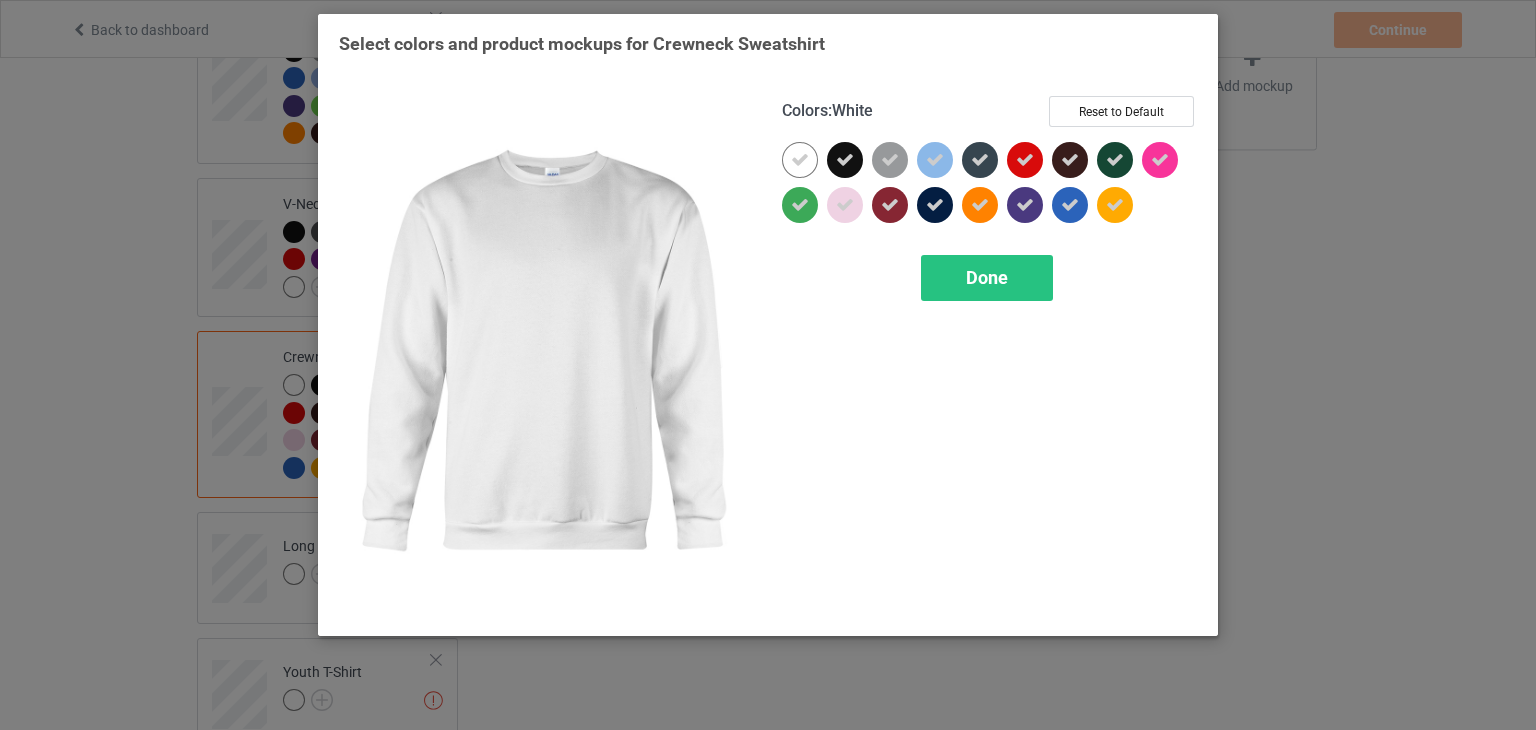 click at bounding box center [800, 160] 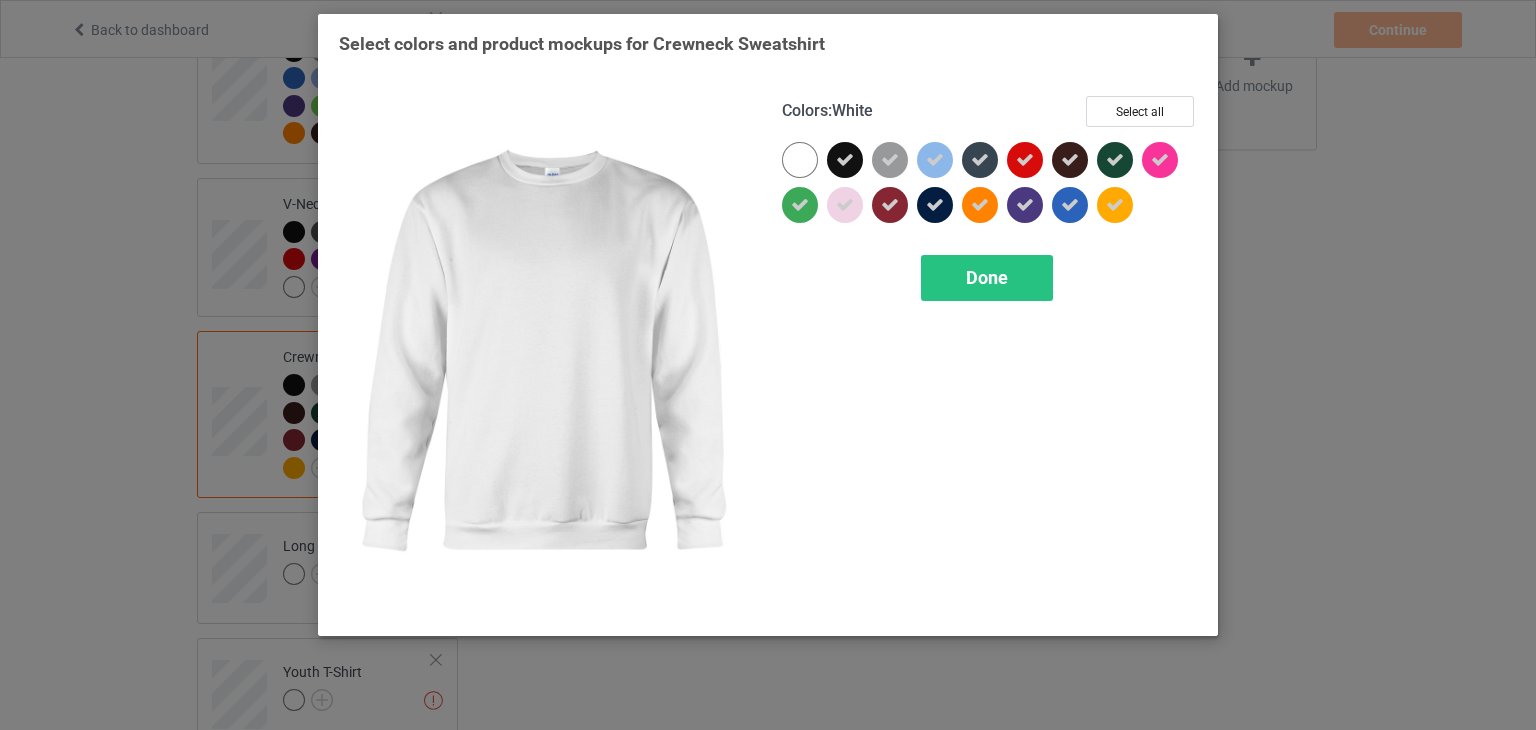 click at bounding box center (800, 160) 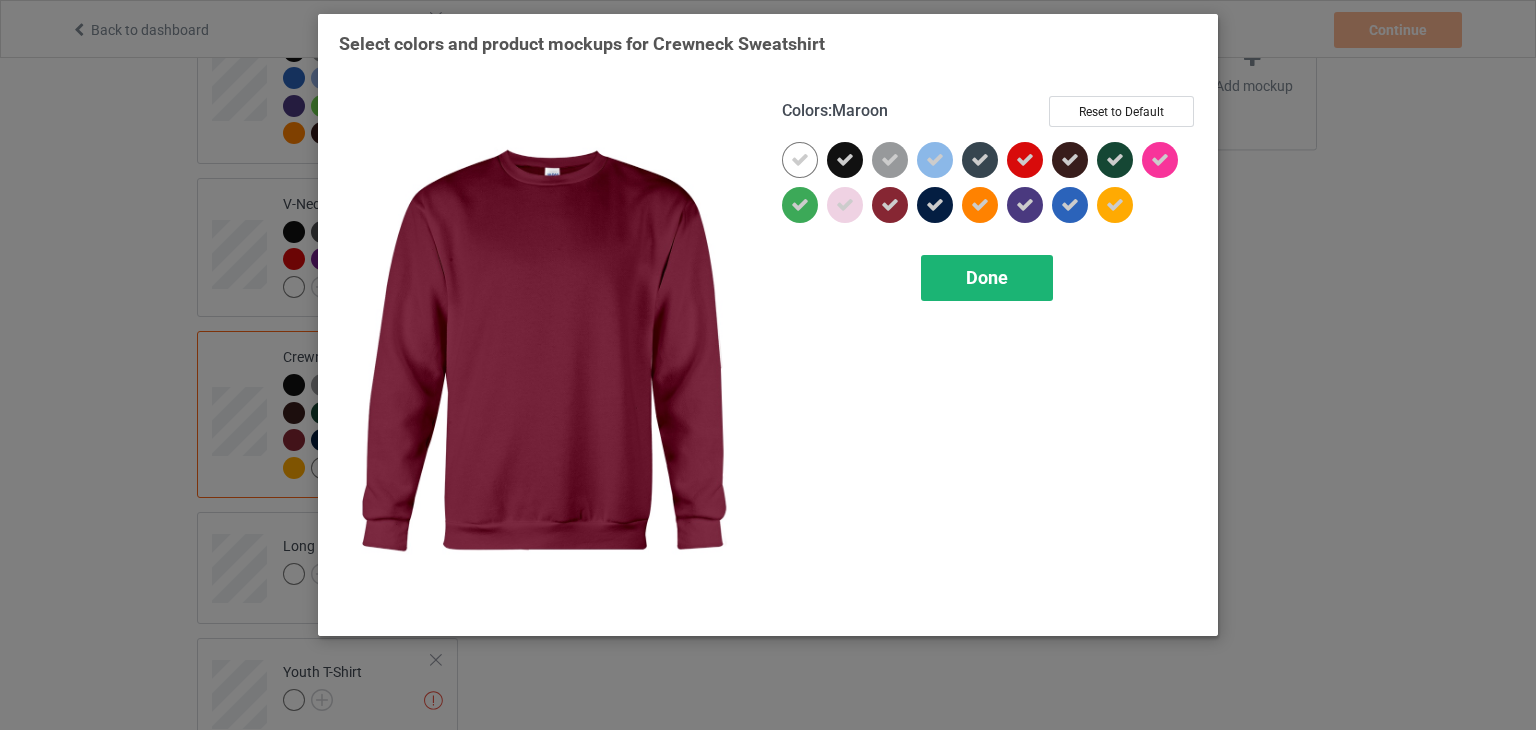 click on "Done" at bounding box center (987, 278) 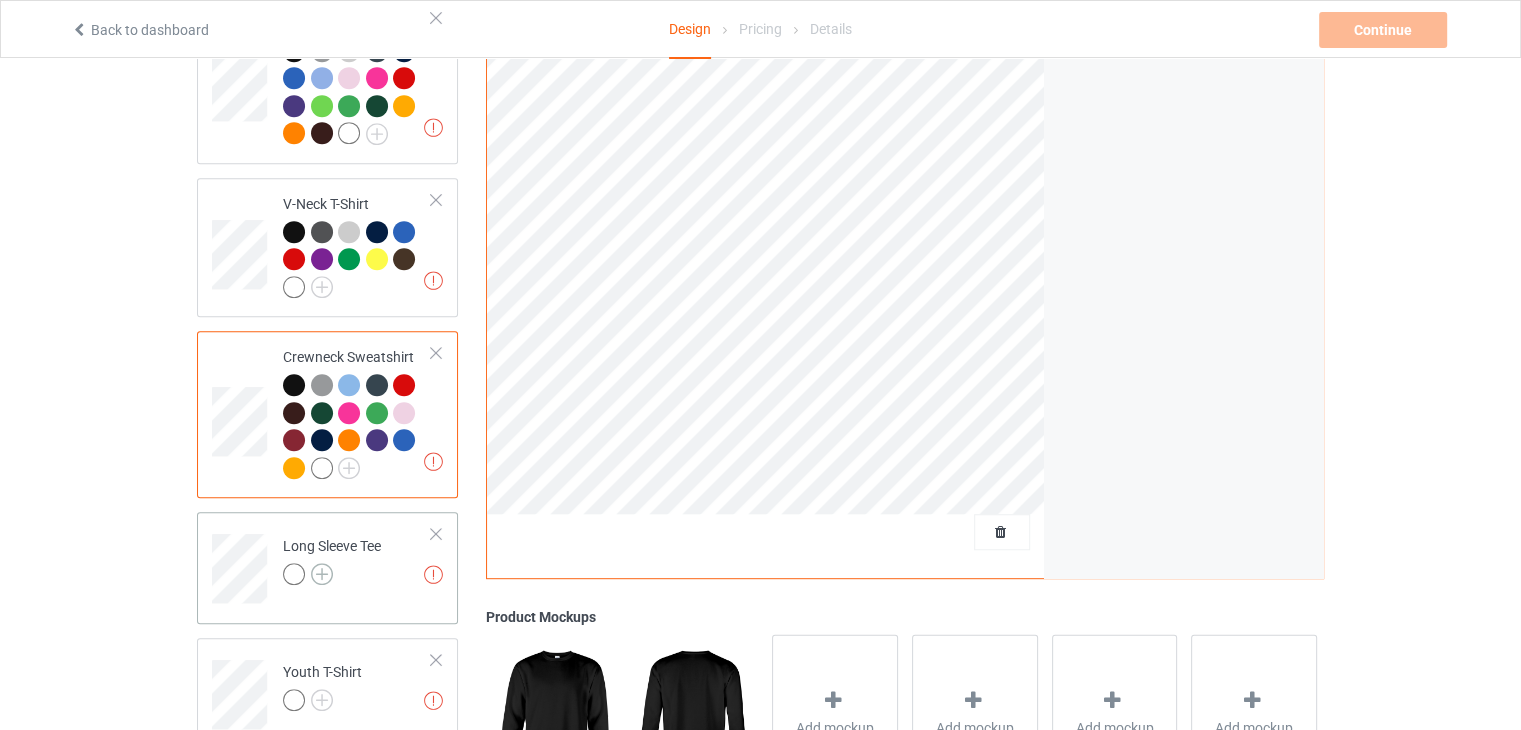 click at bounding box center [322, 574] 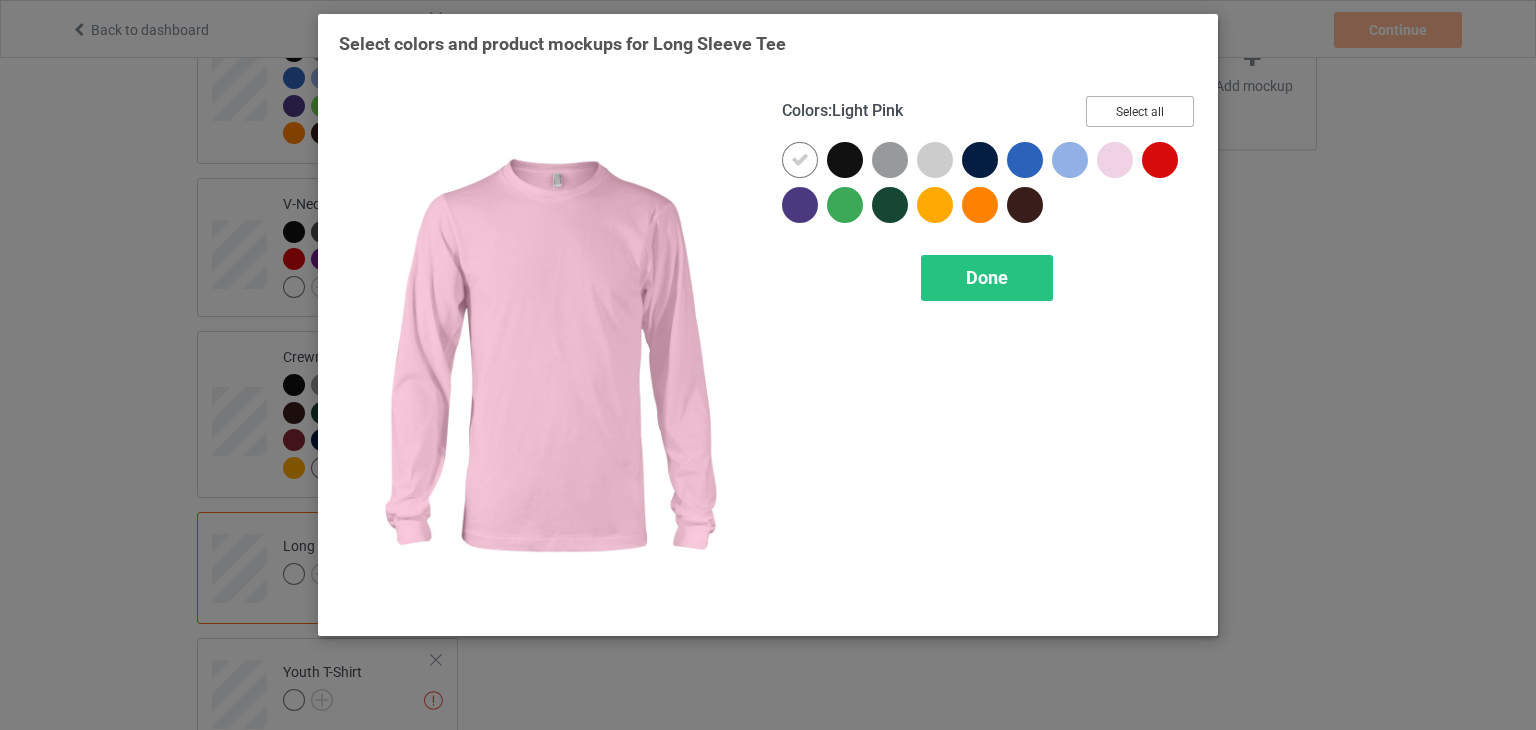 click on "Select all" at bounding box center (1140, 111) 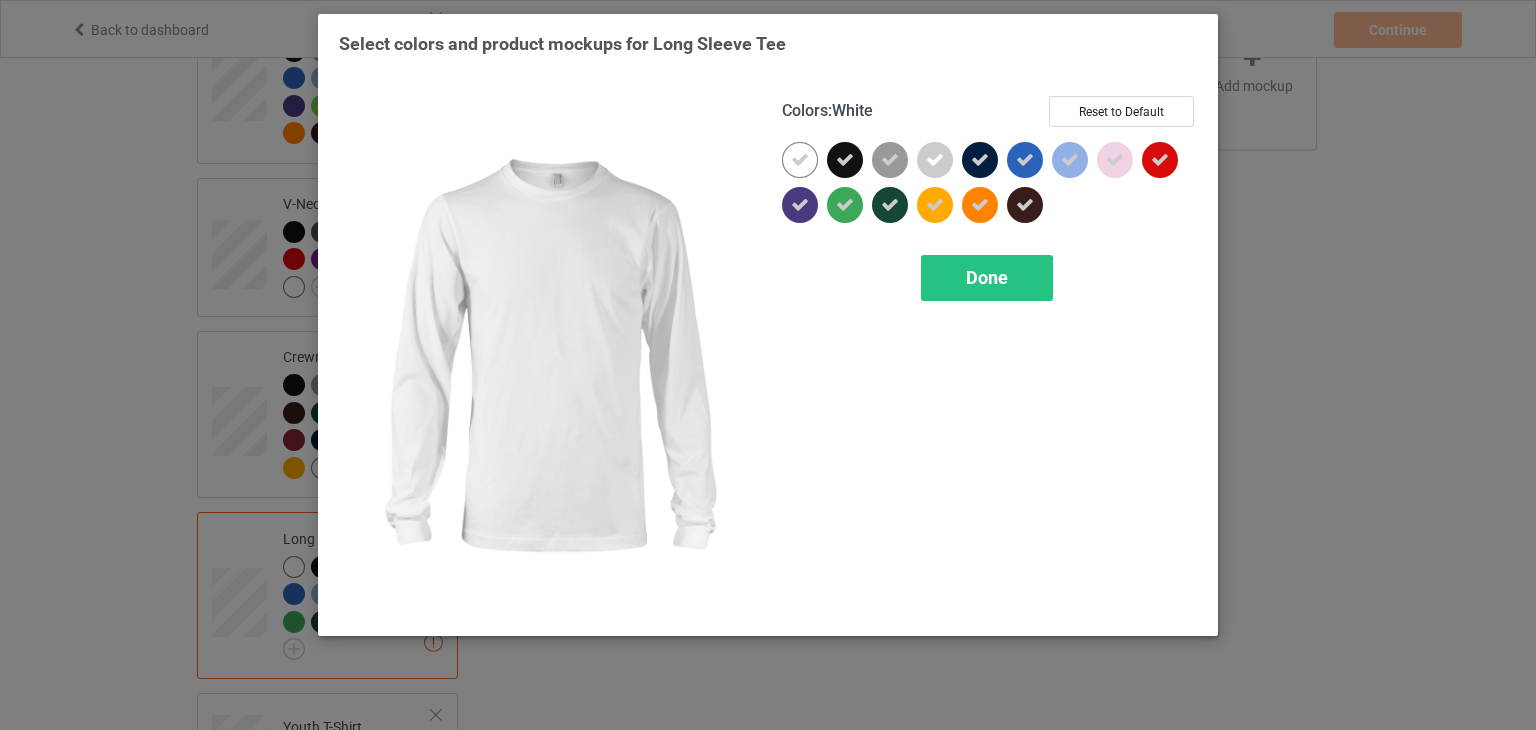 click at bounding box center (800, 160) 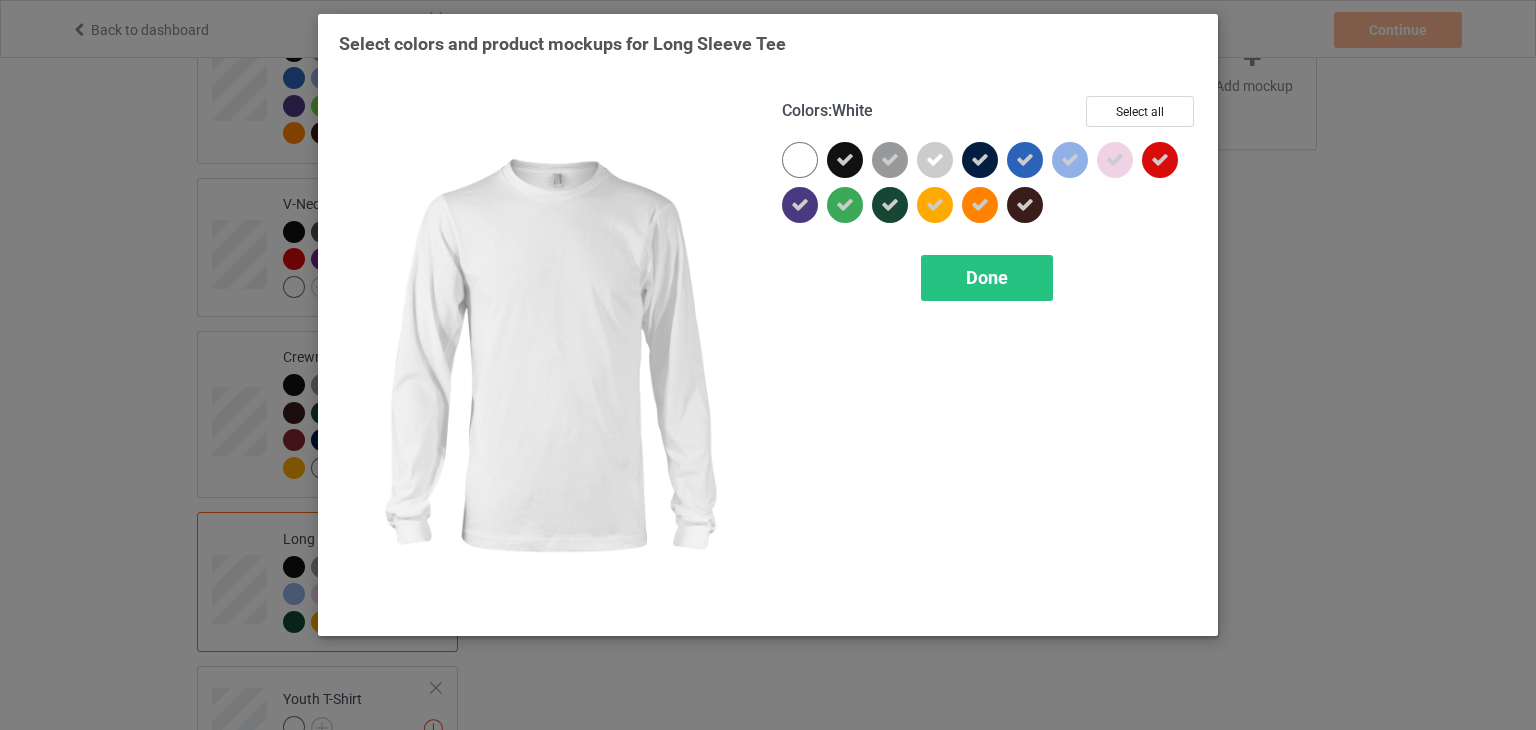 click at bounding box center [800, 160] 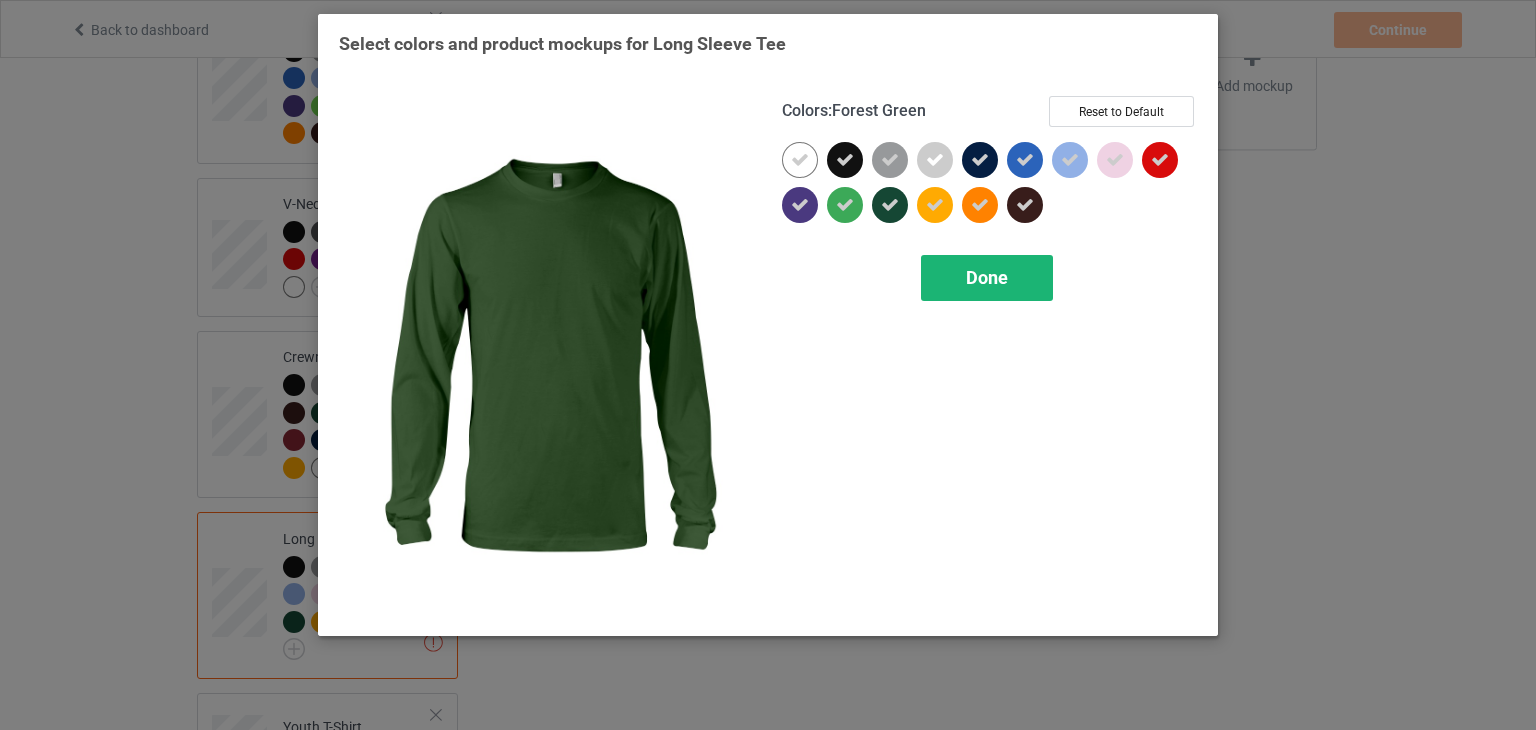 click on "Done" at bounding box center (987, 278) 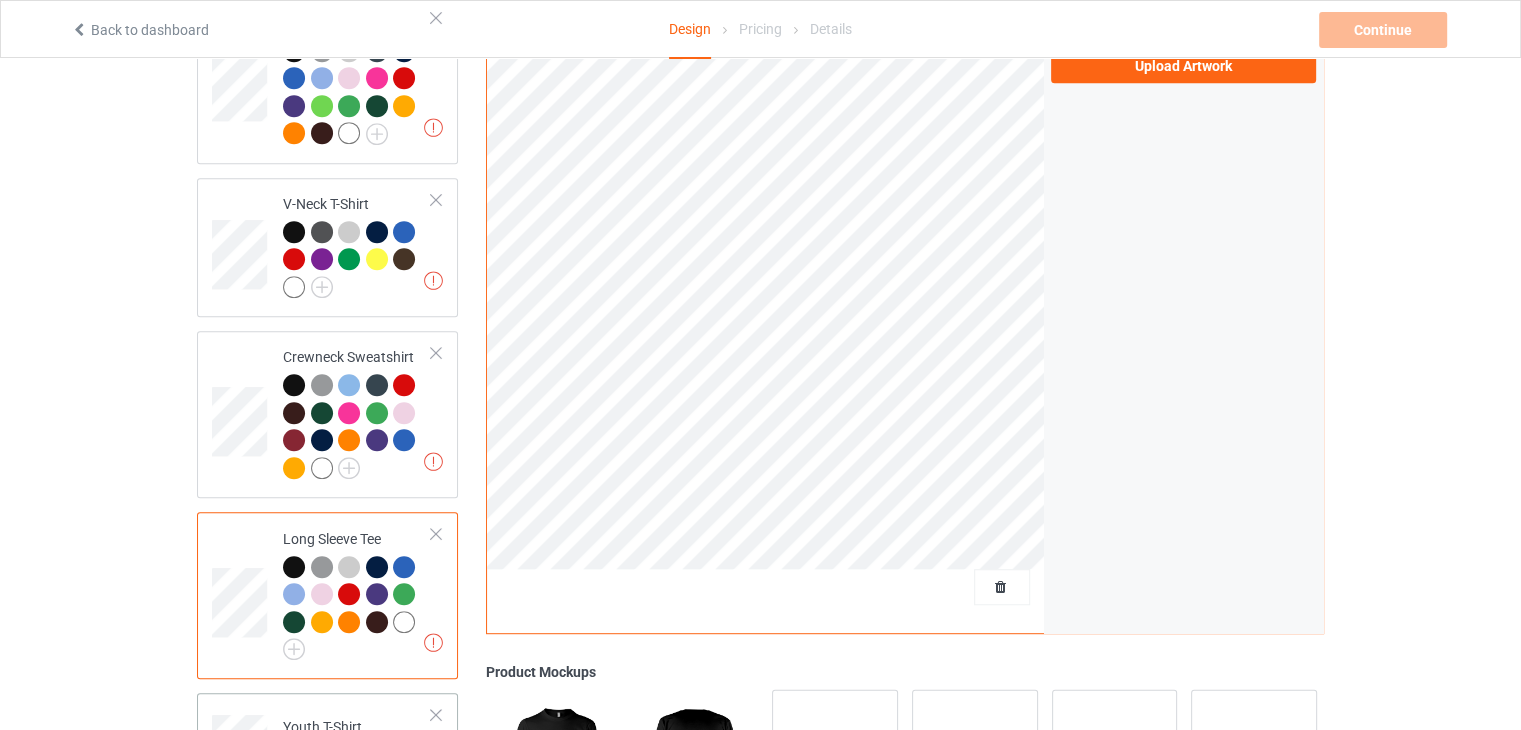 click at bounding box center [322, 755] 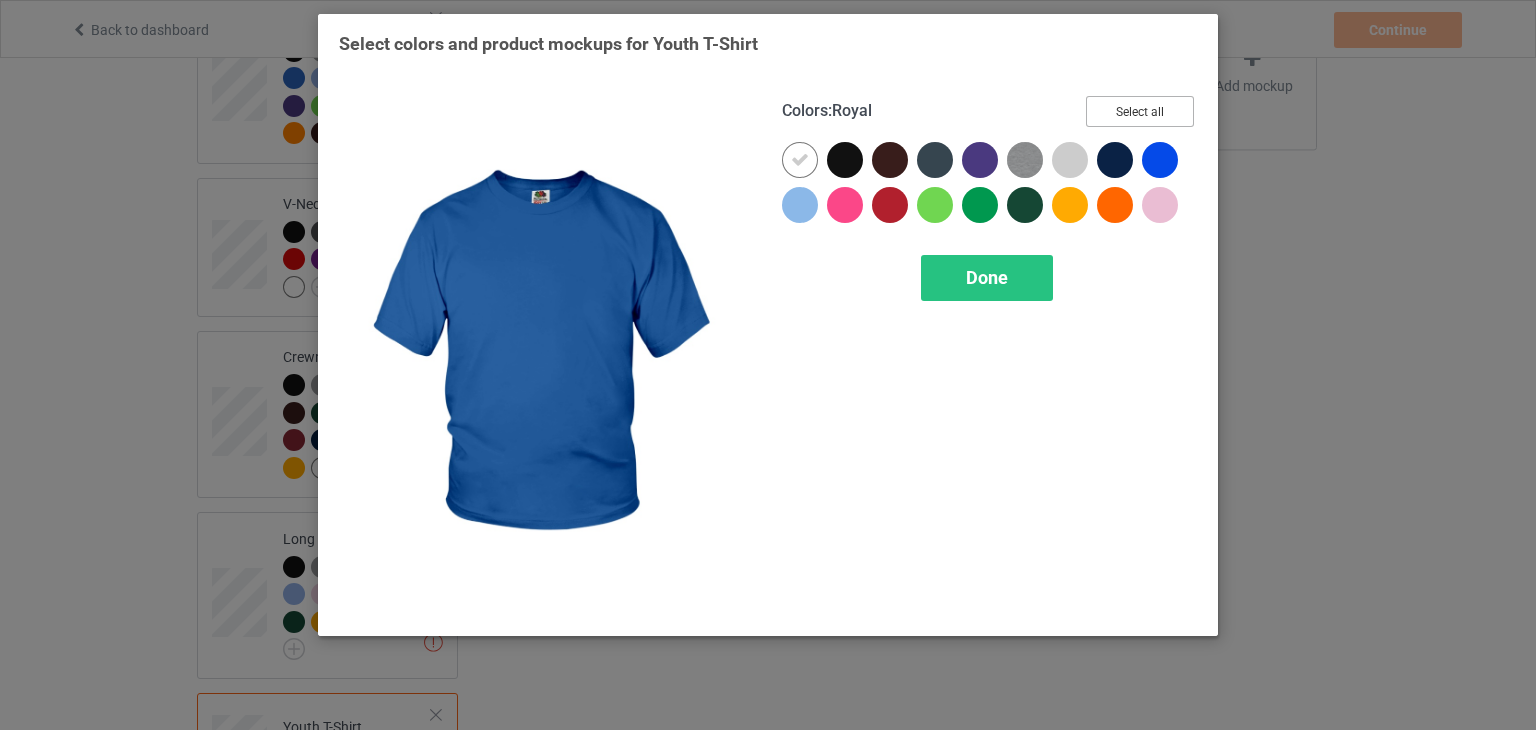 click on "Select all" at bounding box center [1140, 111] 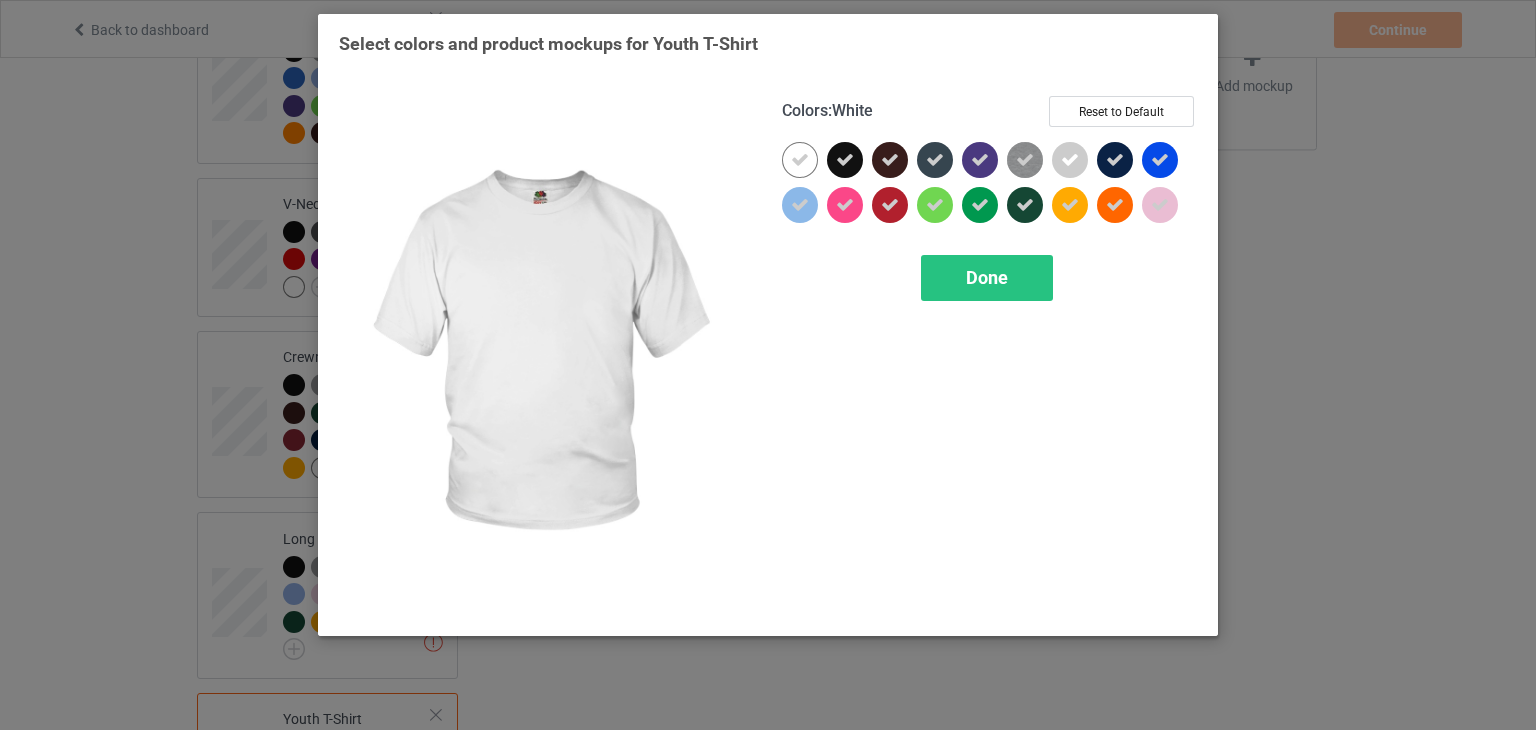 click at bounding box center (800, 160) 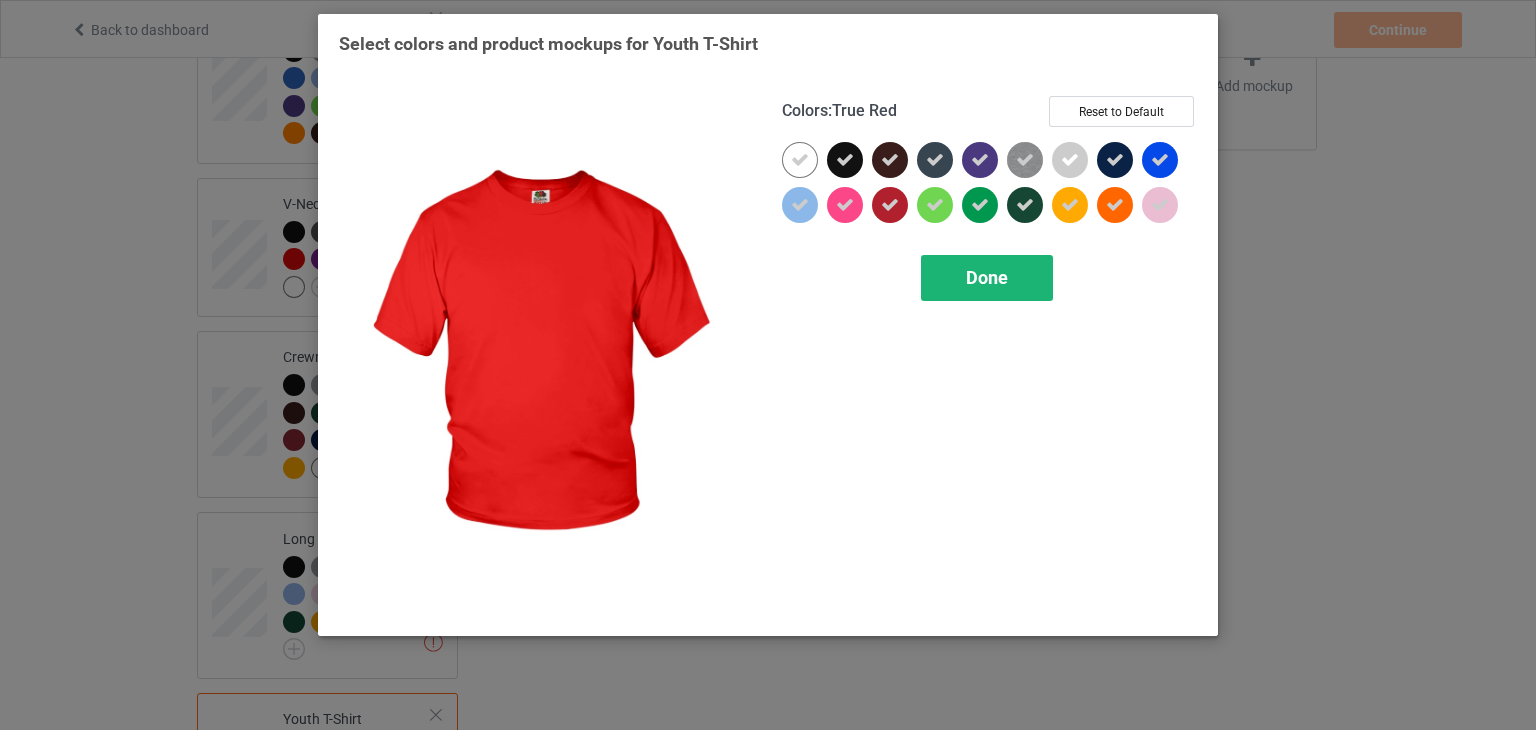 click on "Done" at bounding box center (987, 277) 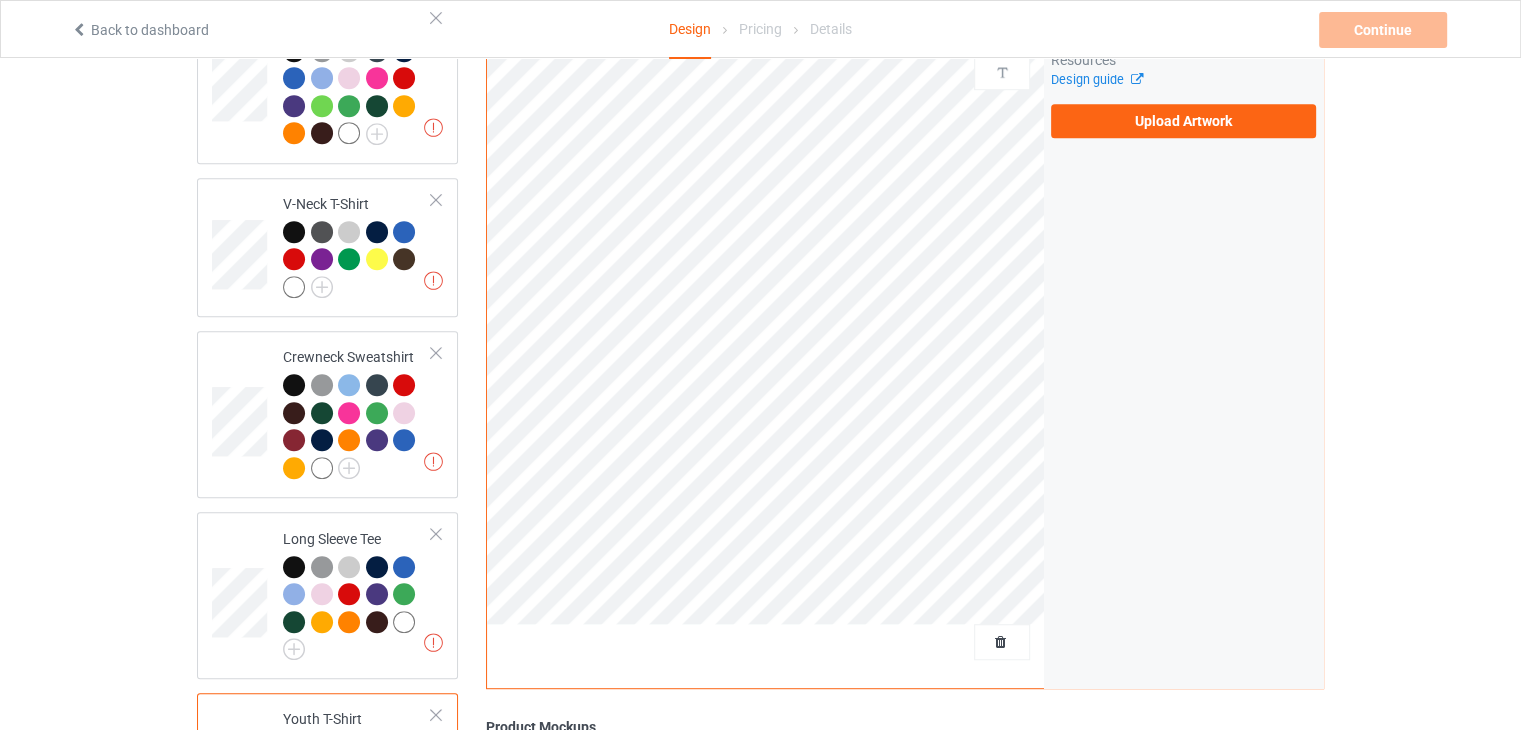 scroll, scrollTop: 1290, scrollLeft: 0, axis: vertical 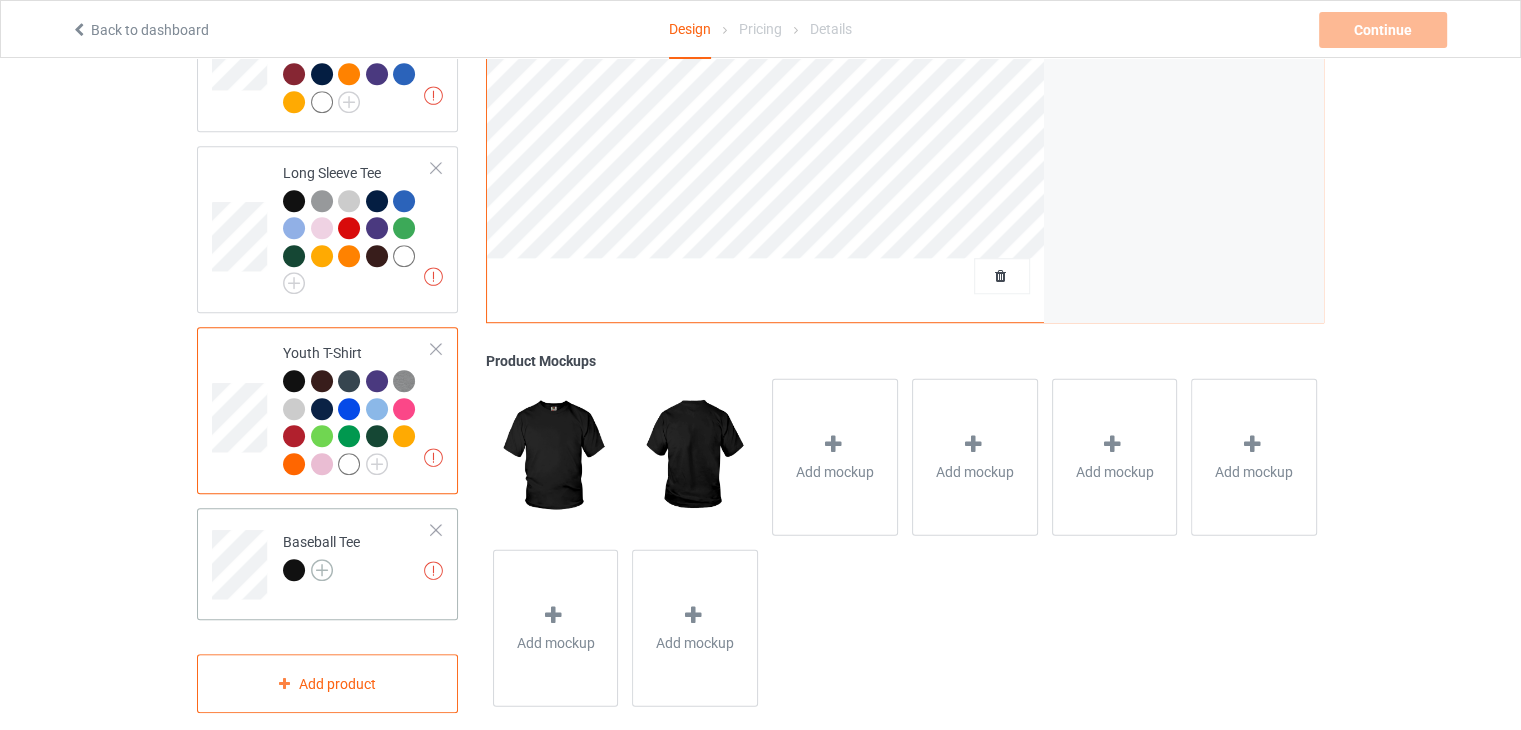 click at bounding box center (322, 570) 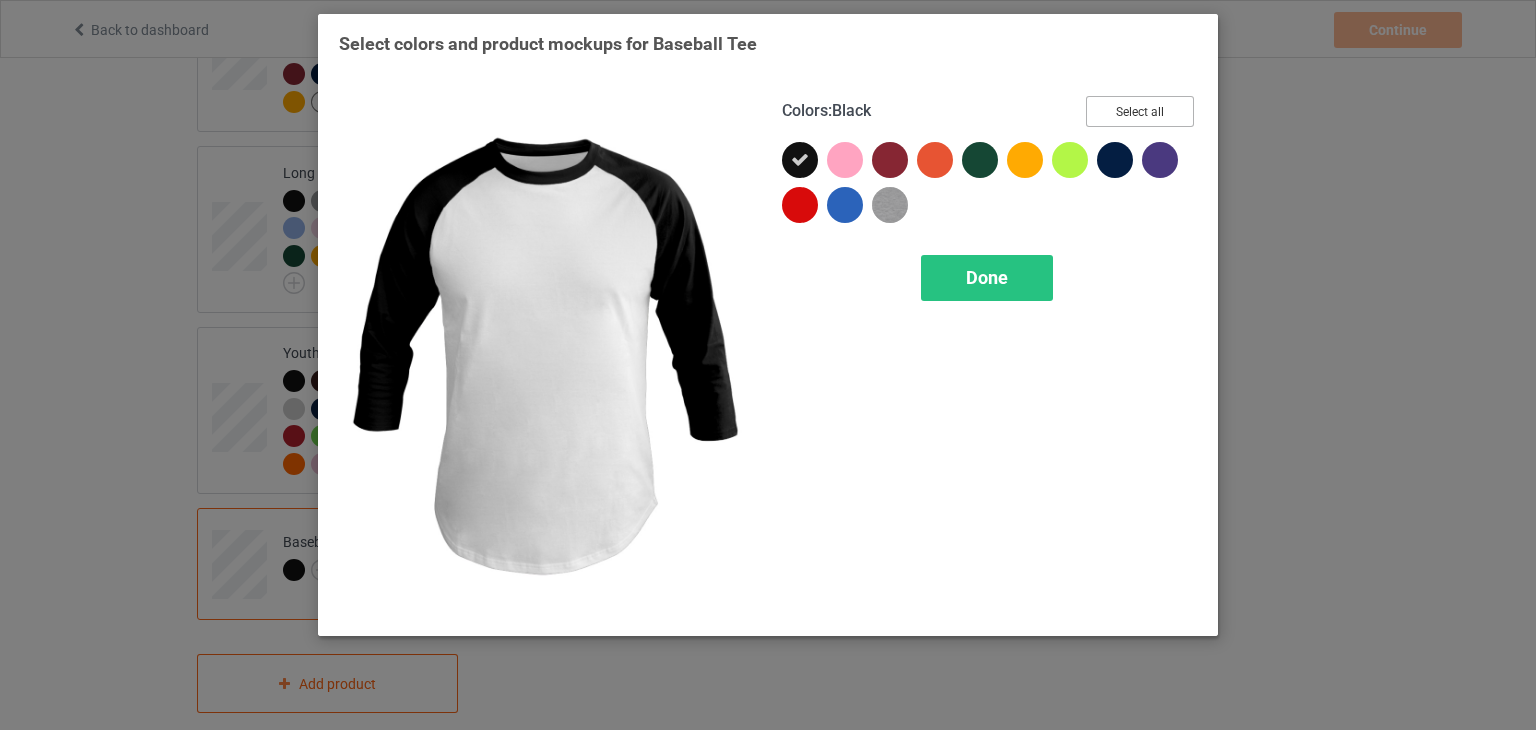 click on "Select all" at bounding box center [1140, 111] 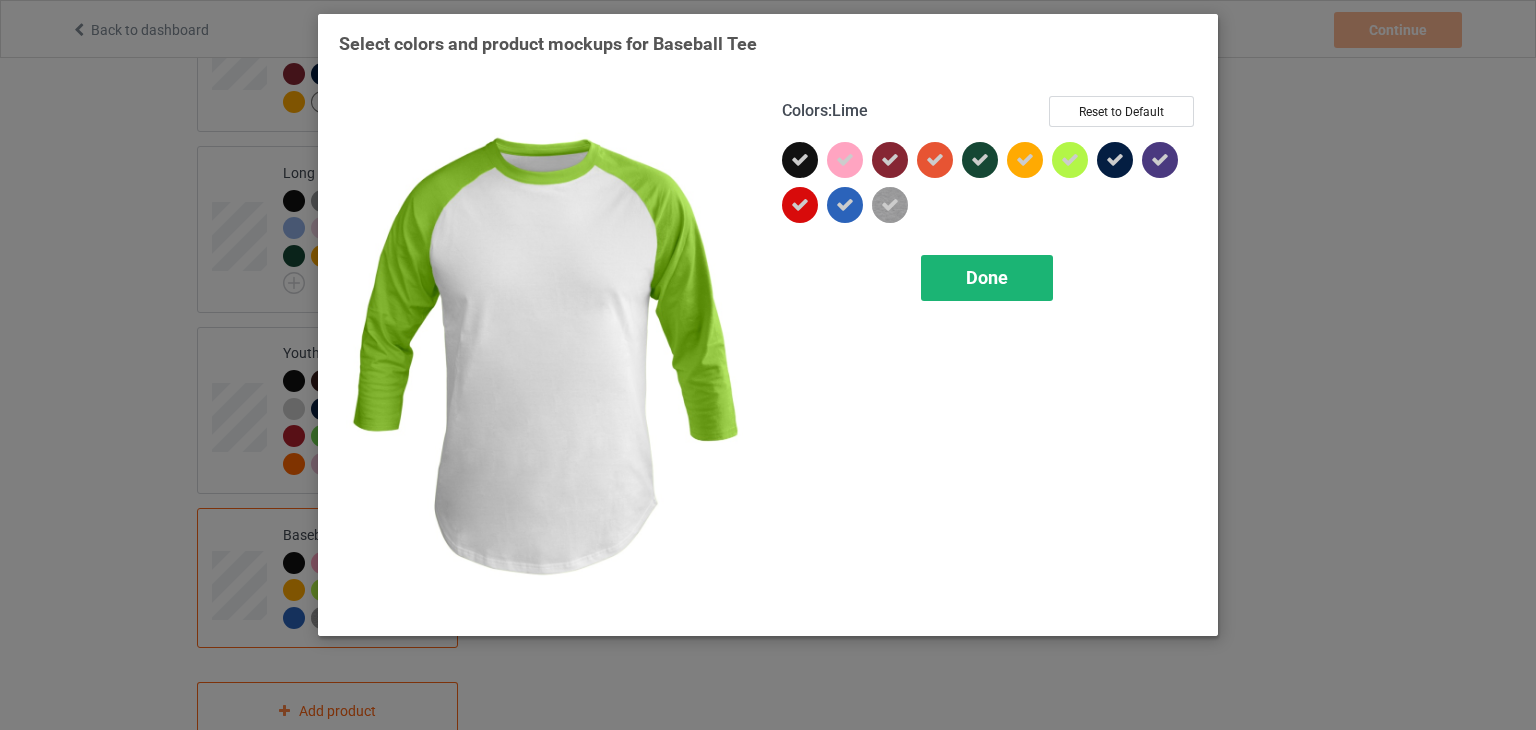 click on "Done" at bounding box center [987, 277] 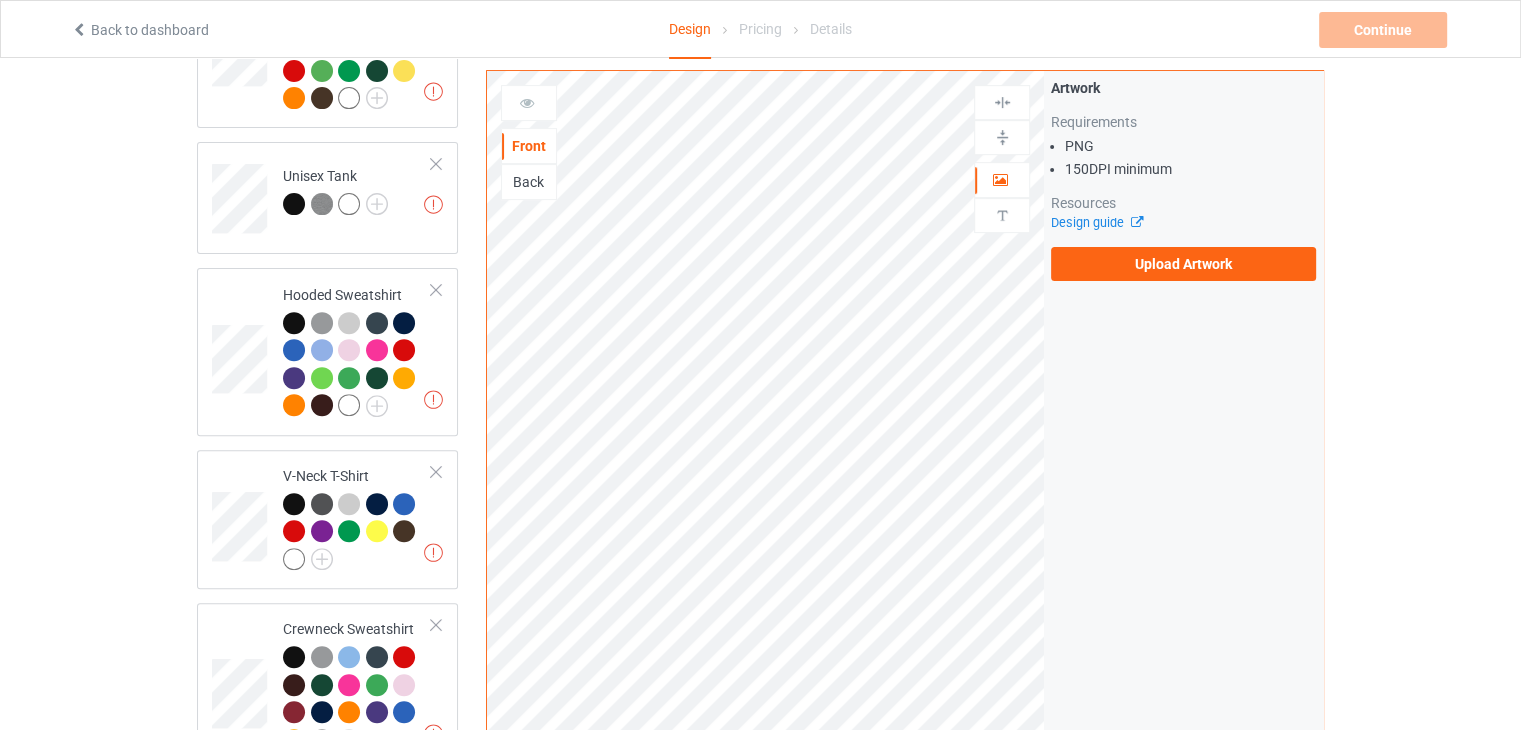 scroll, scrollTop: 13, scrollLeft: 0, axis: vertical 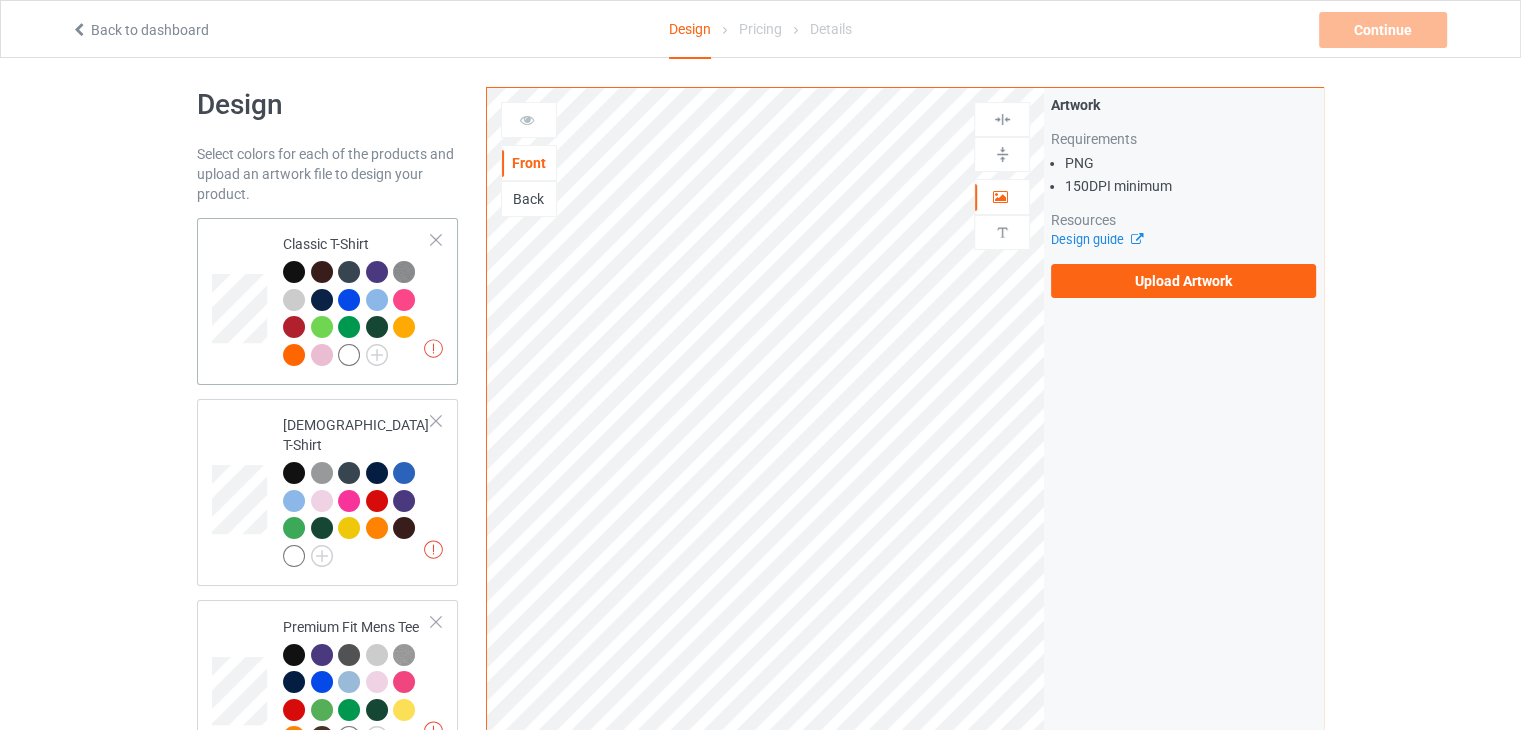 click on "Missing artworks Classic T-Shirt" at bounding box center [357, 301] 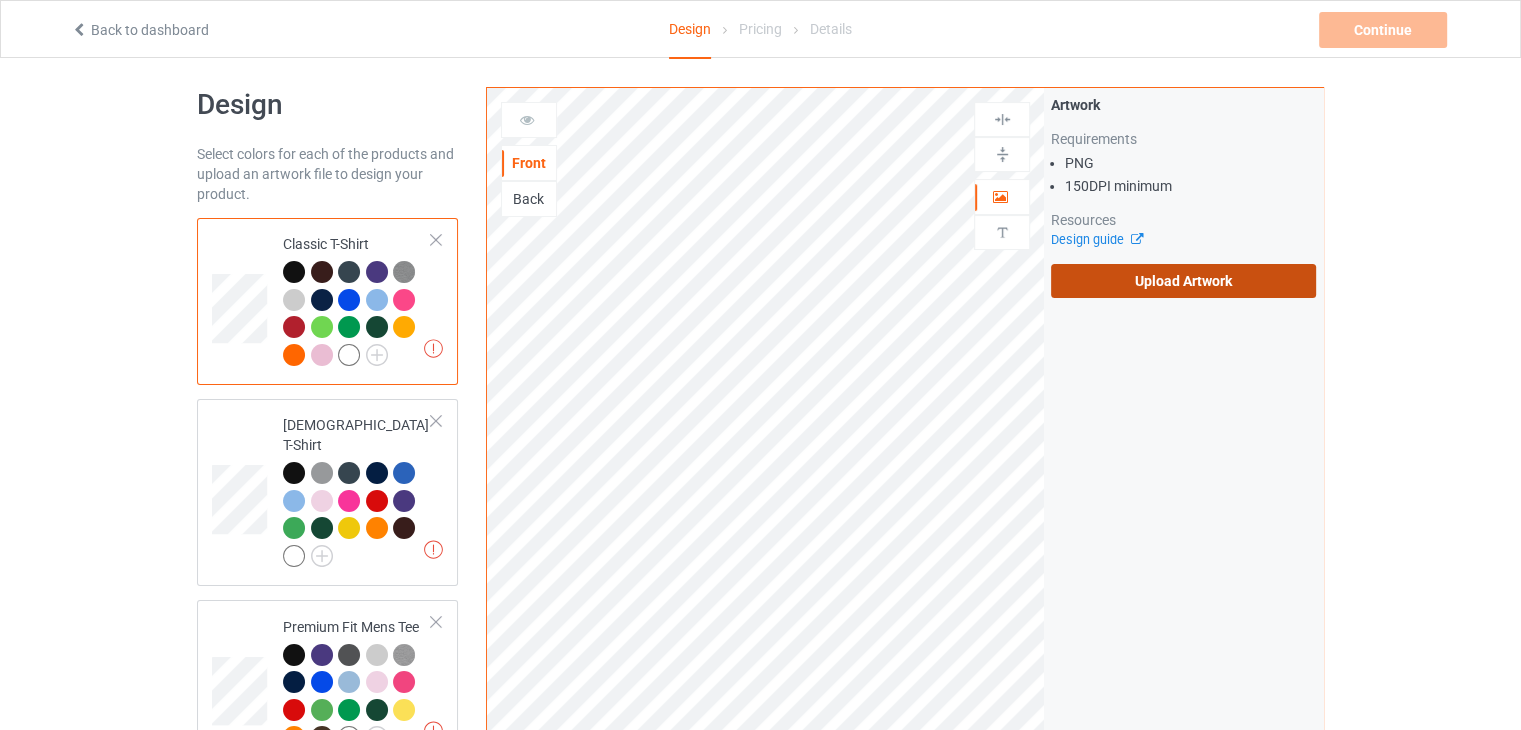 click on "Upload Artwork" at bounding box center [1183, 281] 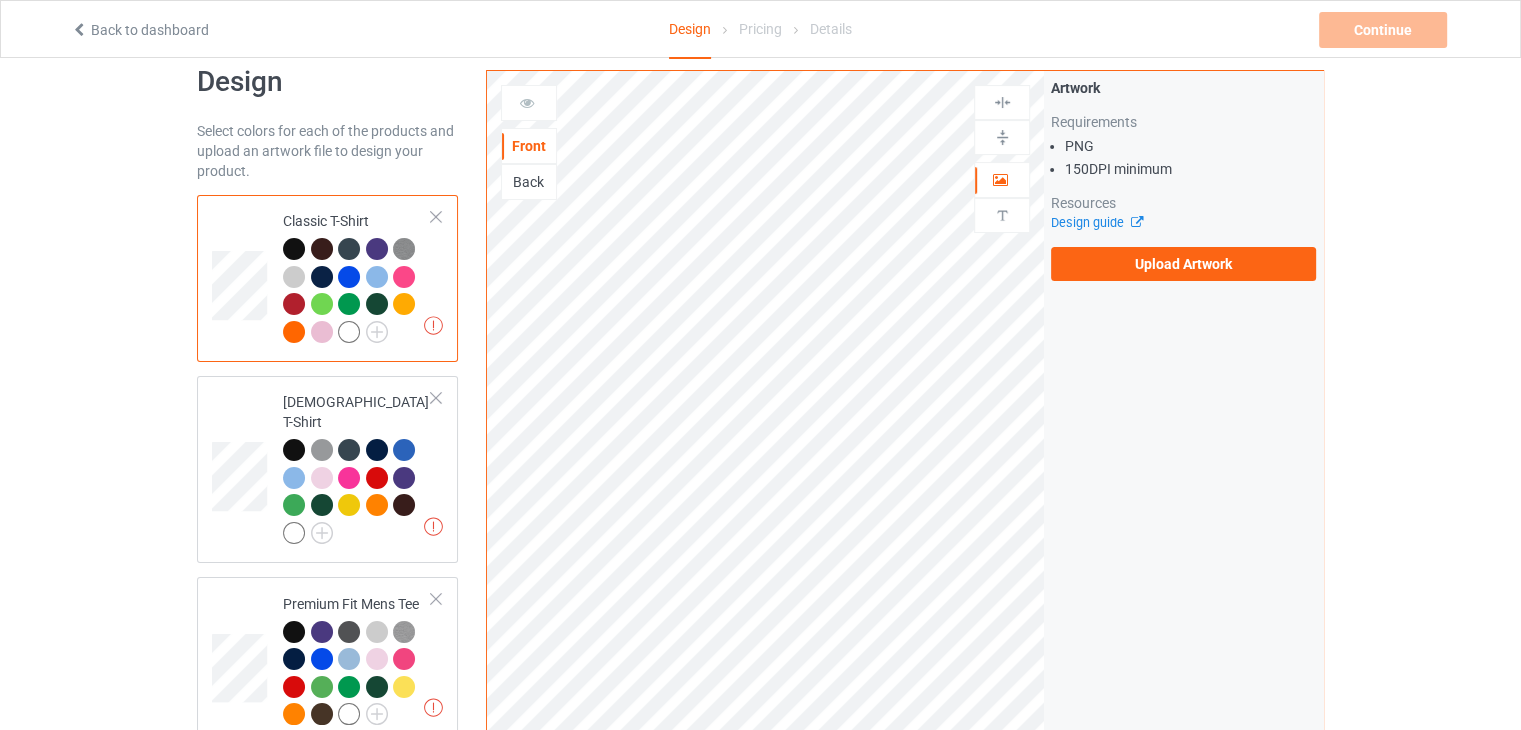 scroll, scrollTop: 32, scrollLeft: 0, axis: vertical 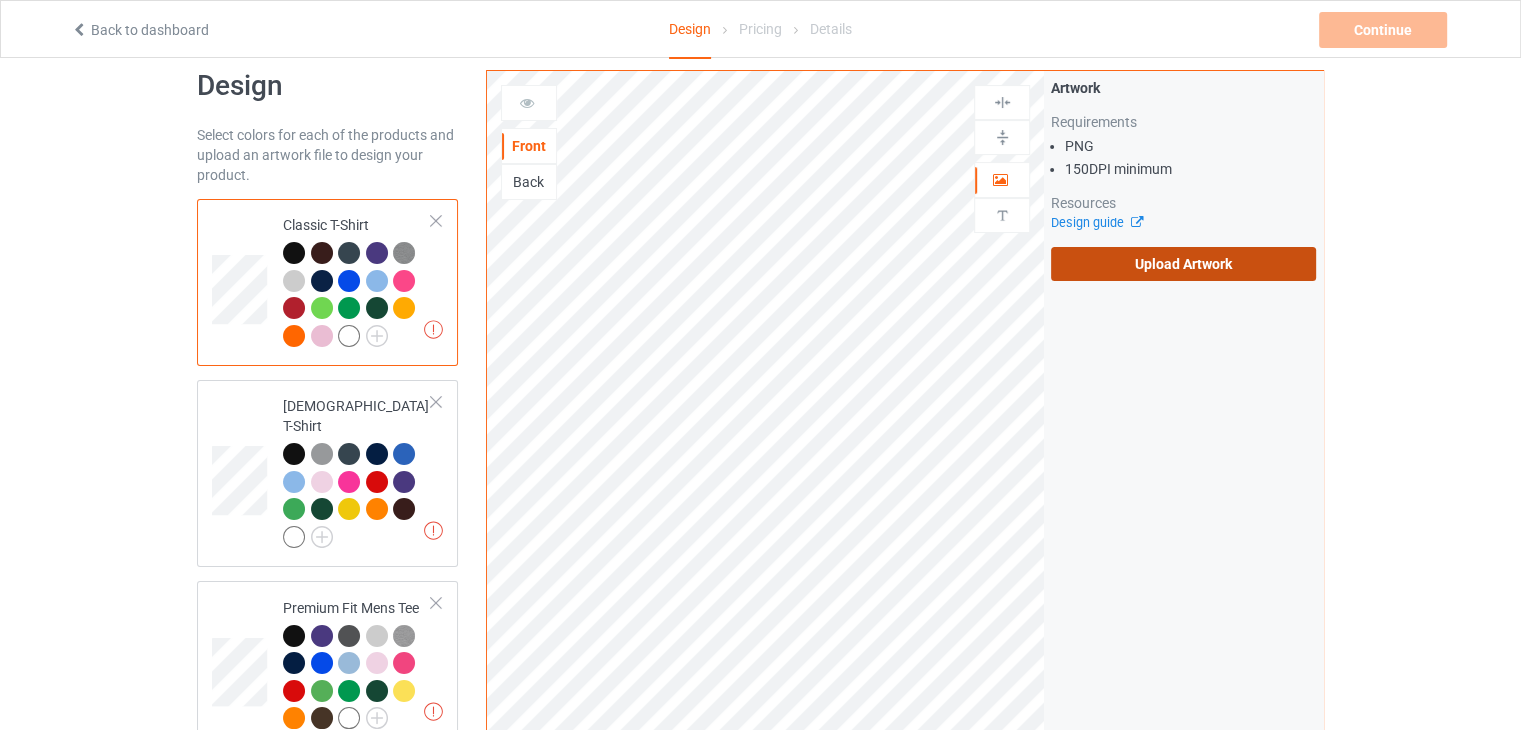 click on "Upload Artwork" at bounding box center (1183, 264) 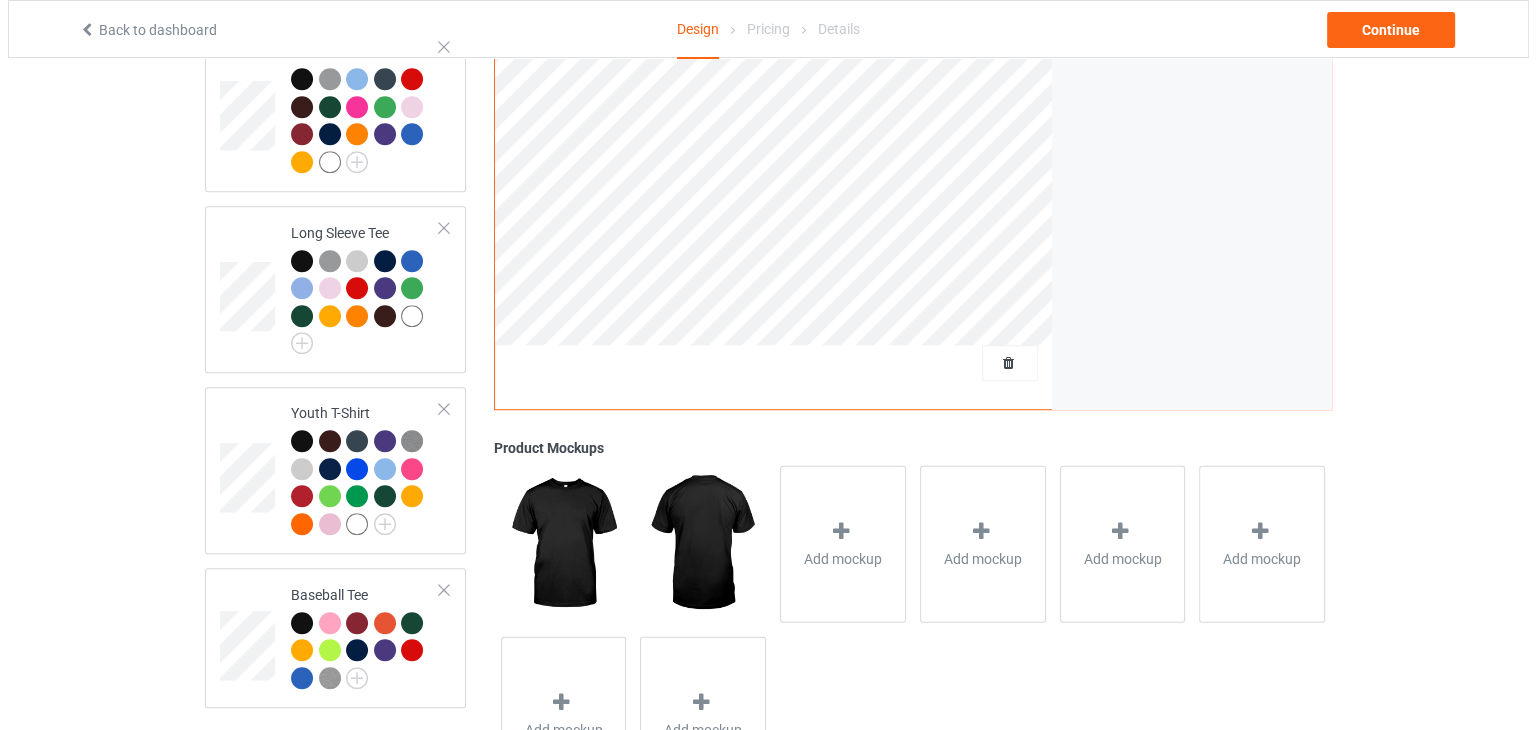 scroll, scrollTop: 1317, scrollLeft: 0, axis: vertical 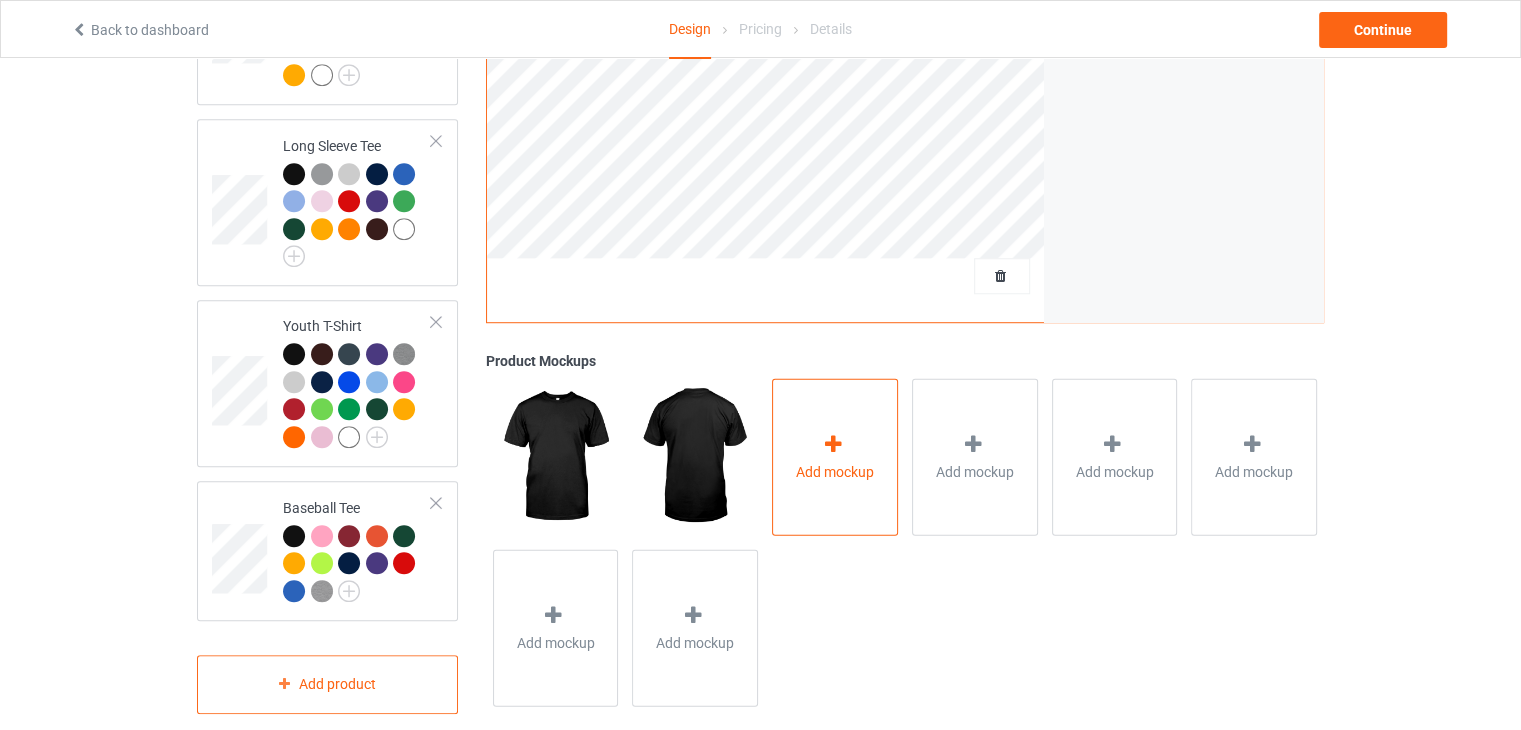 click on "Add mockup" at bounding box center [835, 457] 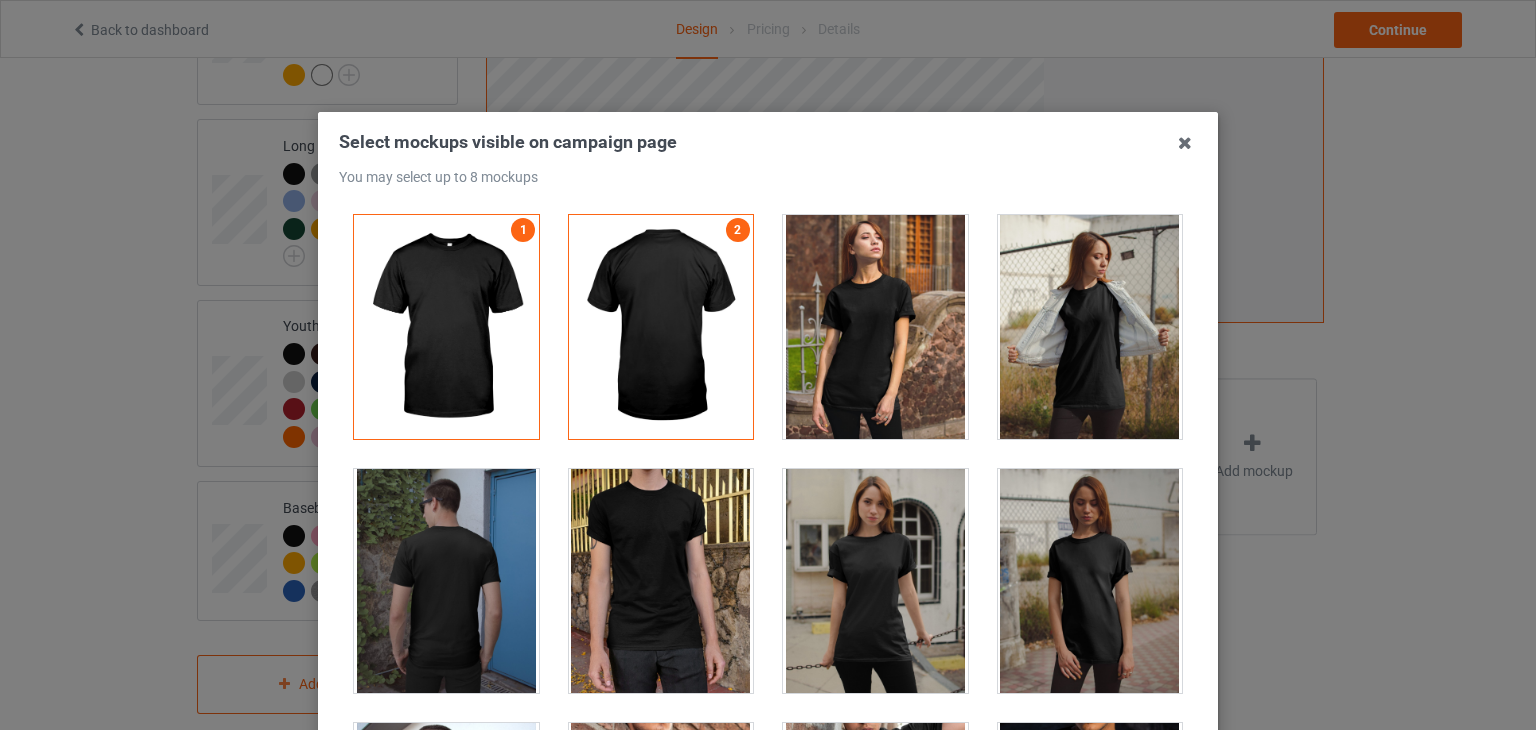 scroll, scrollTop: 8232, scrollLeft: 0, axis: vertical 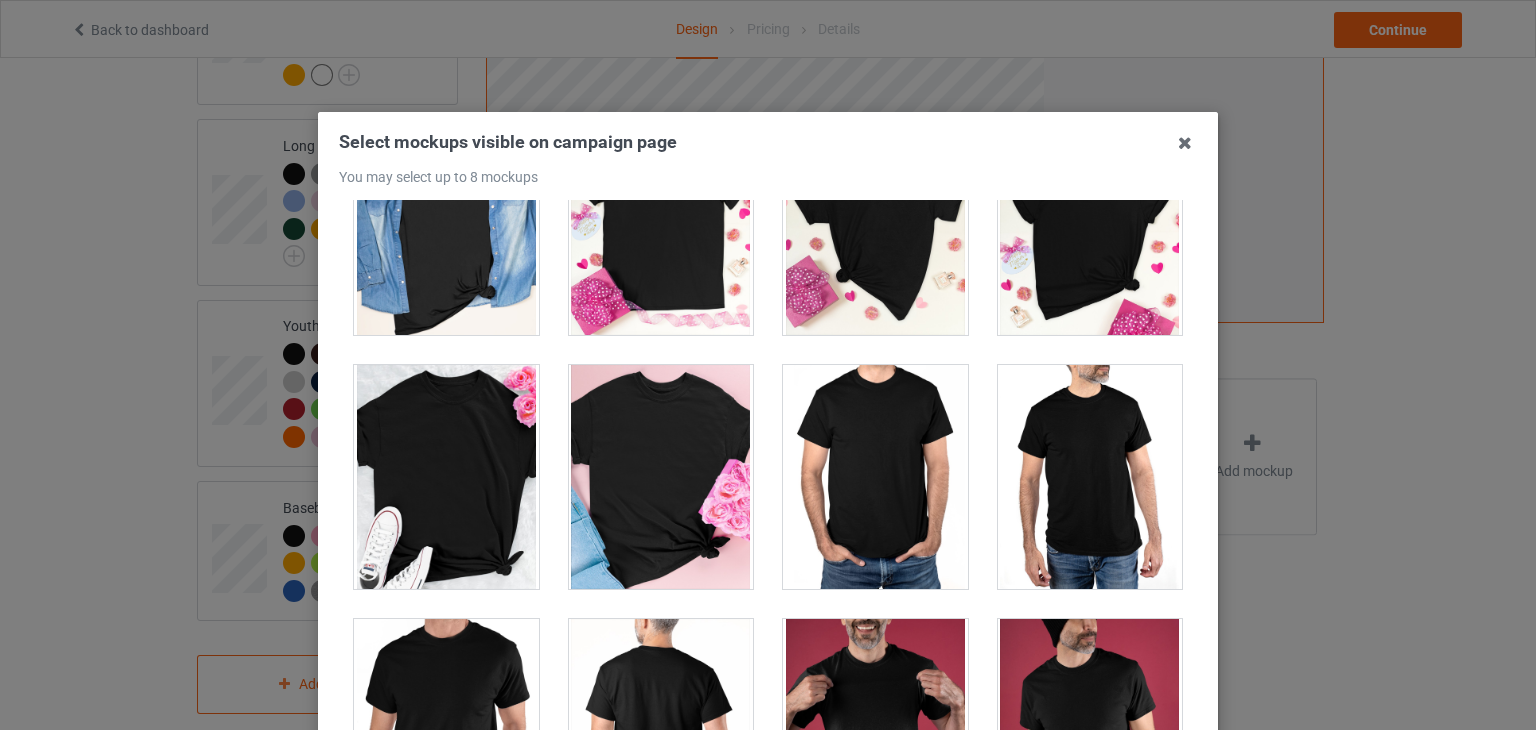 click at bounding box center (446, 477) 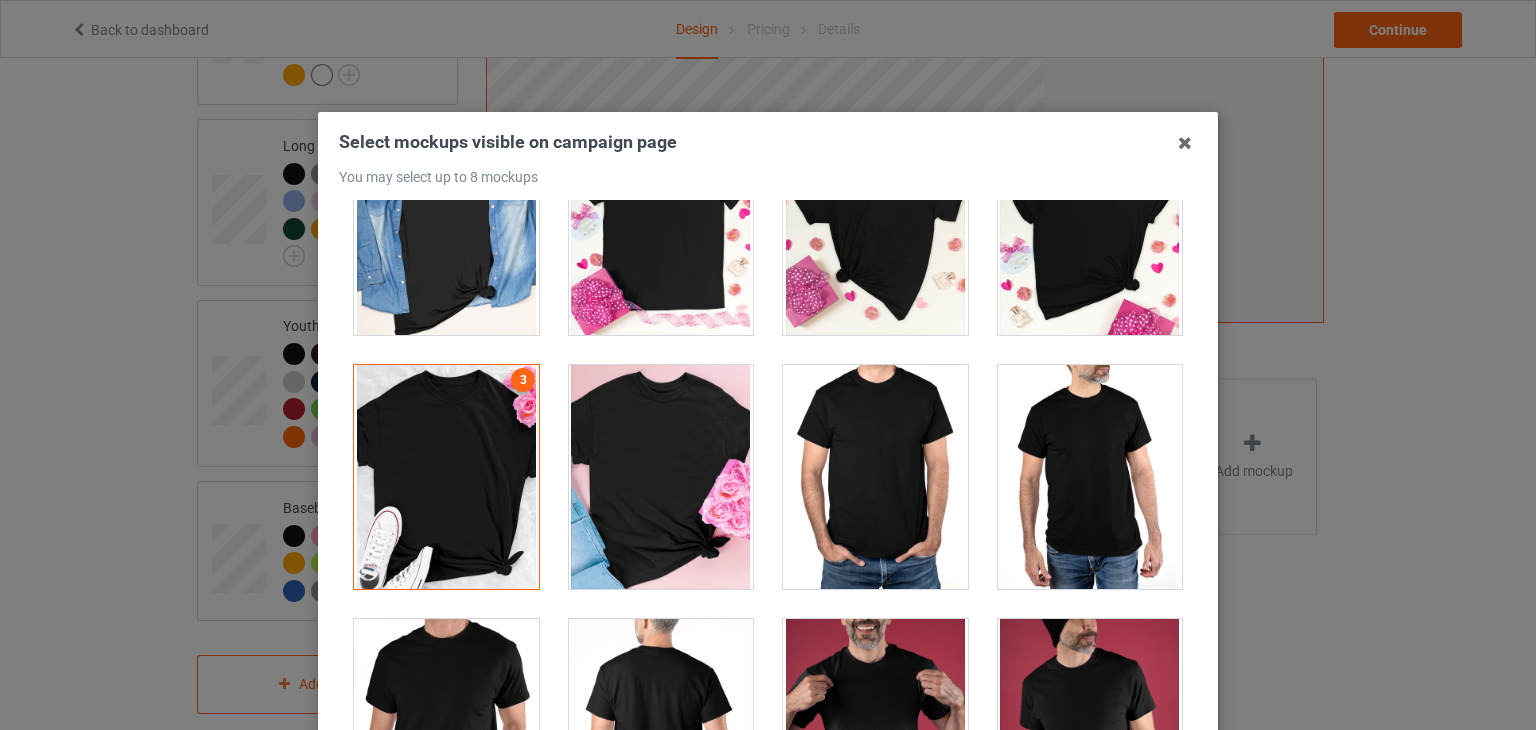 scroll, scrollTop: 86, scrollLeft: 0, axis: vertical 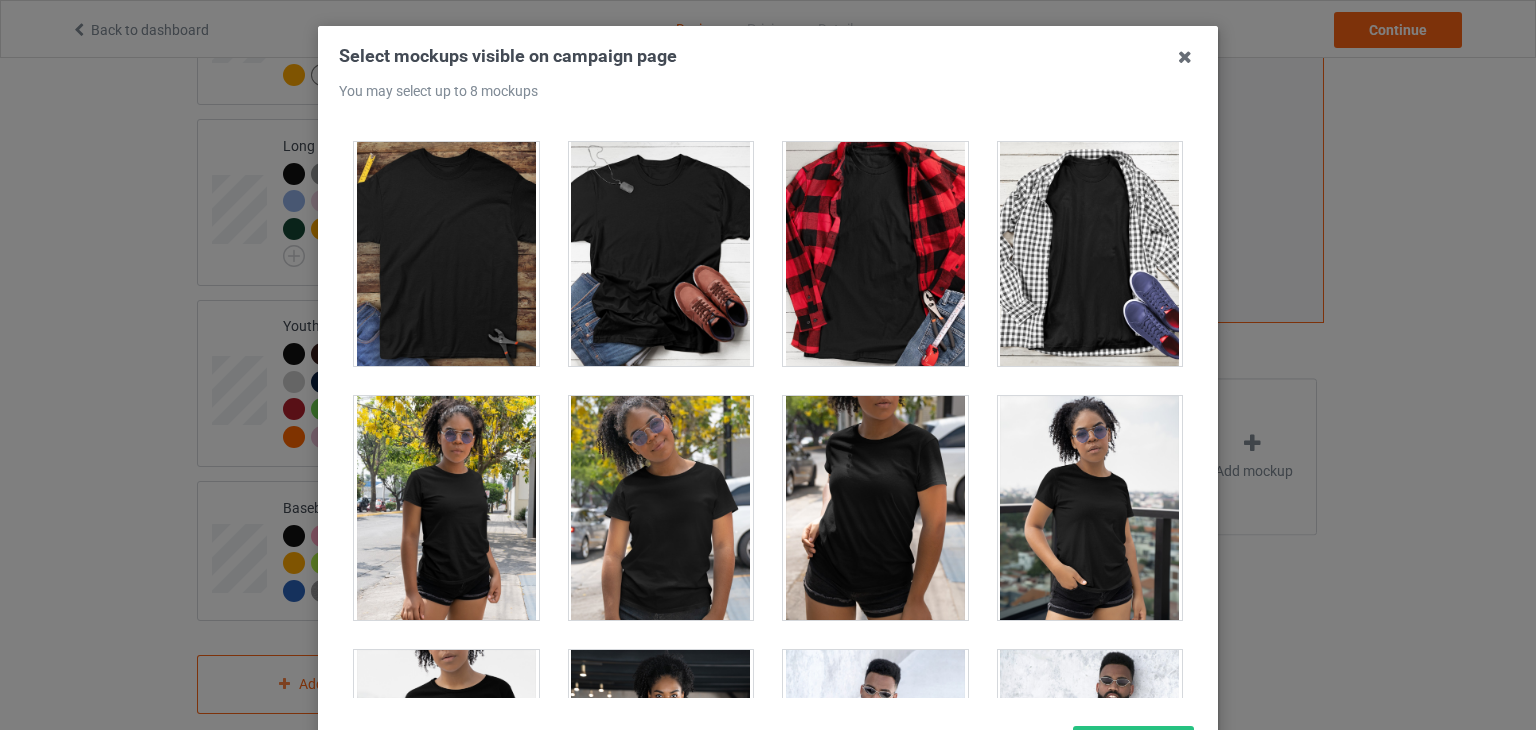 click at bounding box center [446, 254] 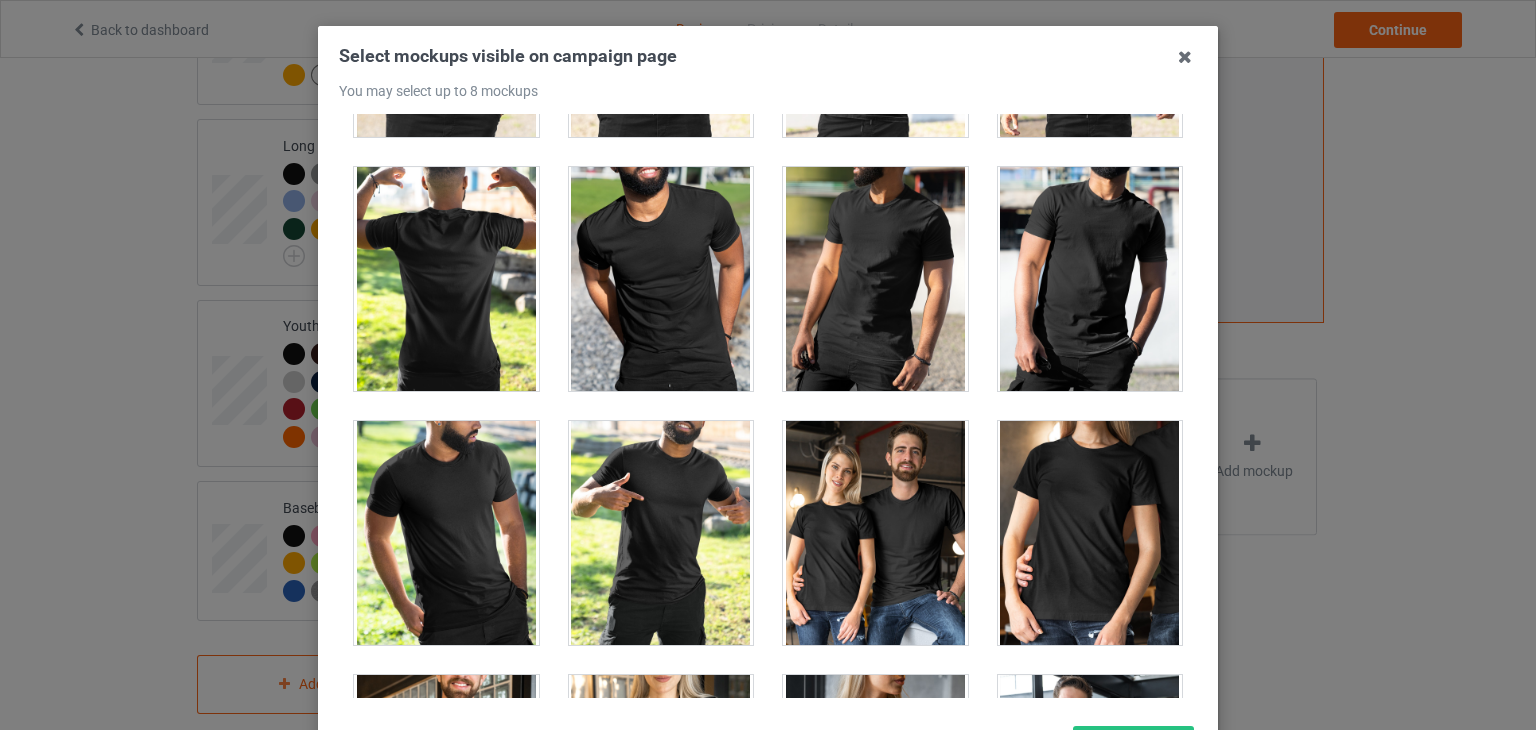 scroll, scrollTop: 24743, scrollLeft: 0, axis: vertical 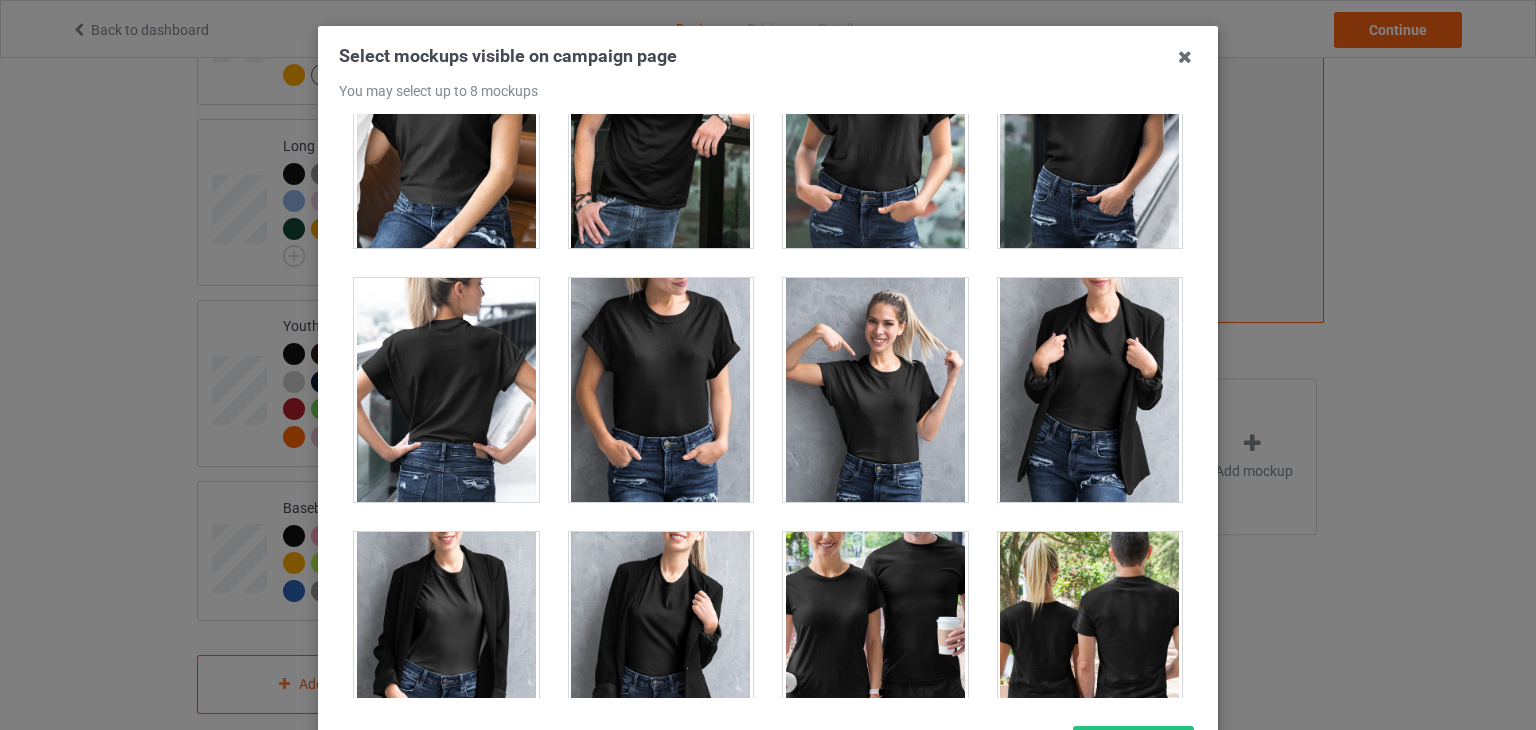 click at bounding box center [875, 644] 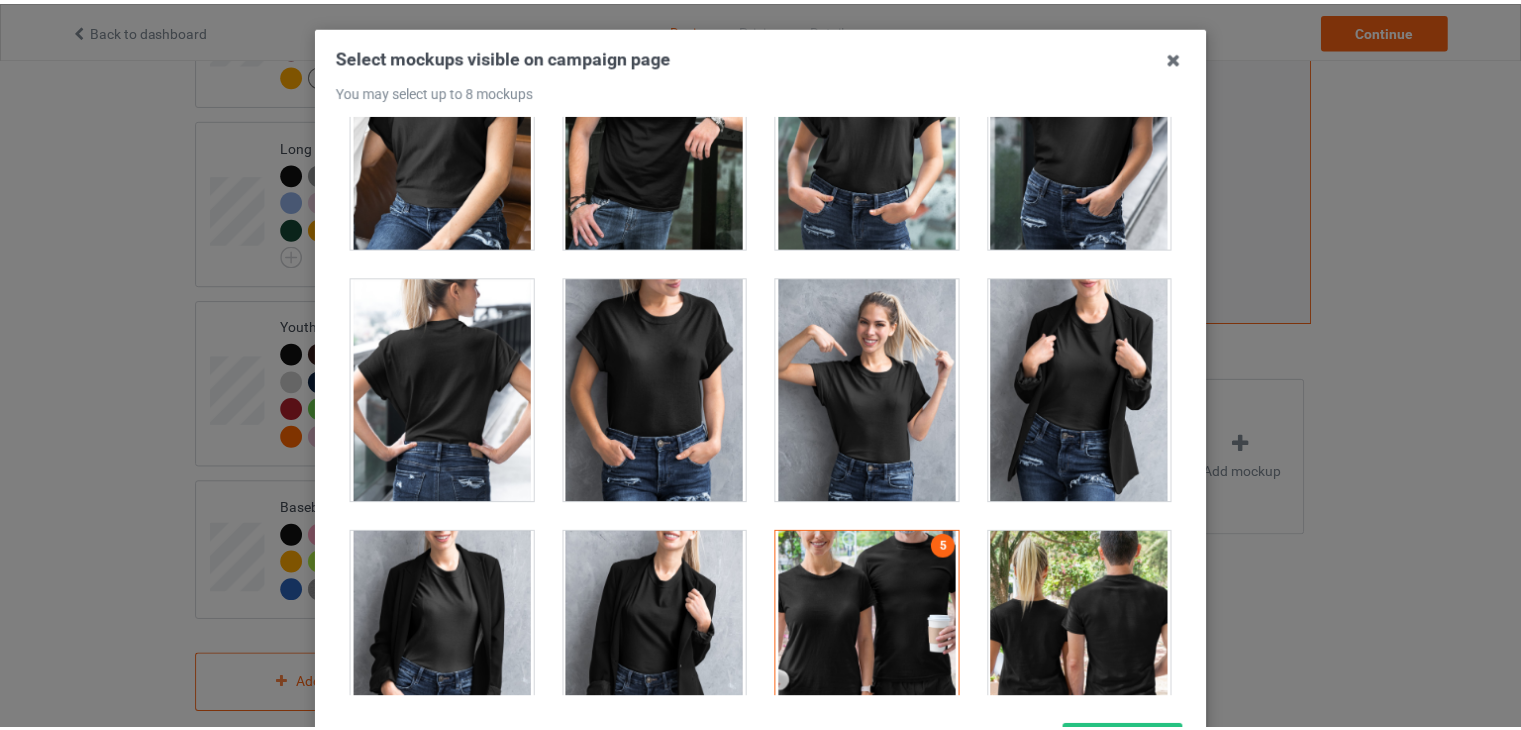 scroll, scrollTop: 257, scrollLeft: 0, axis: vertical 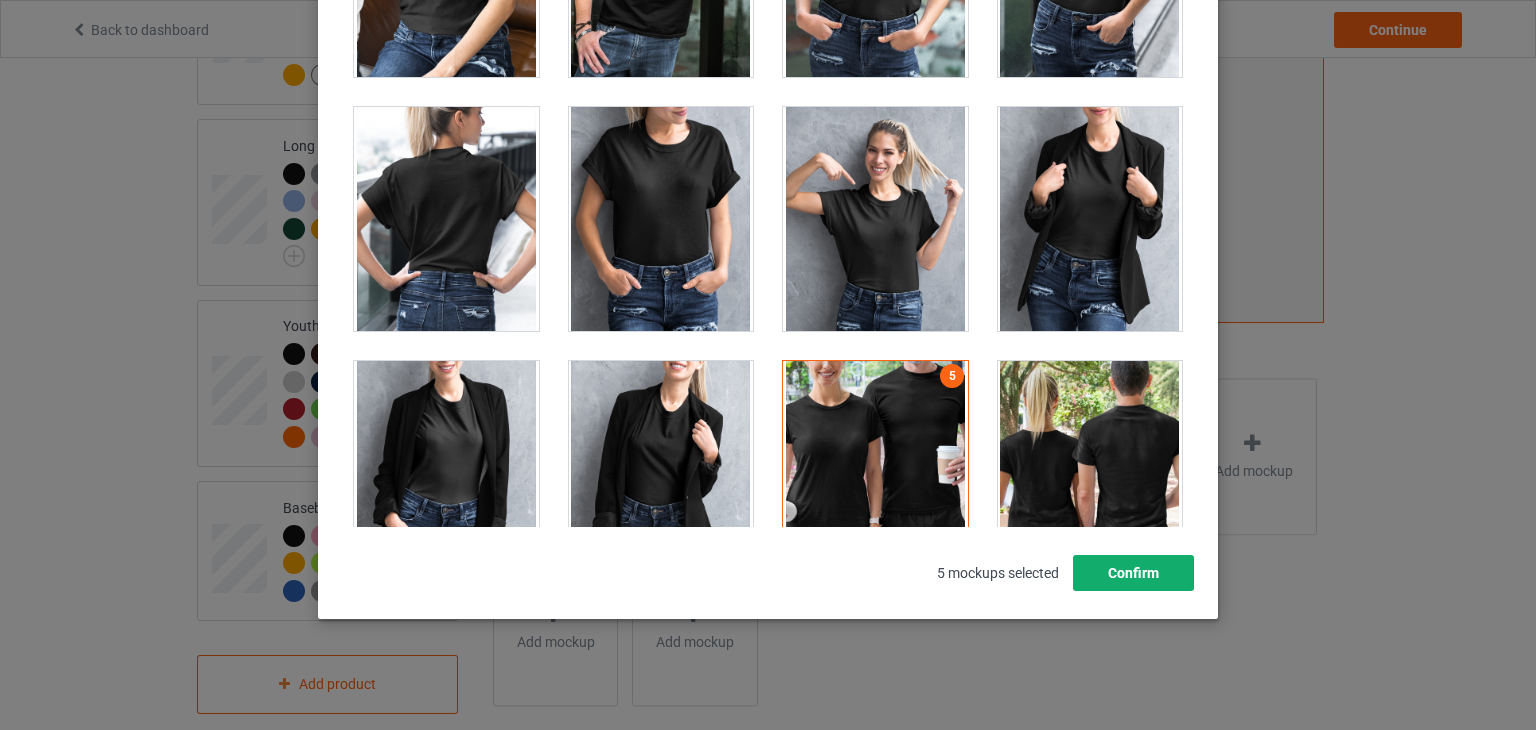 click on "Confirm" at bounding box center [1133, 573] 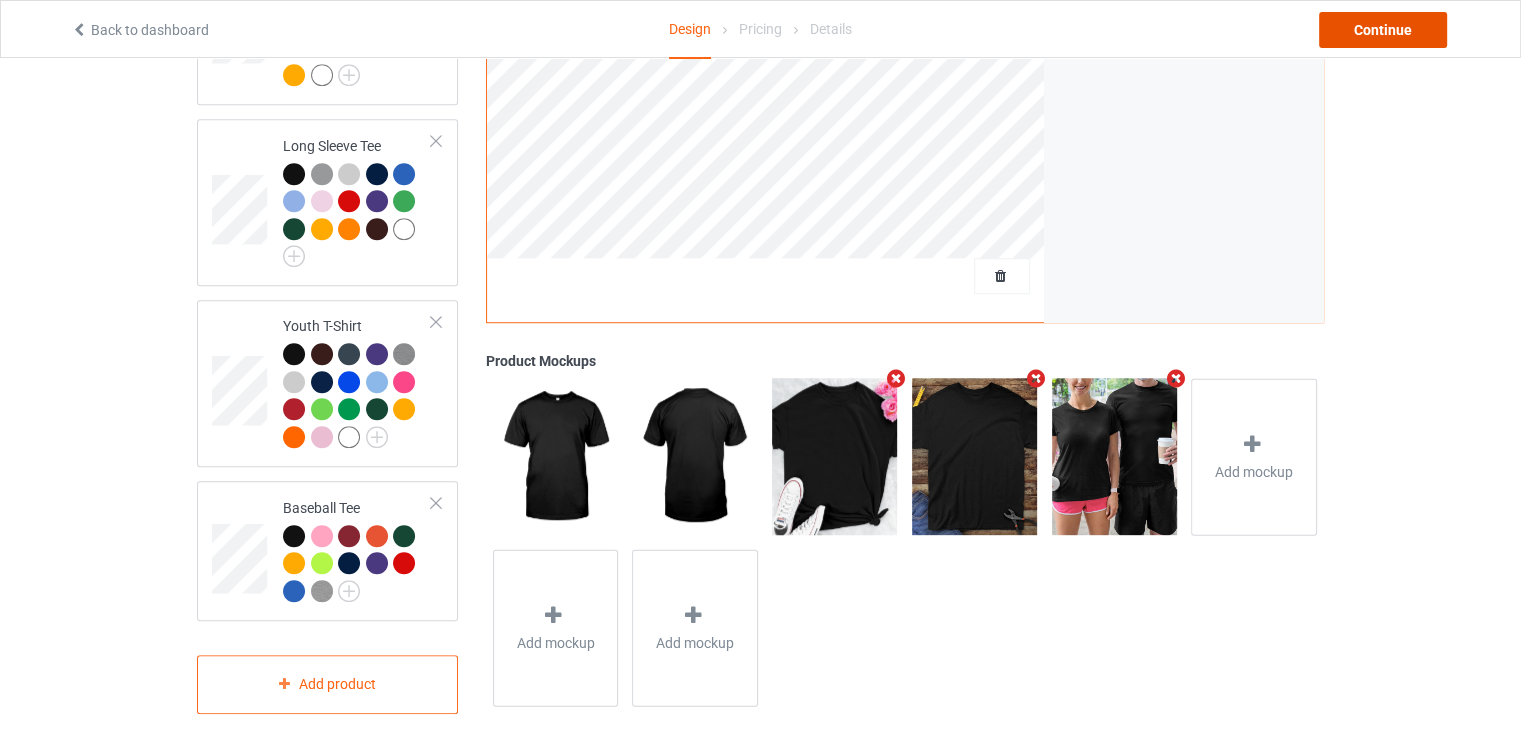 click on "Continue" at bounding box center (1383, 30) 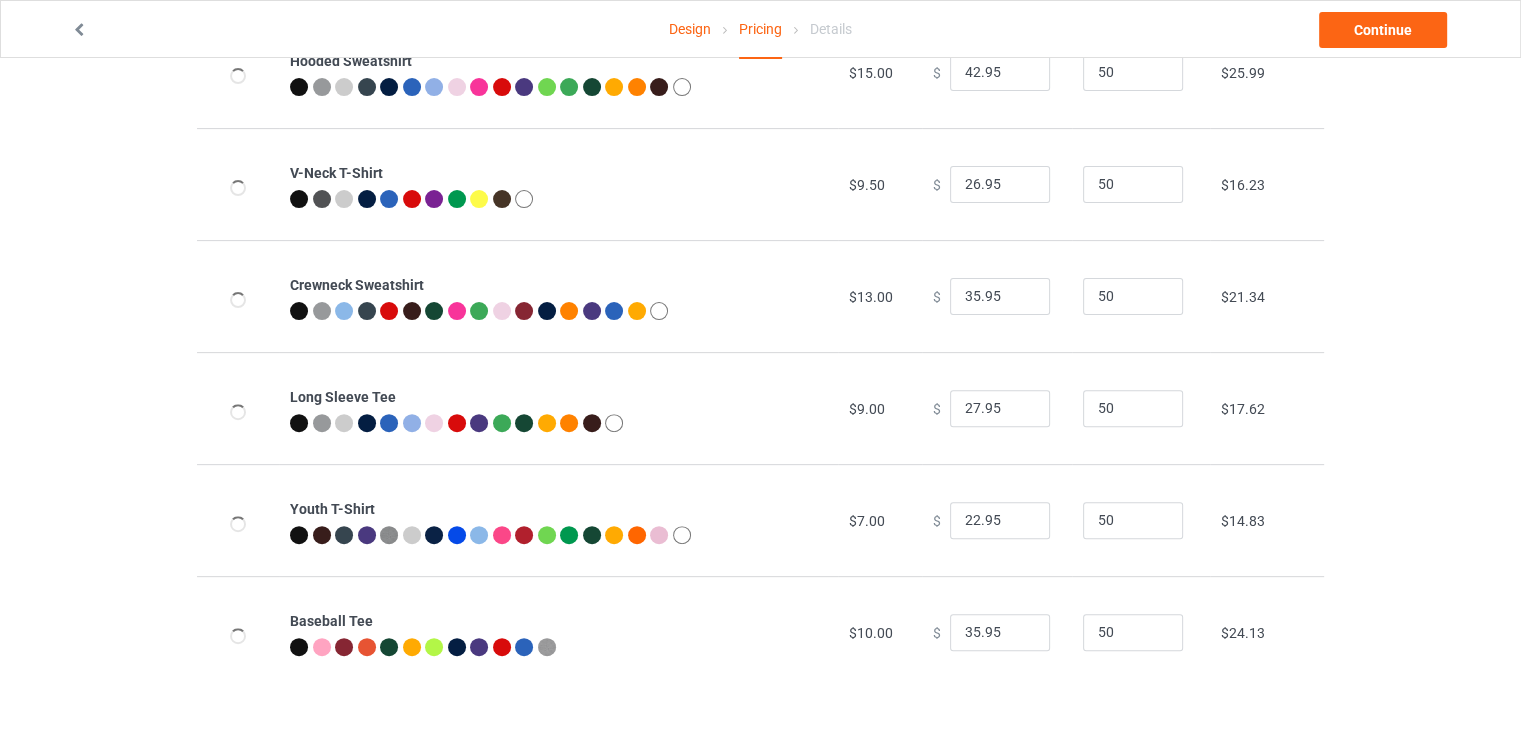 scroll, scrollTop: 0, scrollLeft: 0, axis: both 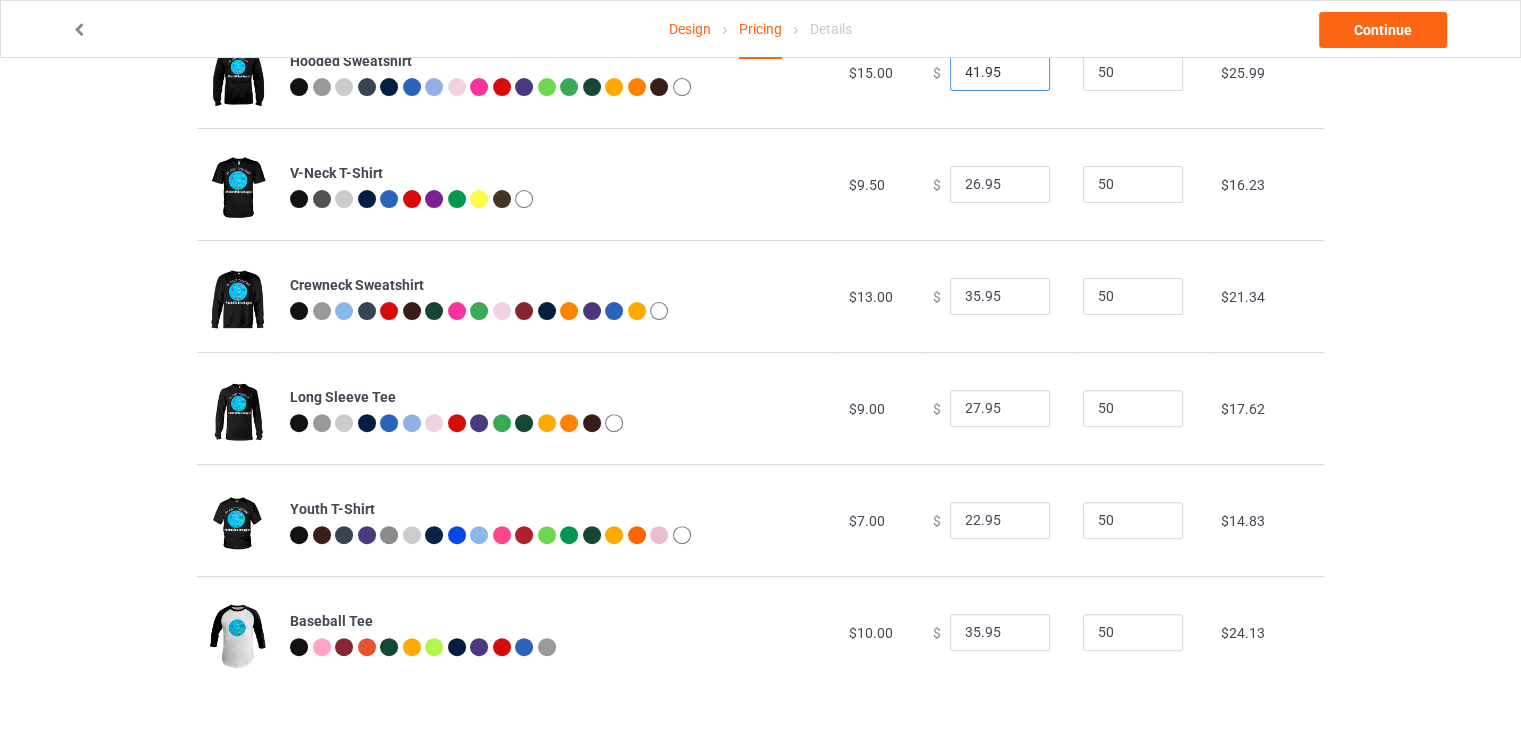 click on "41.95" at bounding box center (1000, 73) 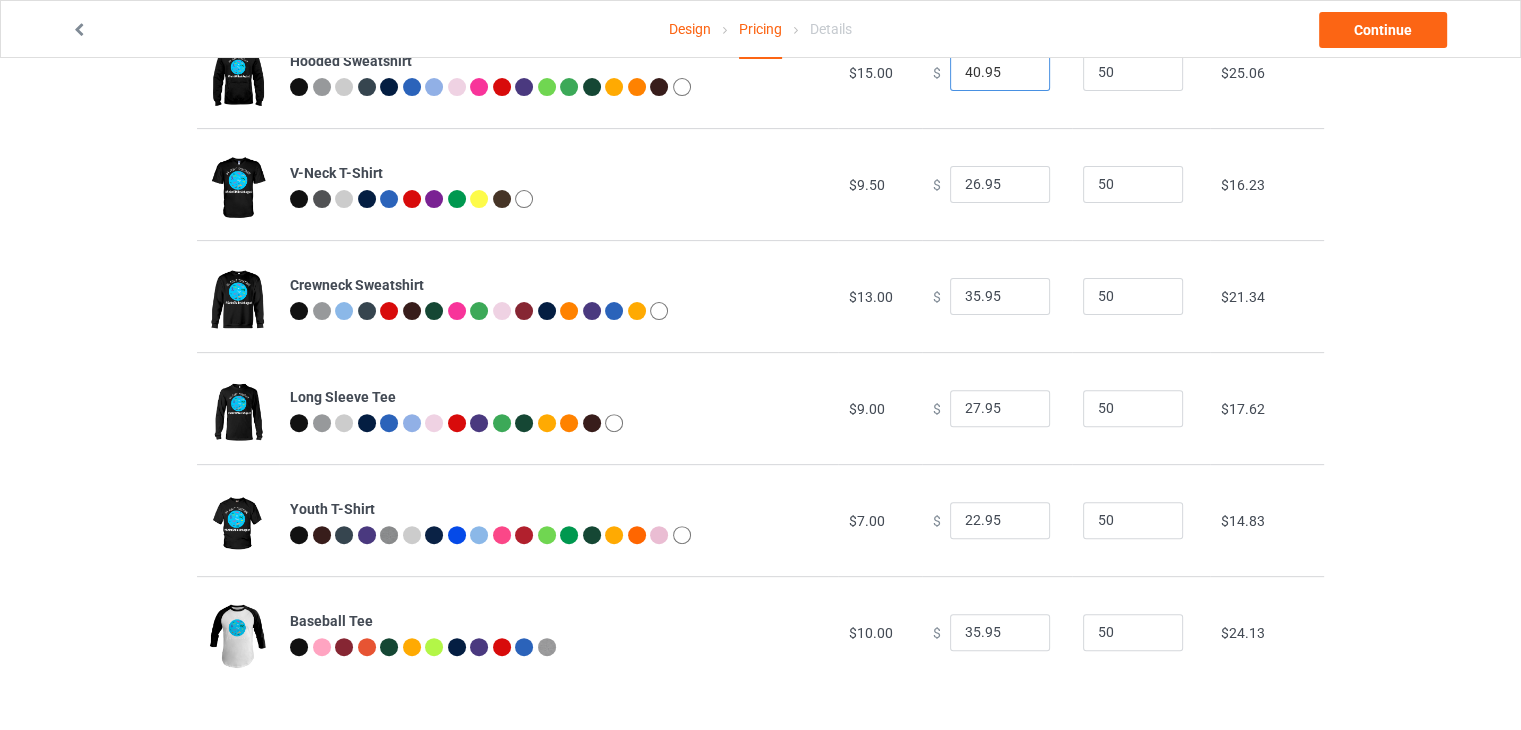 click on "40.95" at bounding box center [1000, 73] 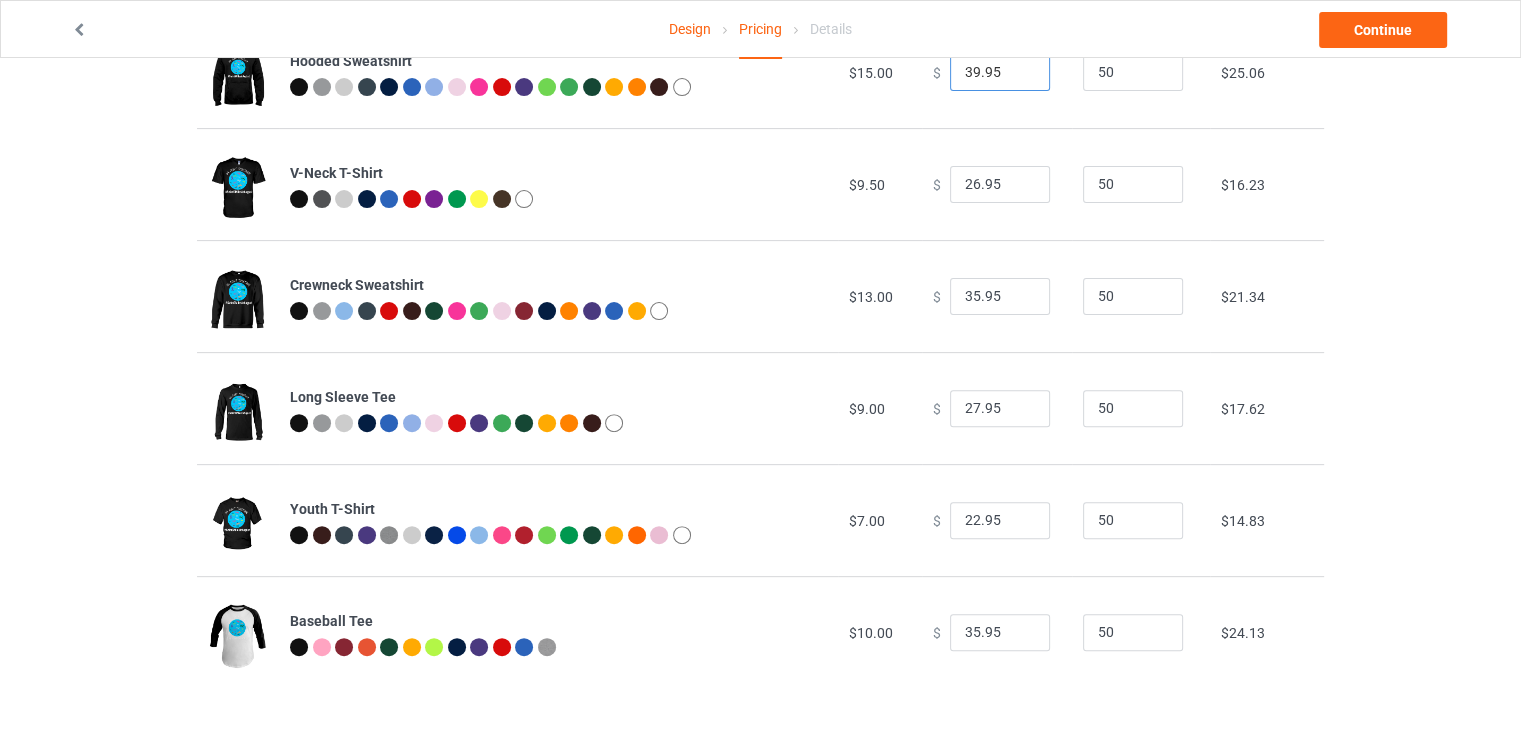 click on "39.95" at bounding box center [1000, 73] 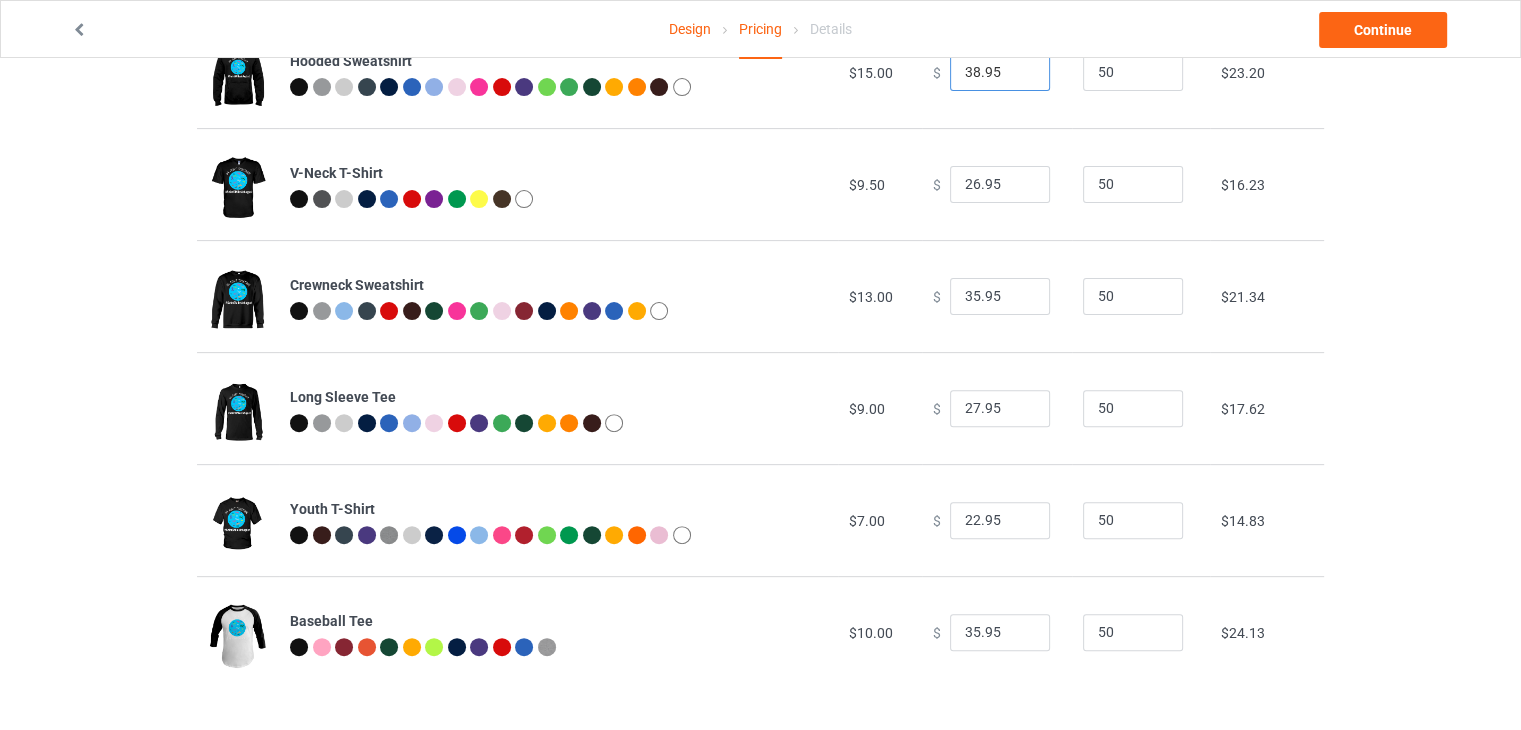 click on "38.95" at bounding box center [1000, 73] 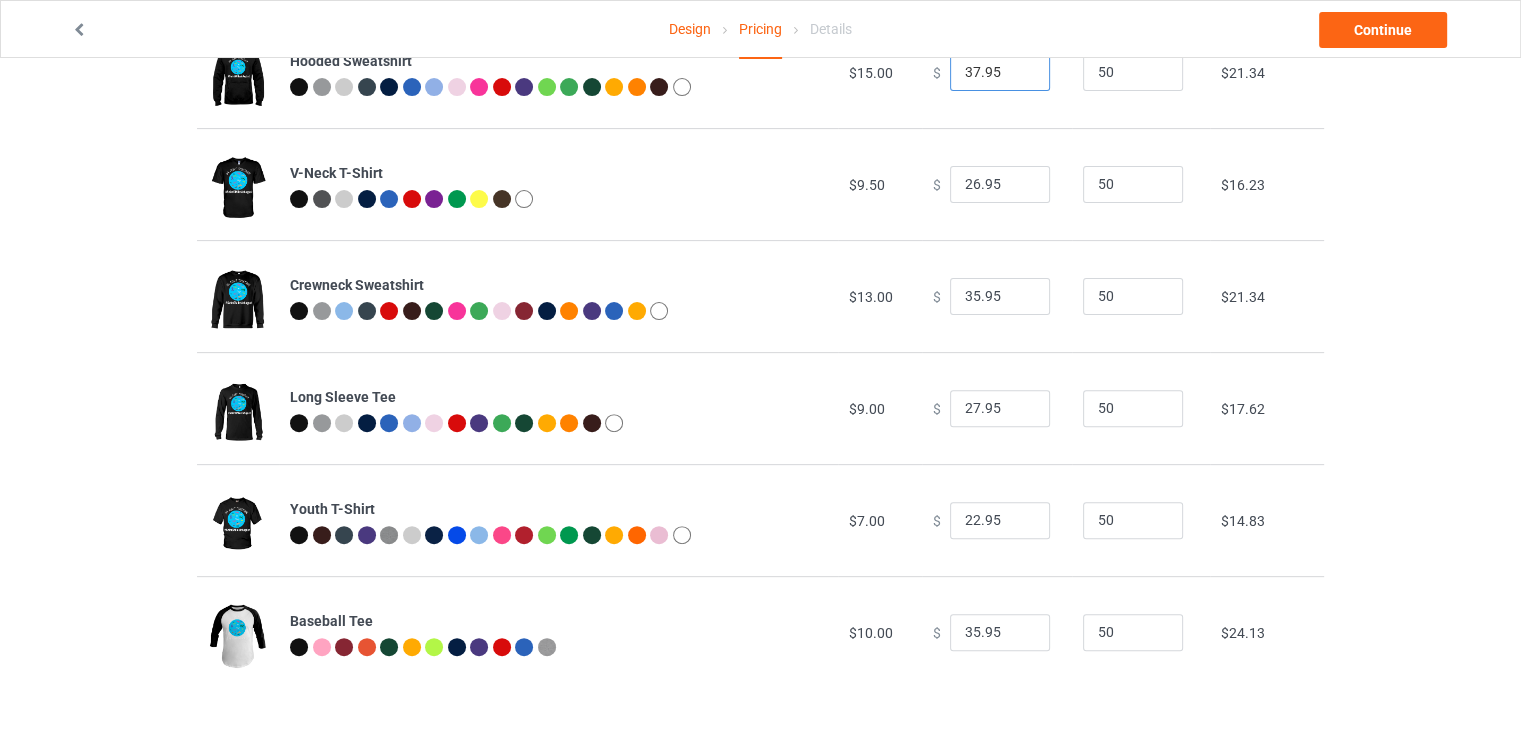 click on "37.95" at bounding box center [1000, 73] 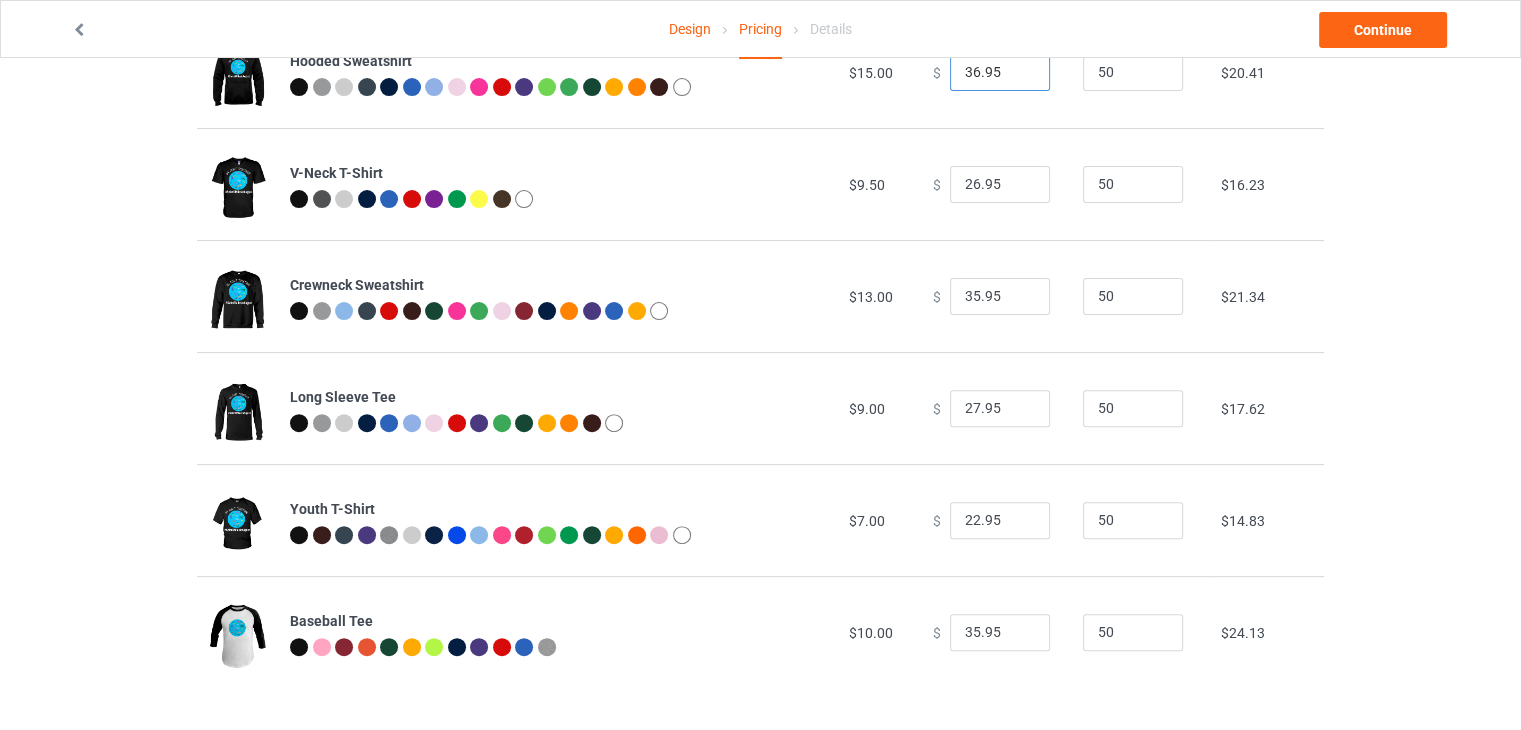 type on "36.95" 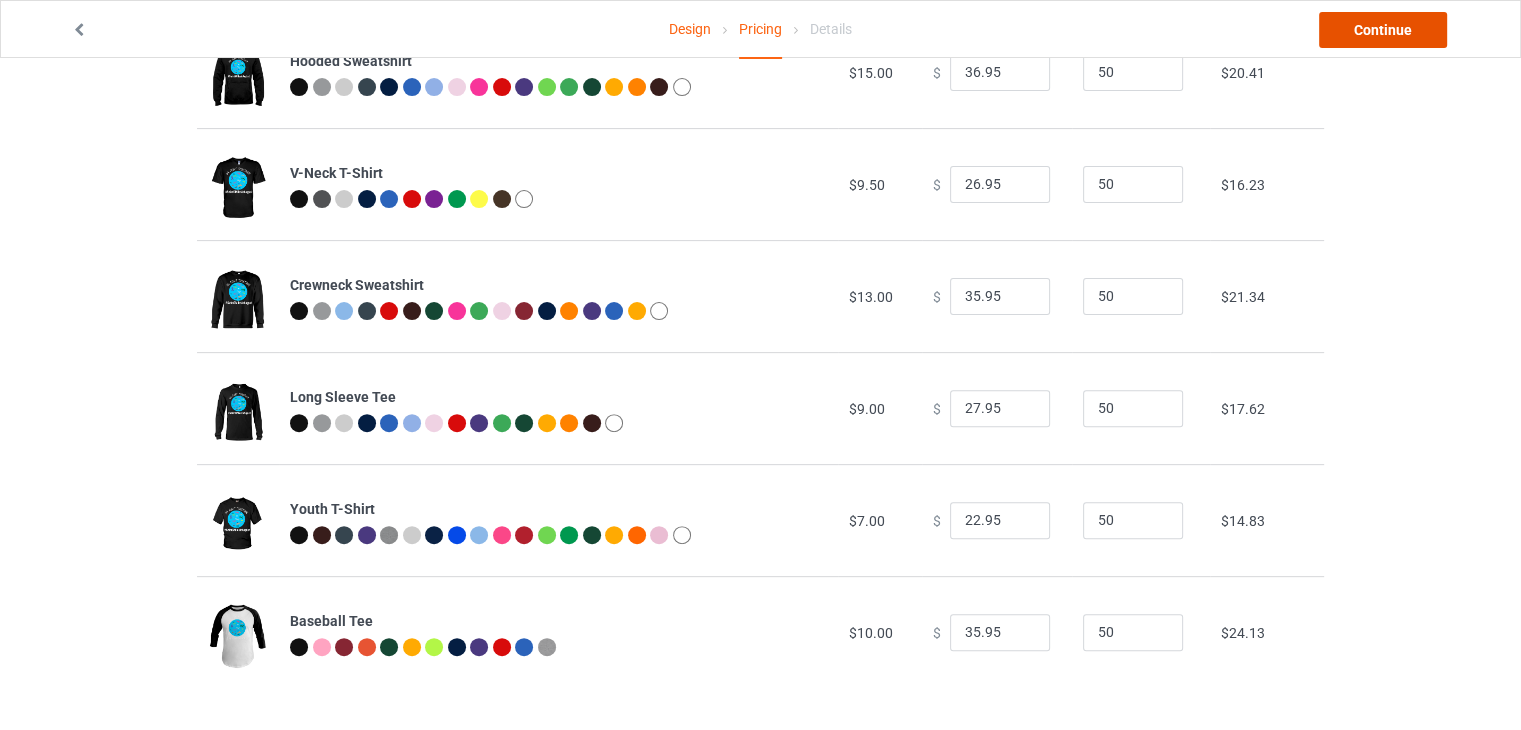 click on "Continue" at bounding box center (1383, 30) 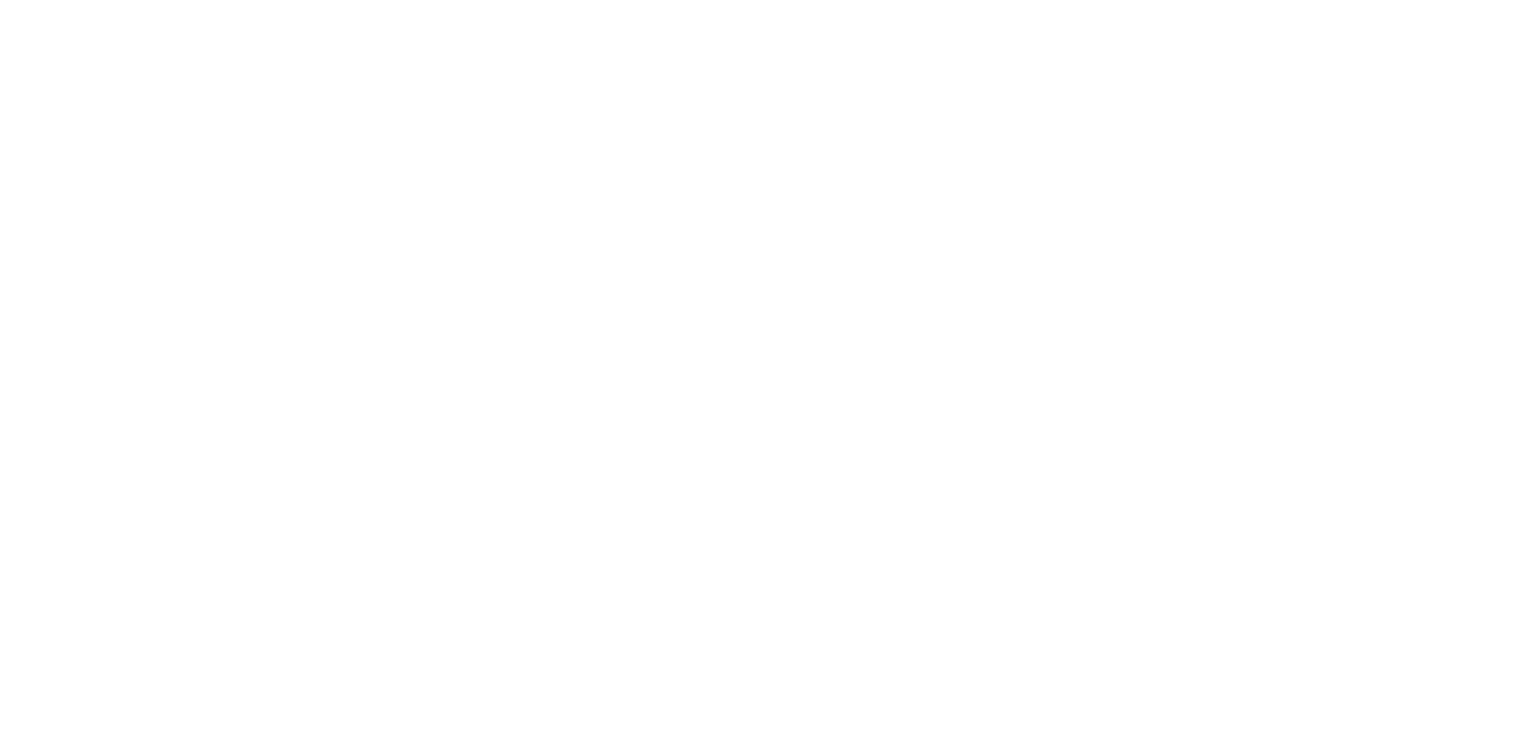 scroll, scrollTop: 0, scrollLeft: 0, axis: both 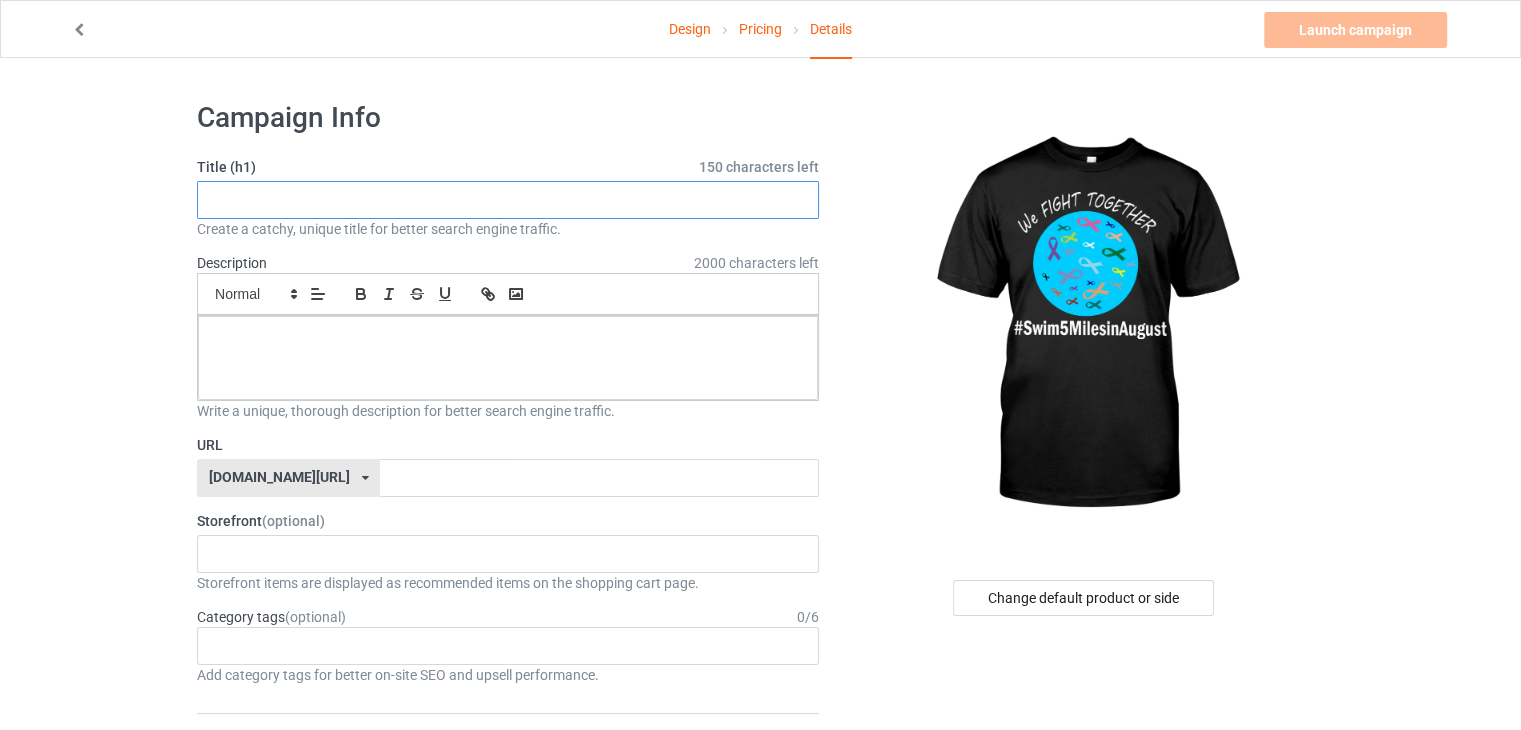 click at bounding box center (508, 200) 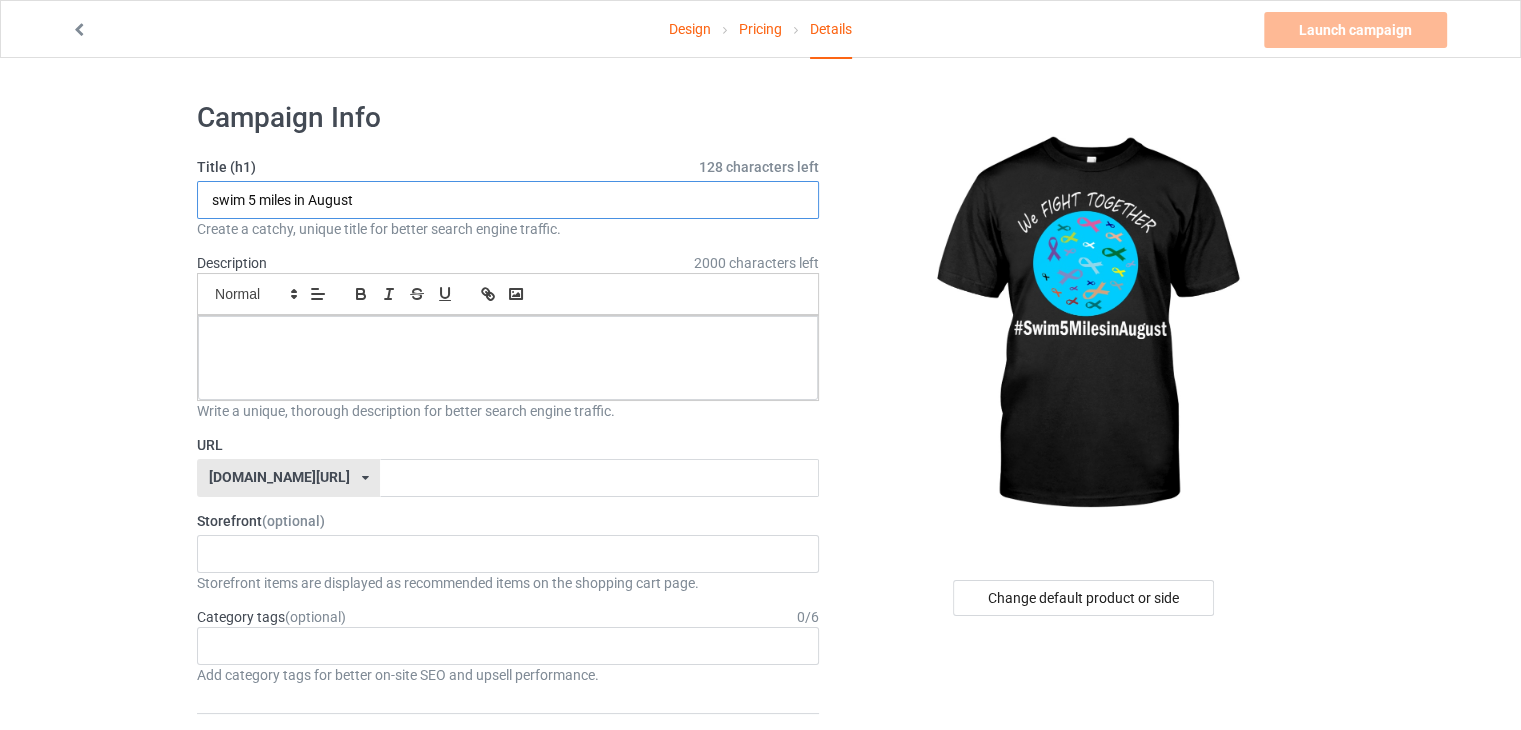 type on "swim 5 miles in August" 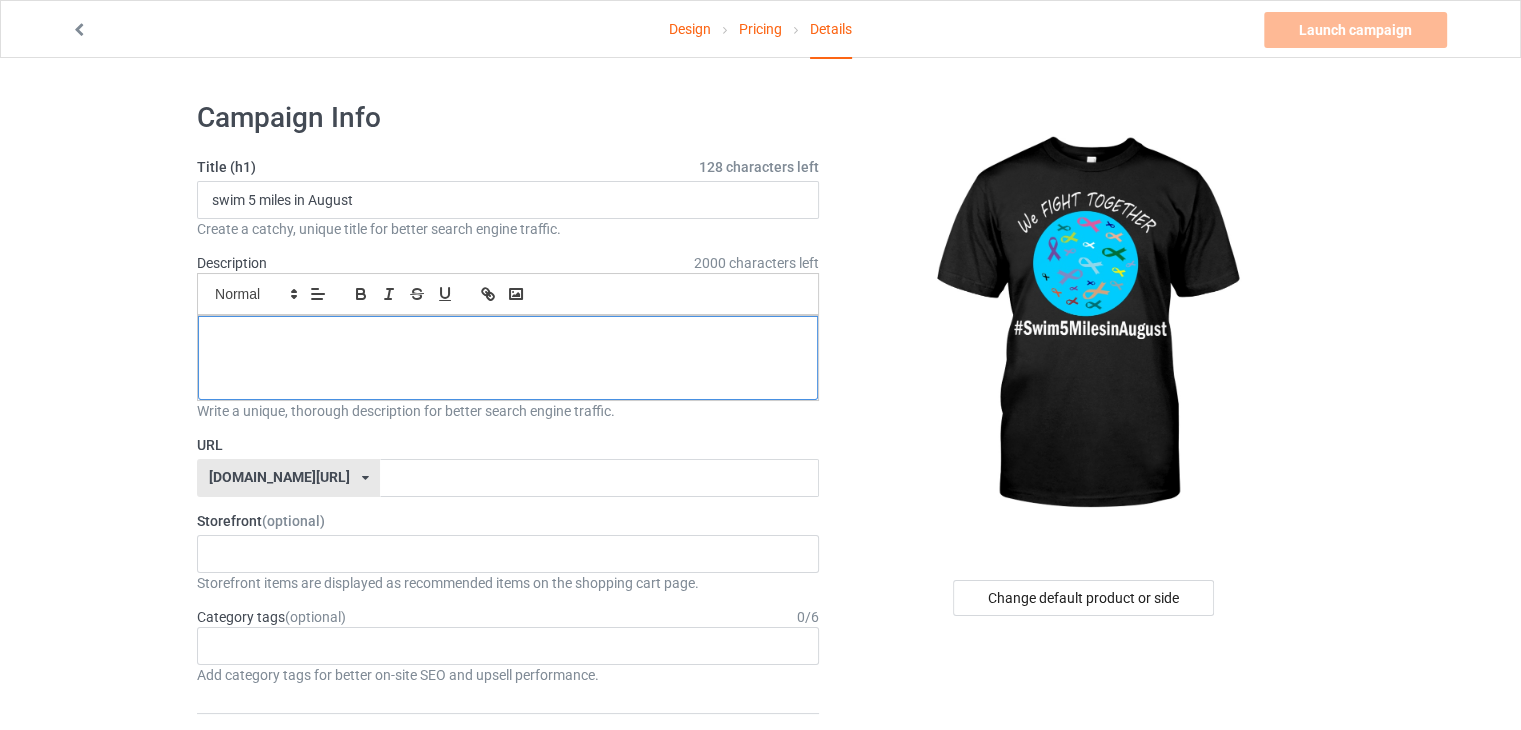 click at bounding box center [508, 358] 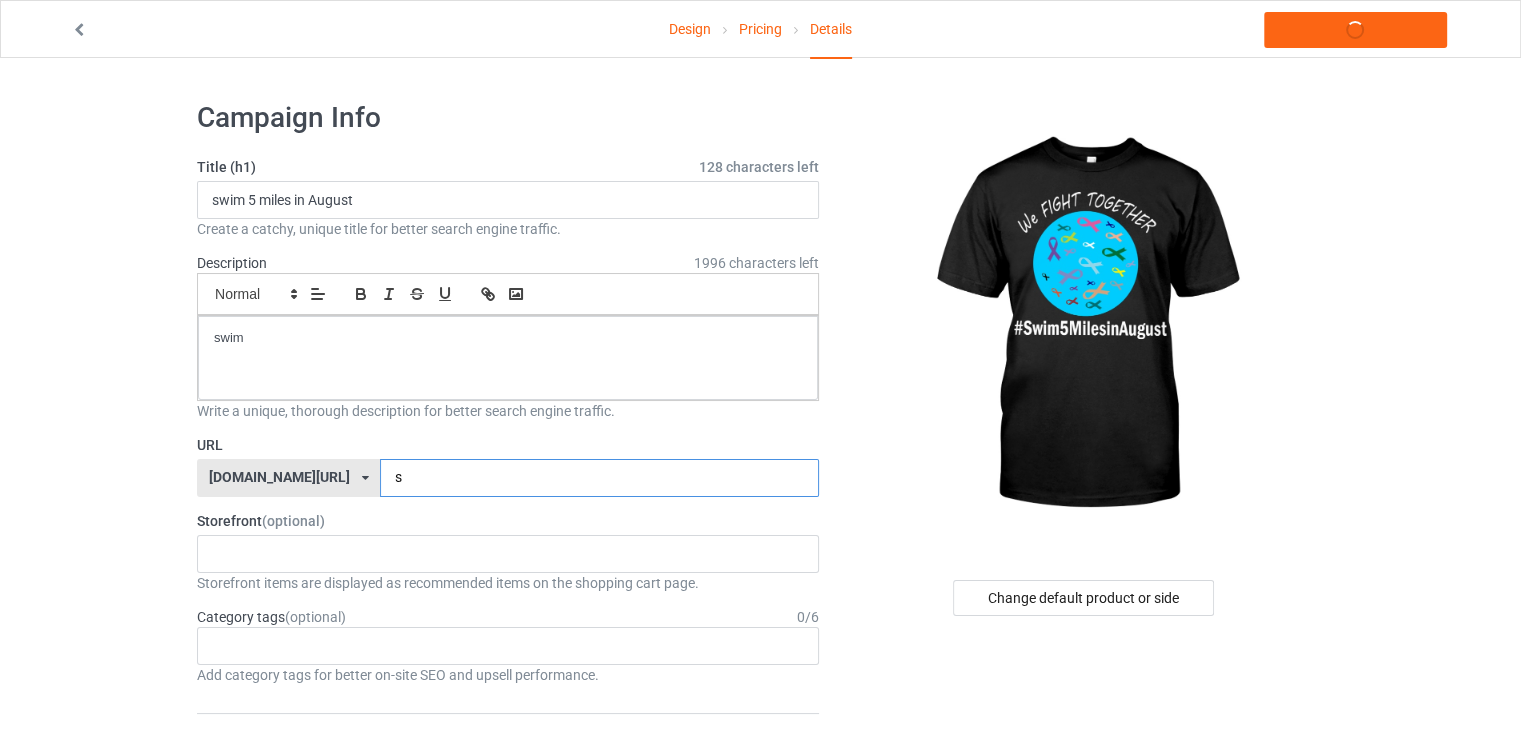 click on "s" at bounding box center (599, 478) 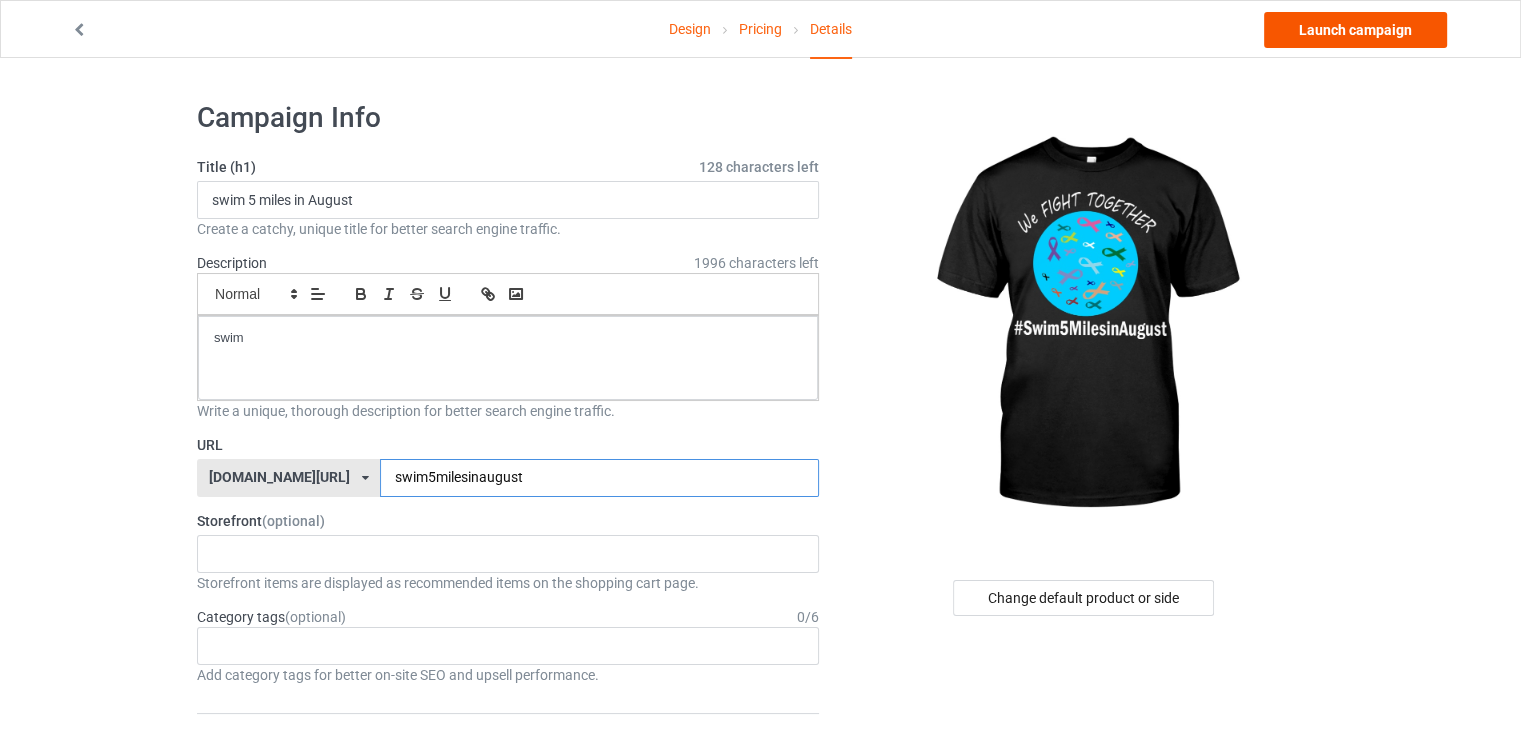 type on "swim5milesinaugust" 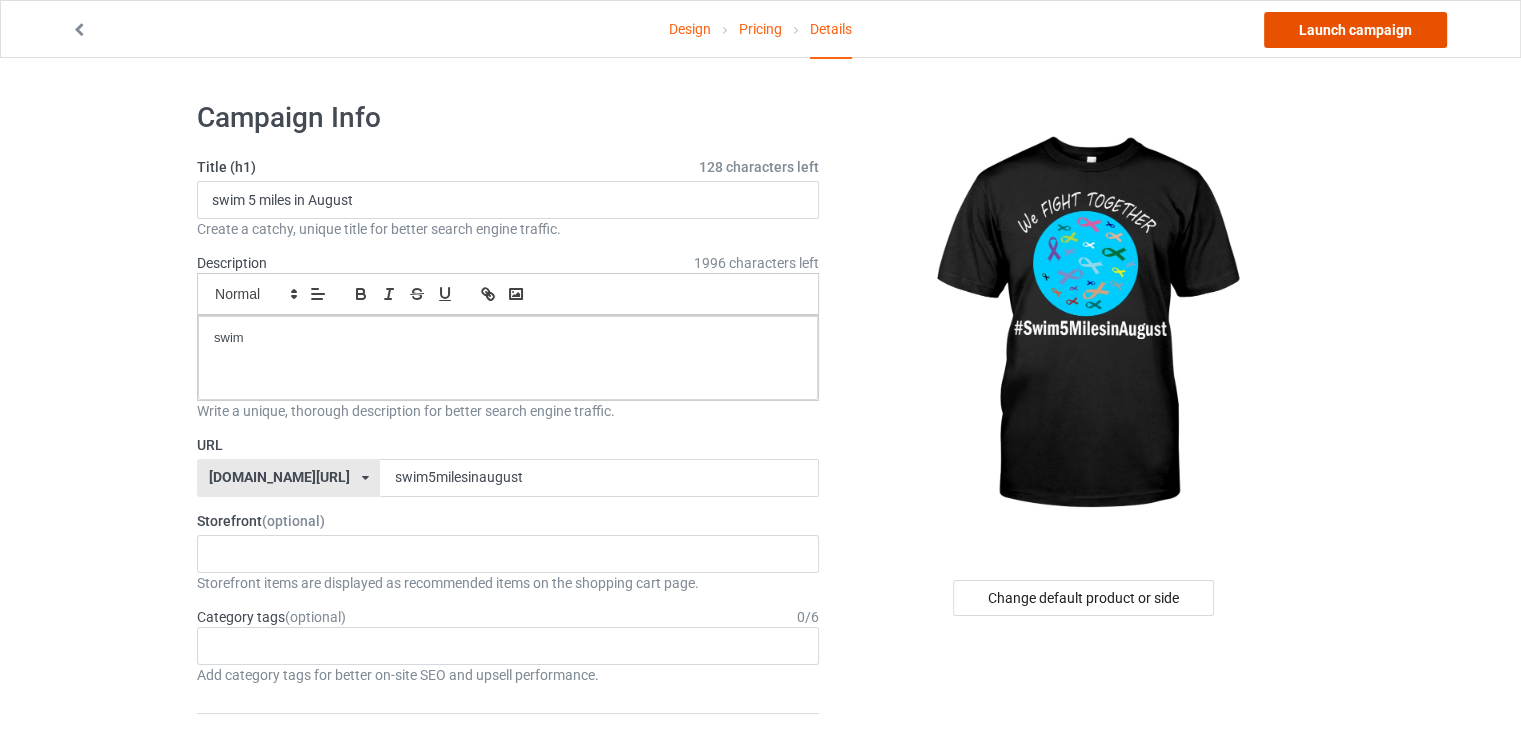 click on "Launch campaign" at bounding box center (1355, 30) 